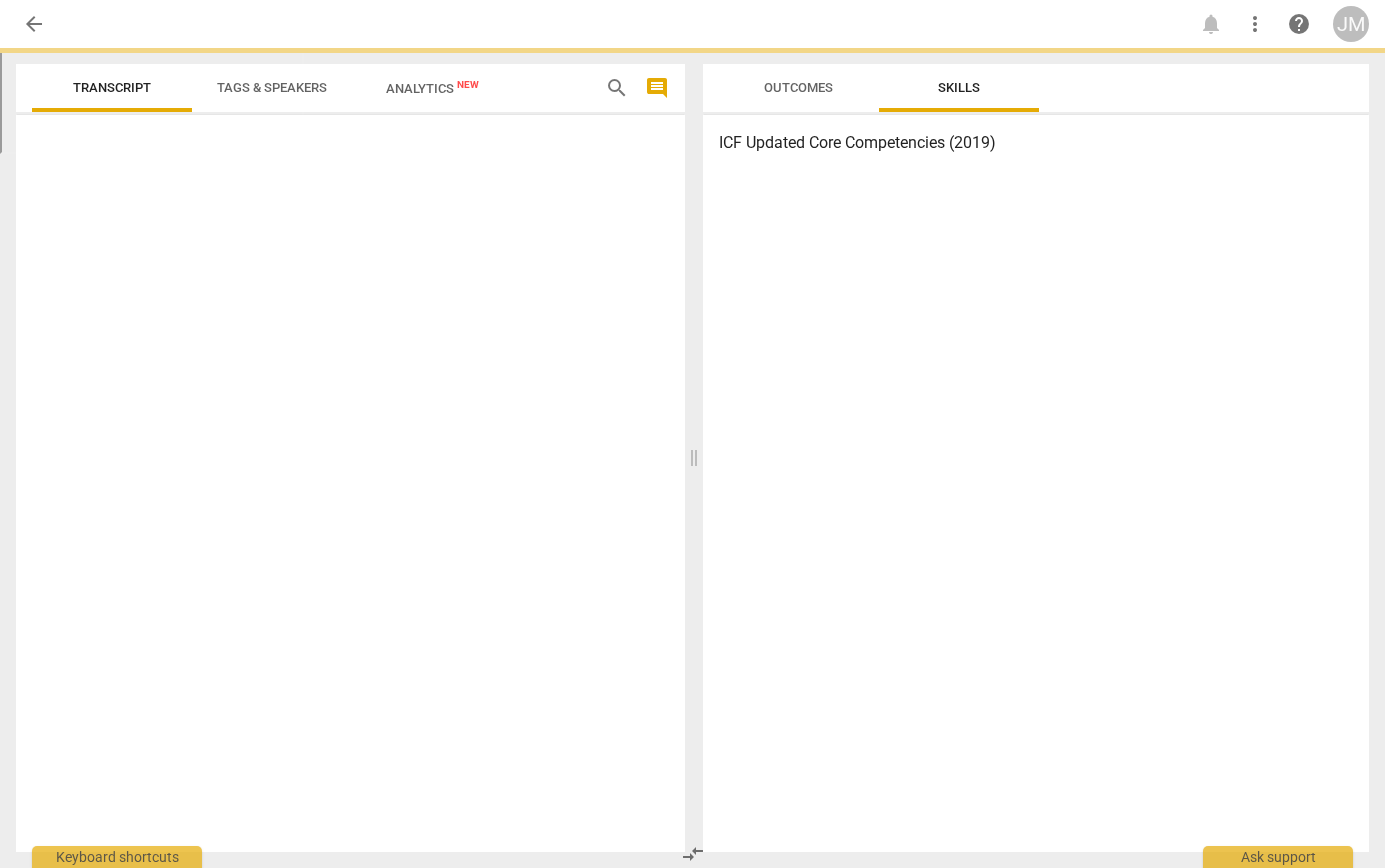 scroll, scrollTop: 0, scrollLeft: 0, axis: both 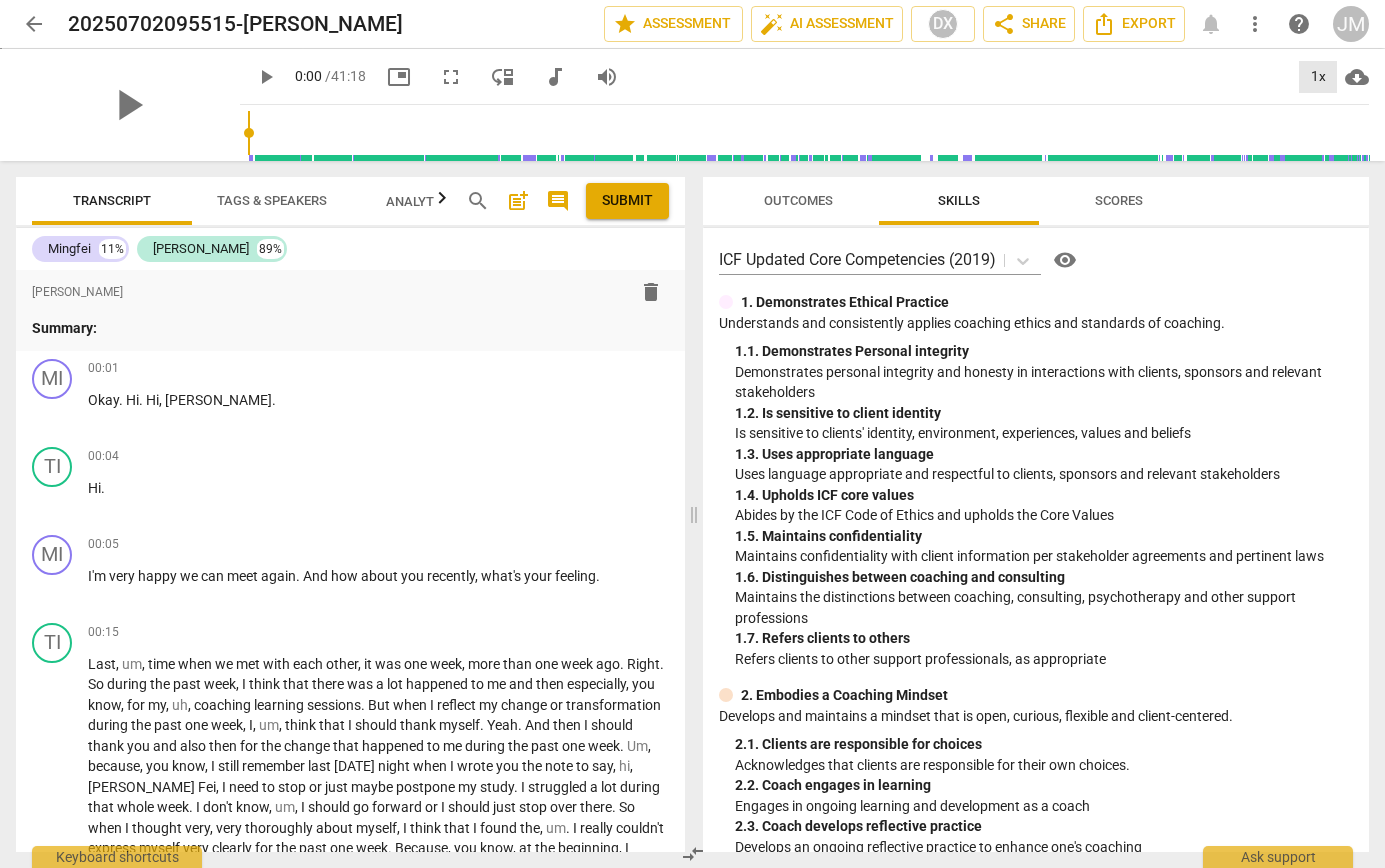 click on "1x" at bounding box center [1318, 77] 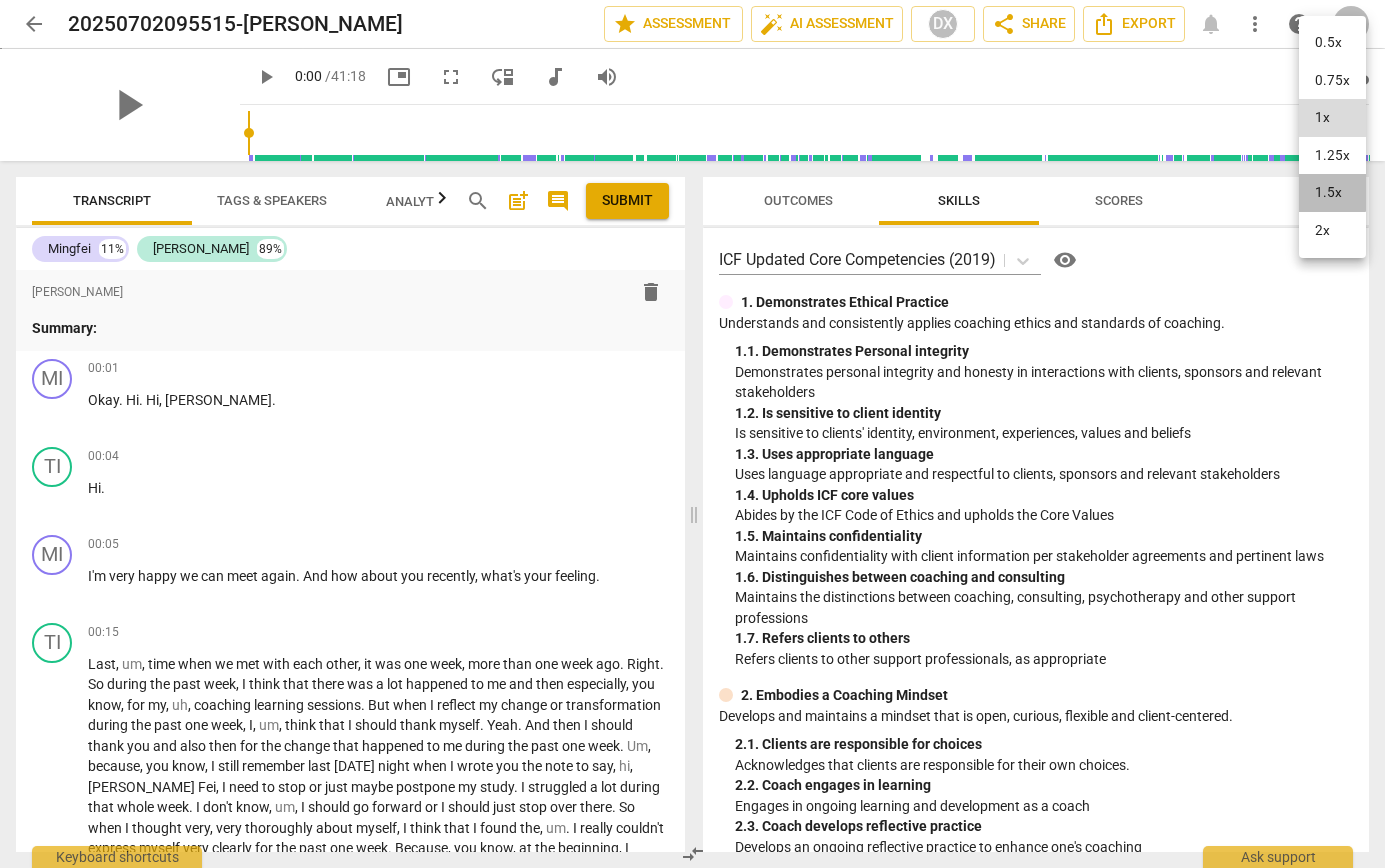 click on "1.5x" at bounding box center [1332, 193] 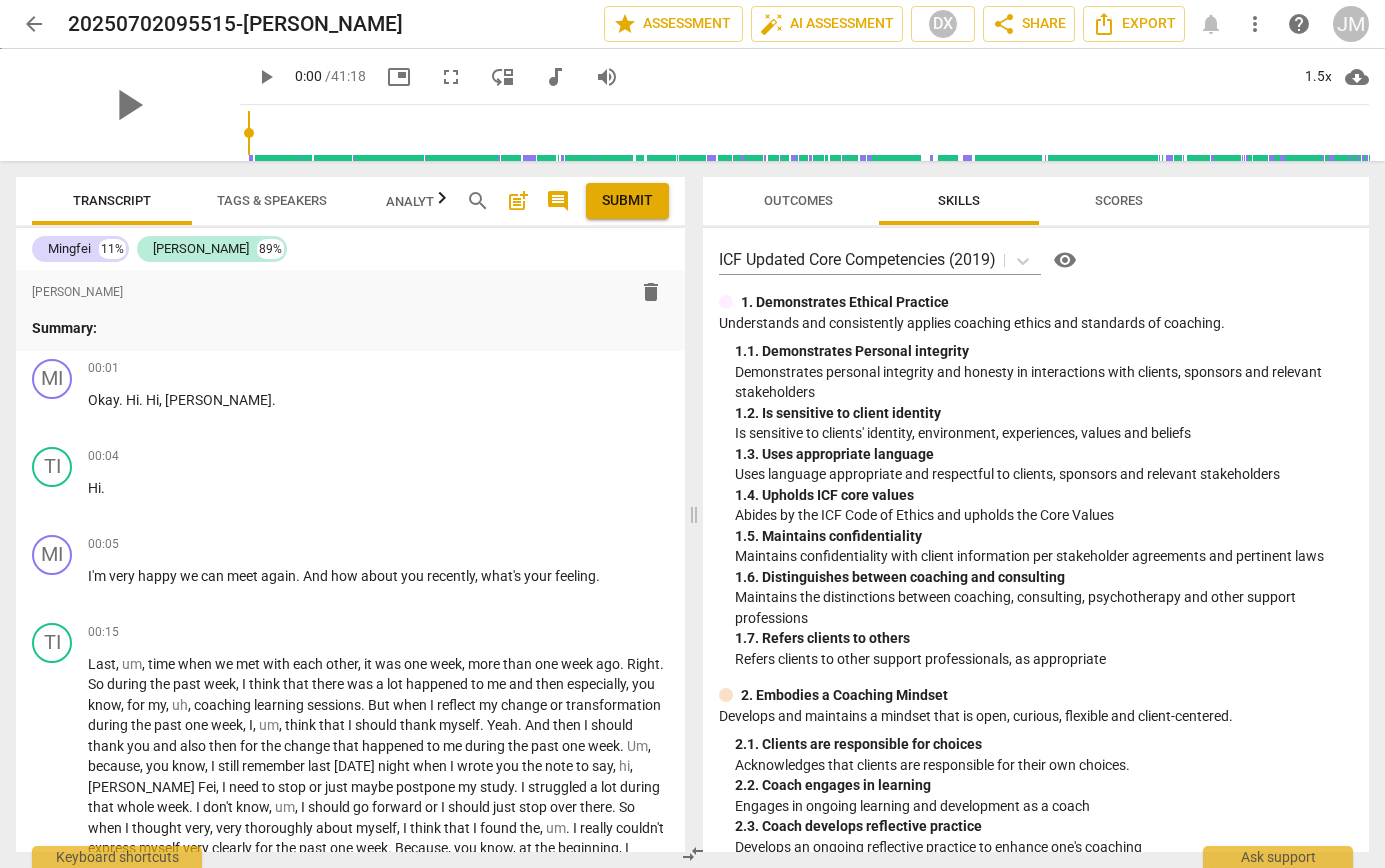 click on "play_arrow" at bounding box center [266, 77] 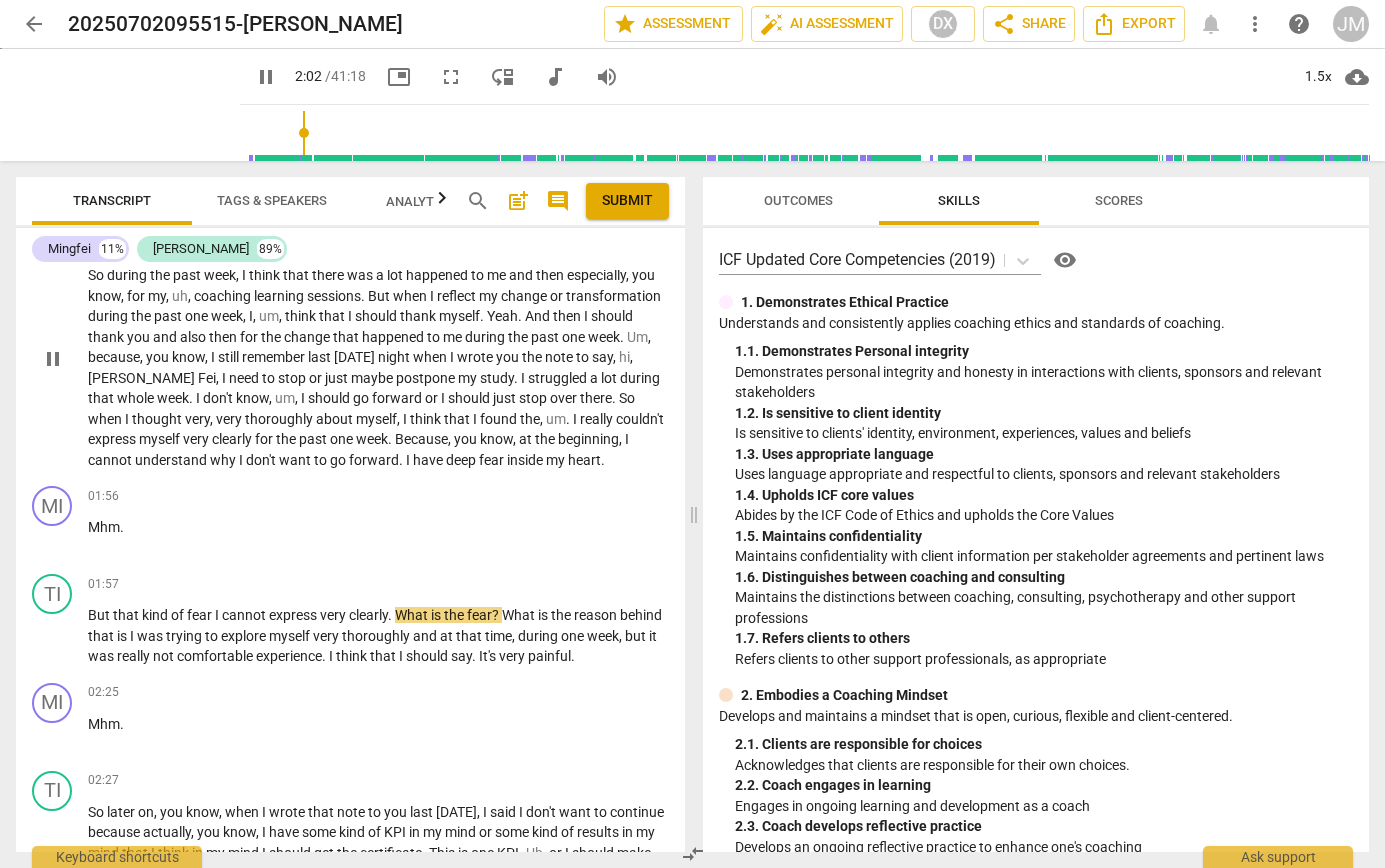 scroll, scrollTop: 412, scrollLeft: 0, axis: vertical 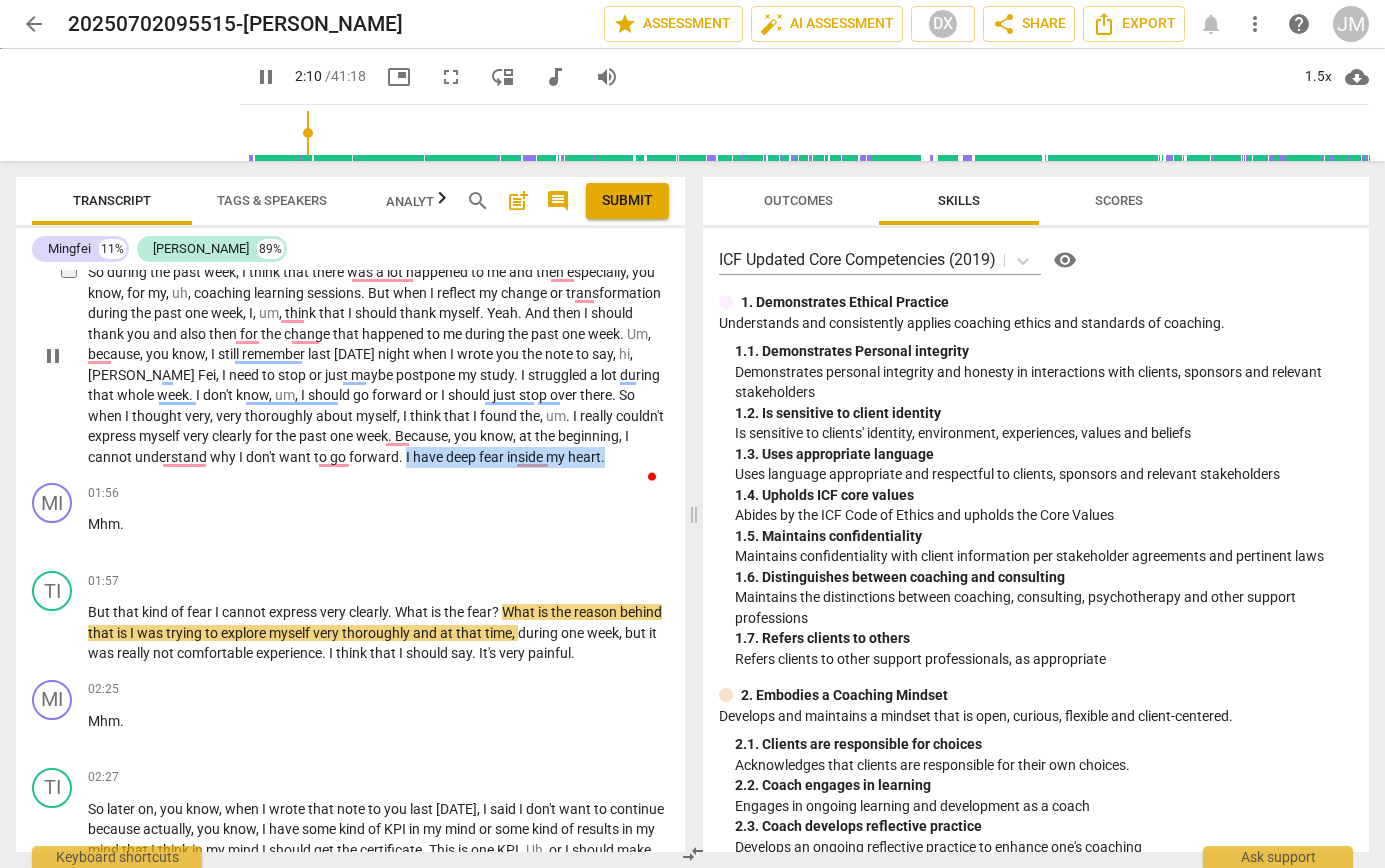 drag, startPoint x: 477, startPoint y: 458, endPoint x: 479, endPoint y: 475, distance: 17.117243 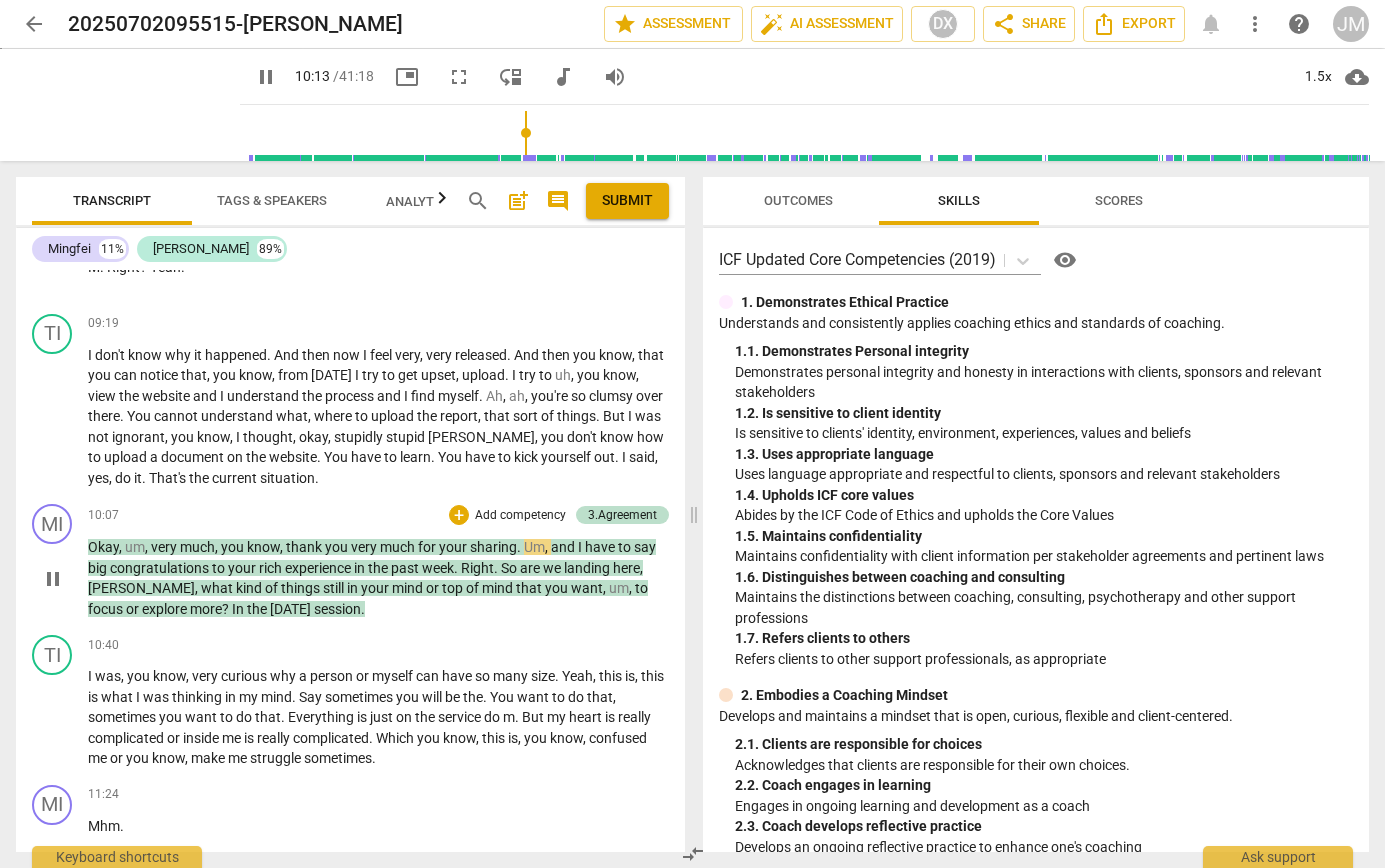 scroll, scrollTop: 2261, scrollLeft: 0, axis: vertical 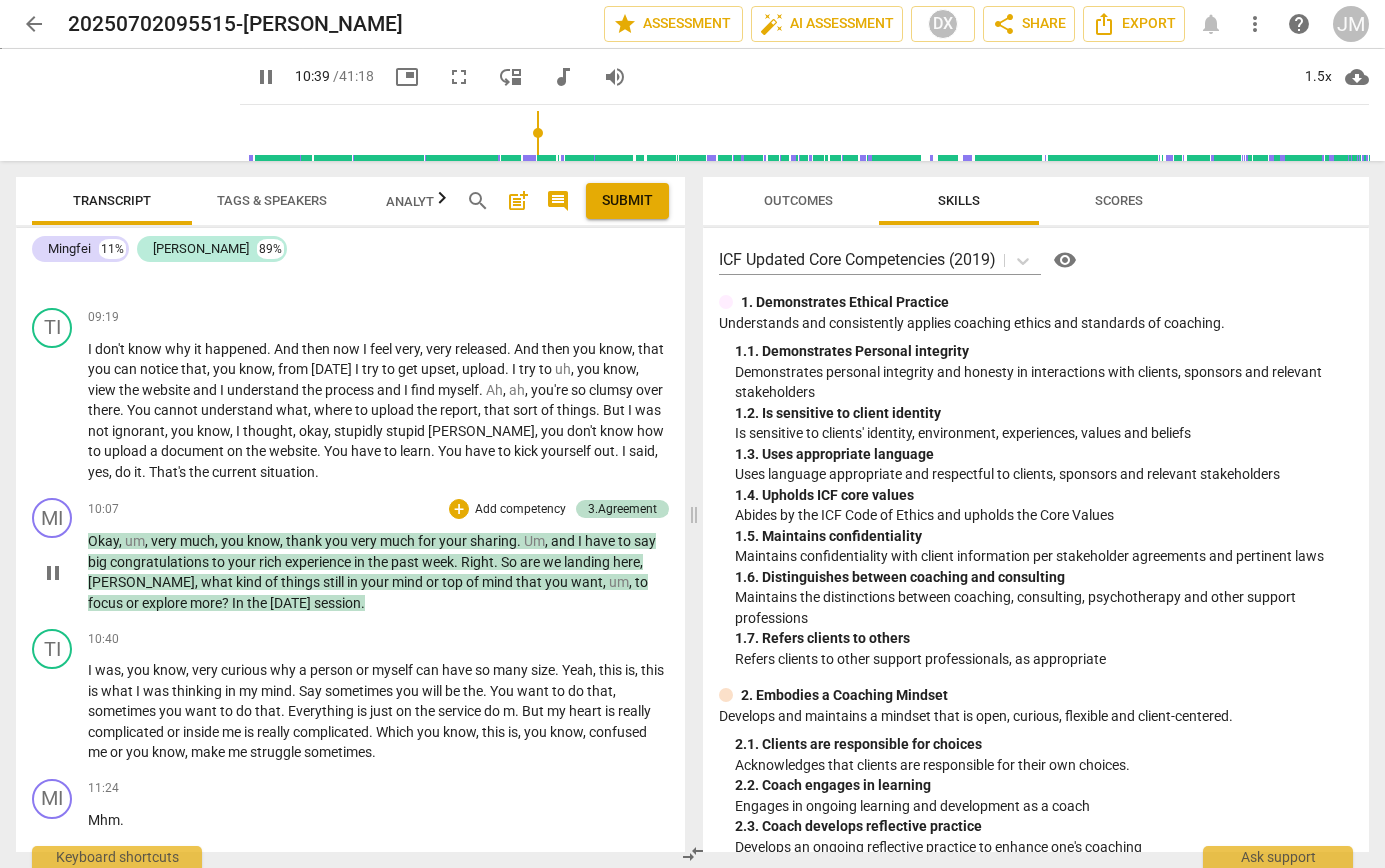 click on "Add competency" at bounding box center [520, 510] 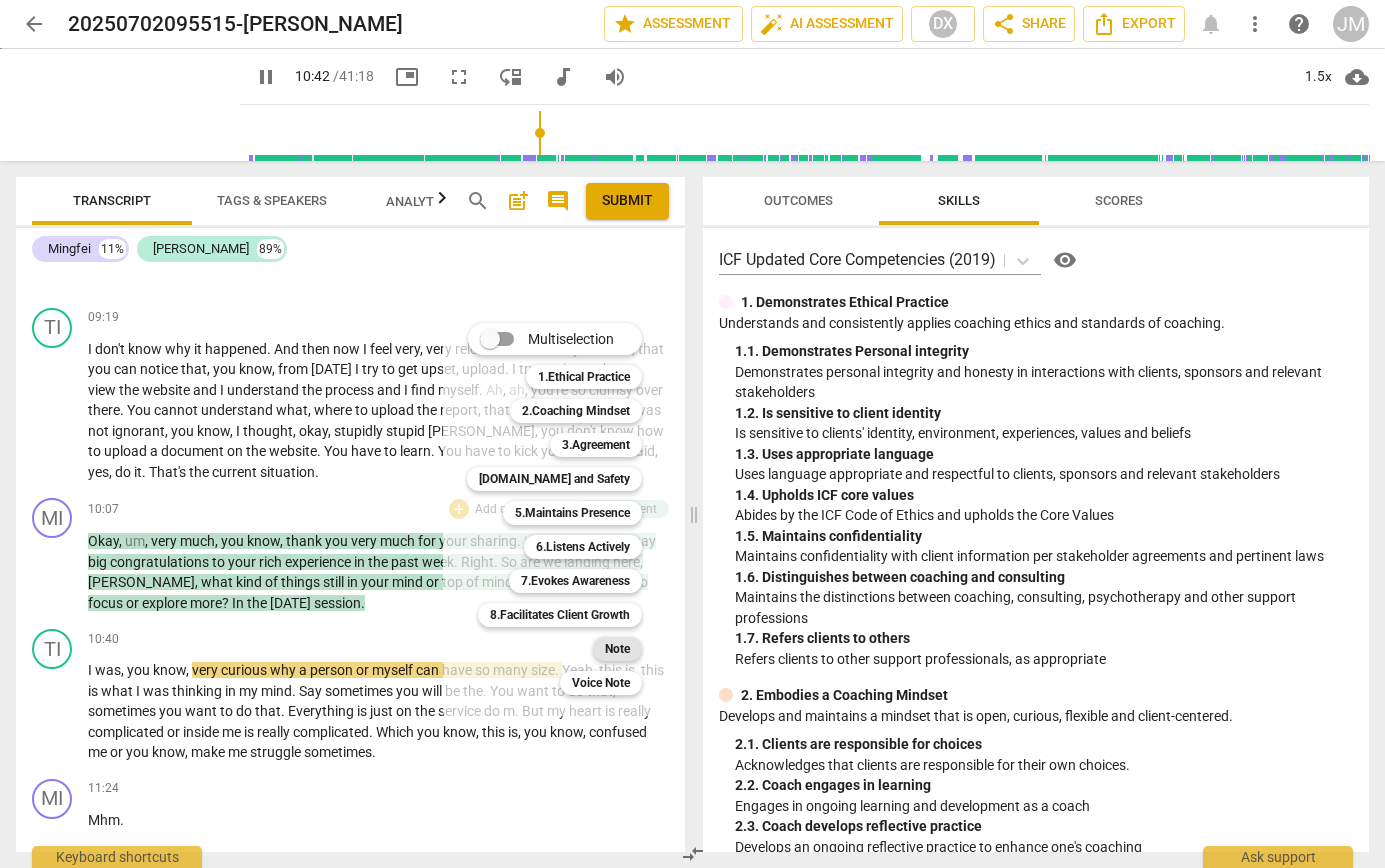 click on "Note" at bounding box center [617, 649] 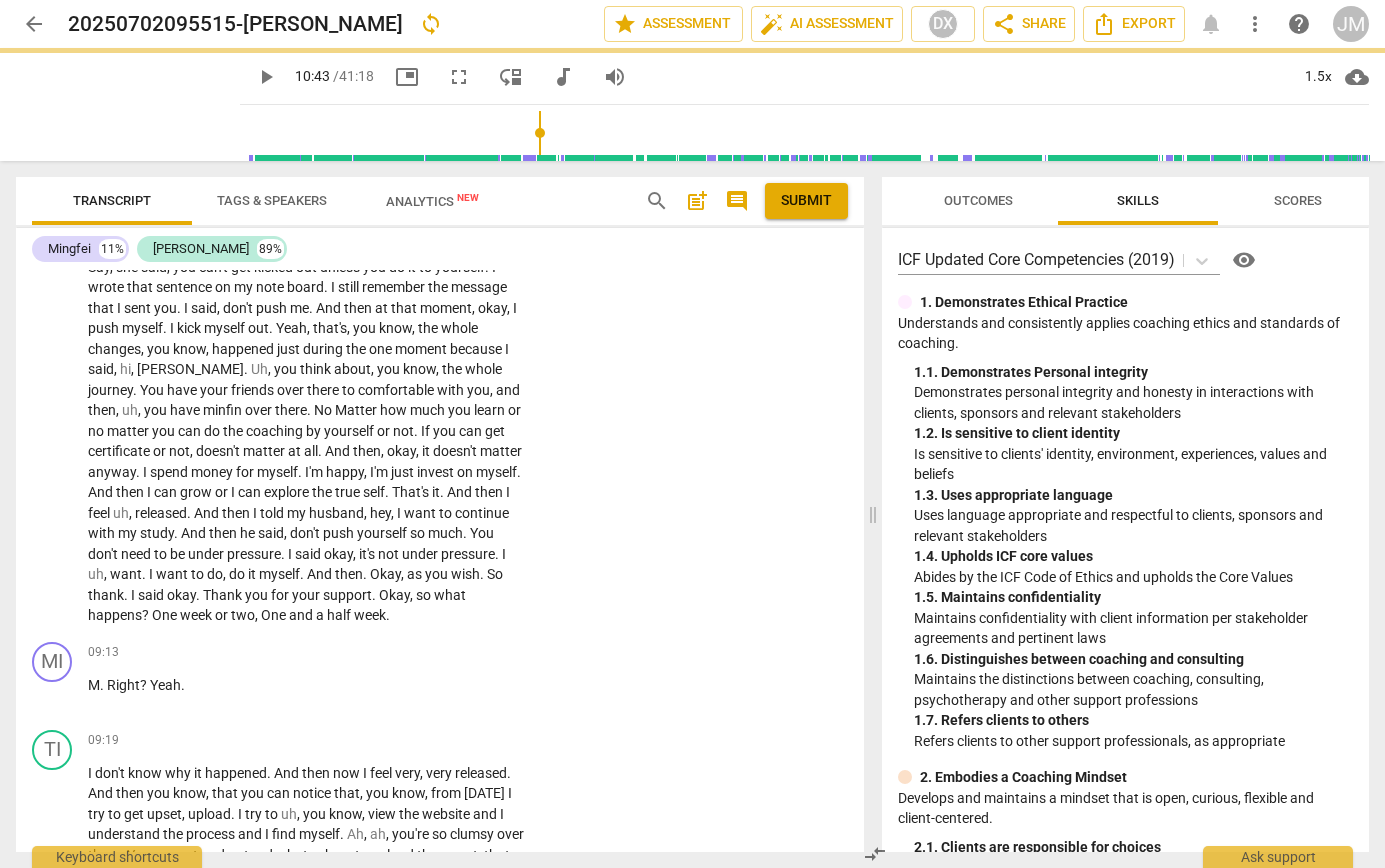 type on "643" 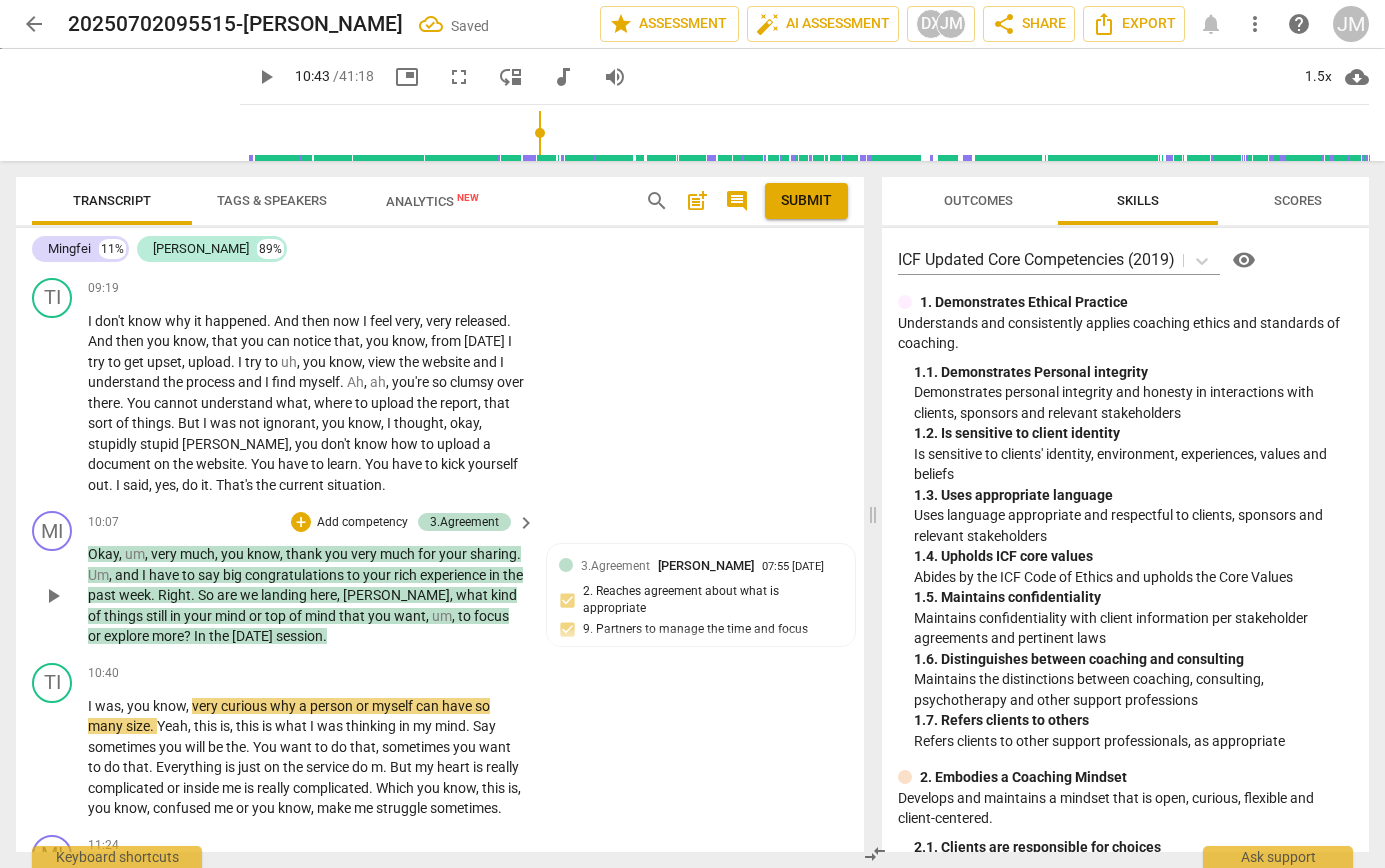 scroll, scrollTop: 2798, scrollLeft: 0, axis: vertical 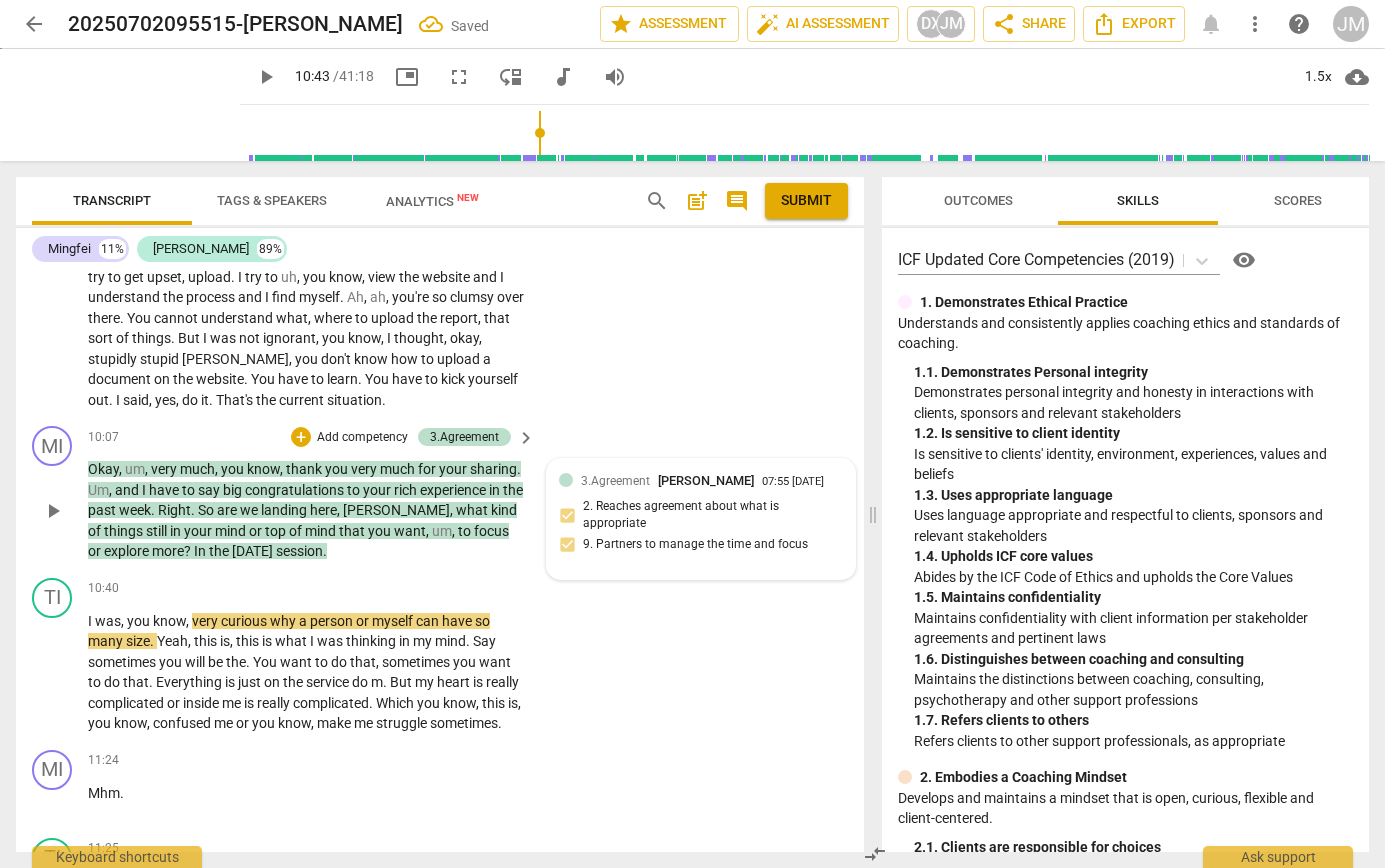 click on "3.Agreement [PERSON_NAME] 07:55 [DATE] 2. Reaches agreement about what is appropriate 9. Partners to manage the time and focus" at bounding box center [701, 519] 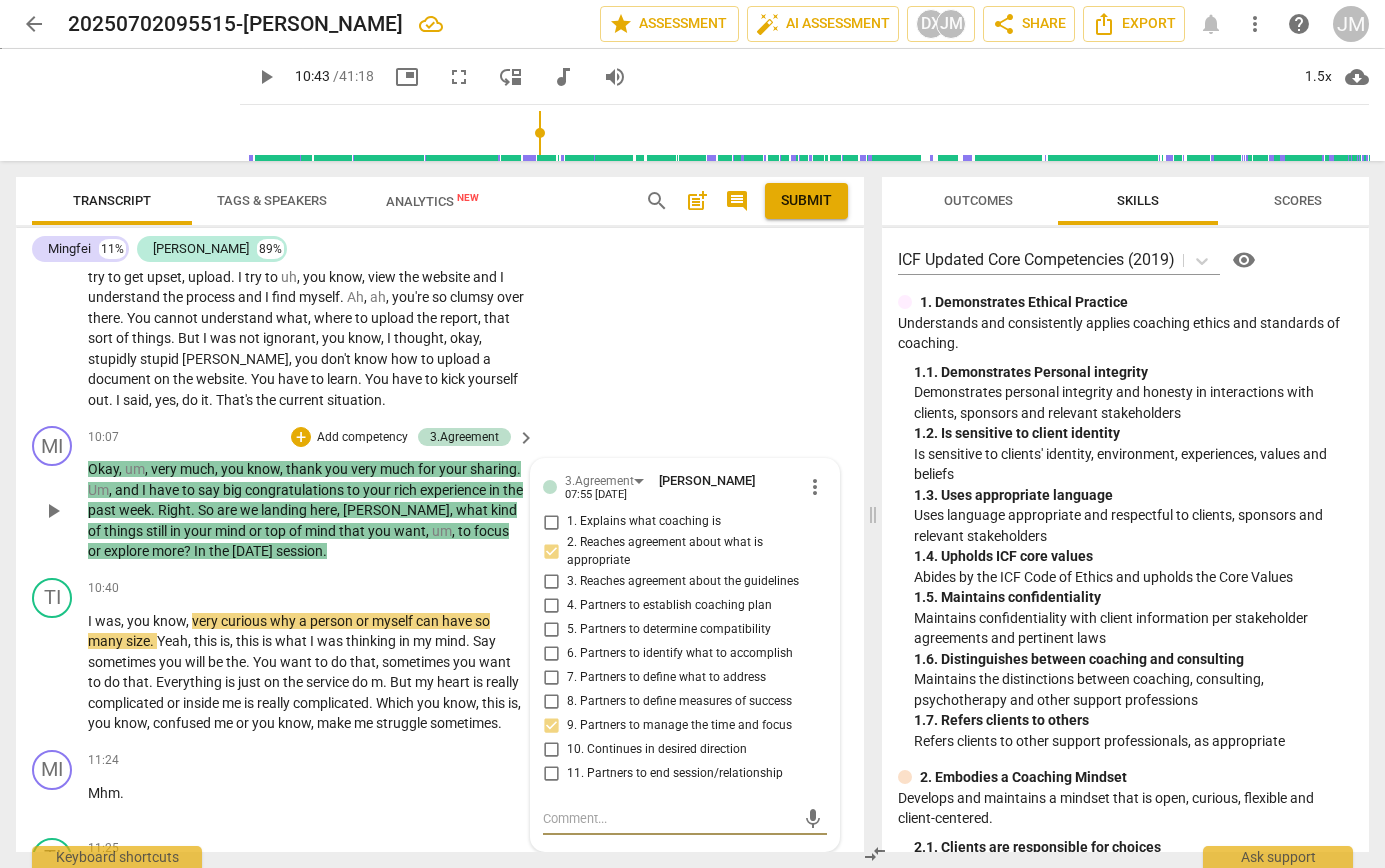 type on "L" 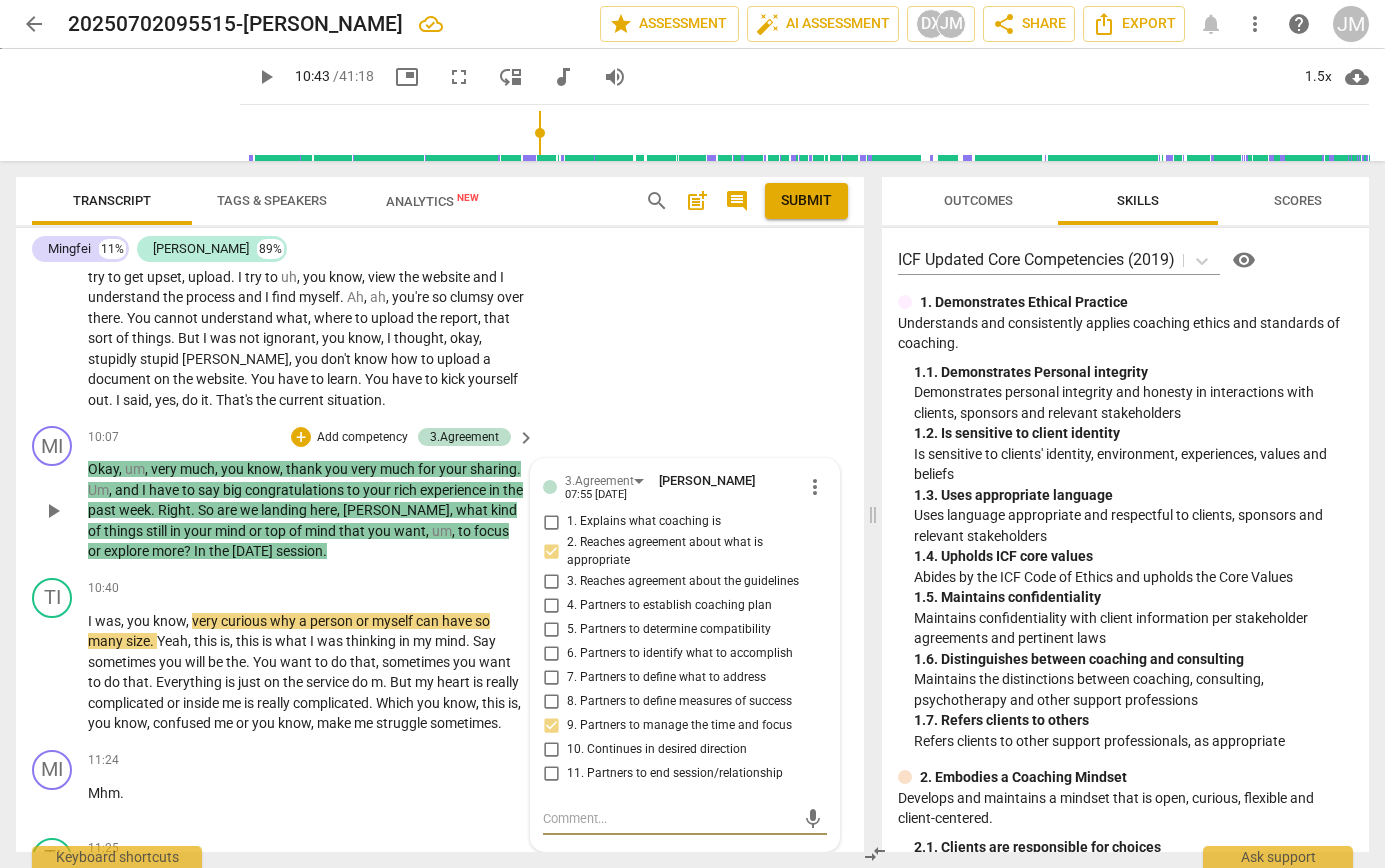 type on "L" 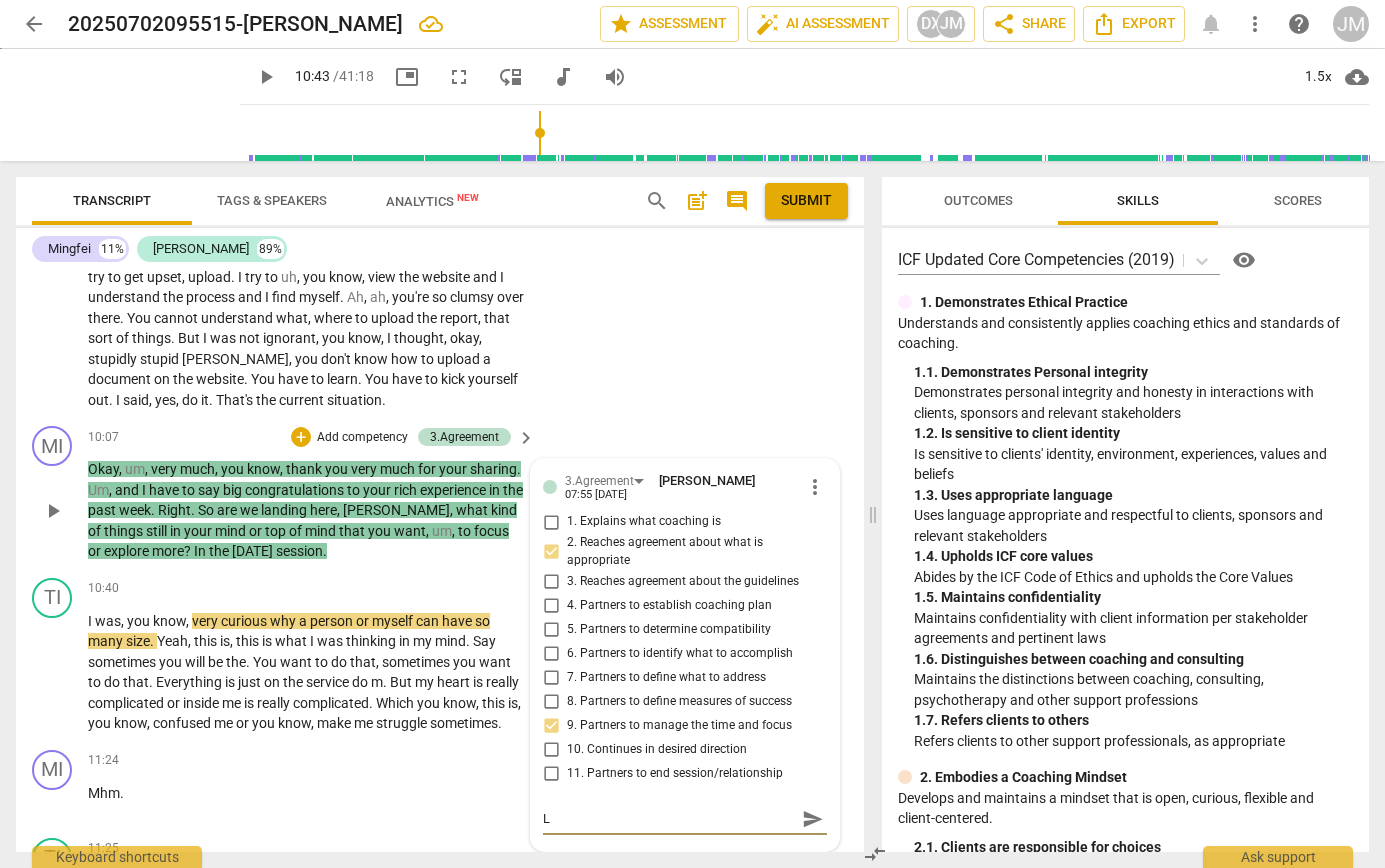 type on "Le" 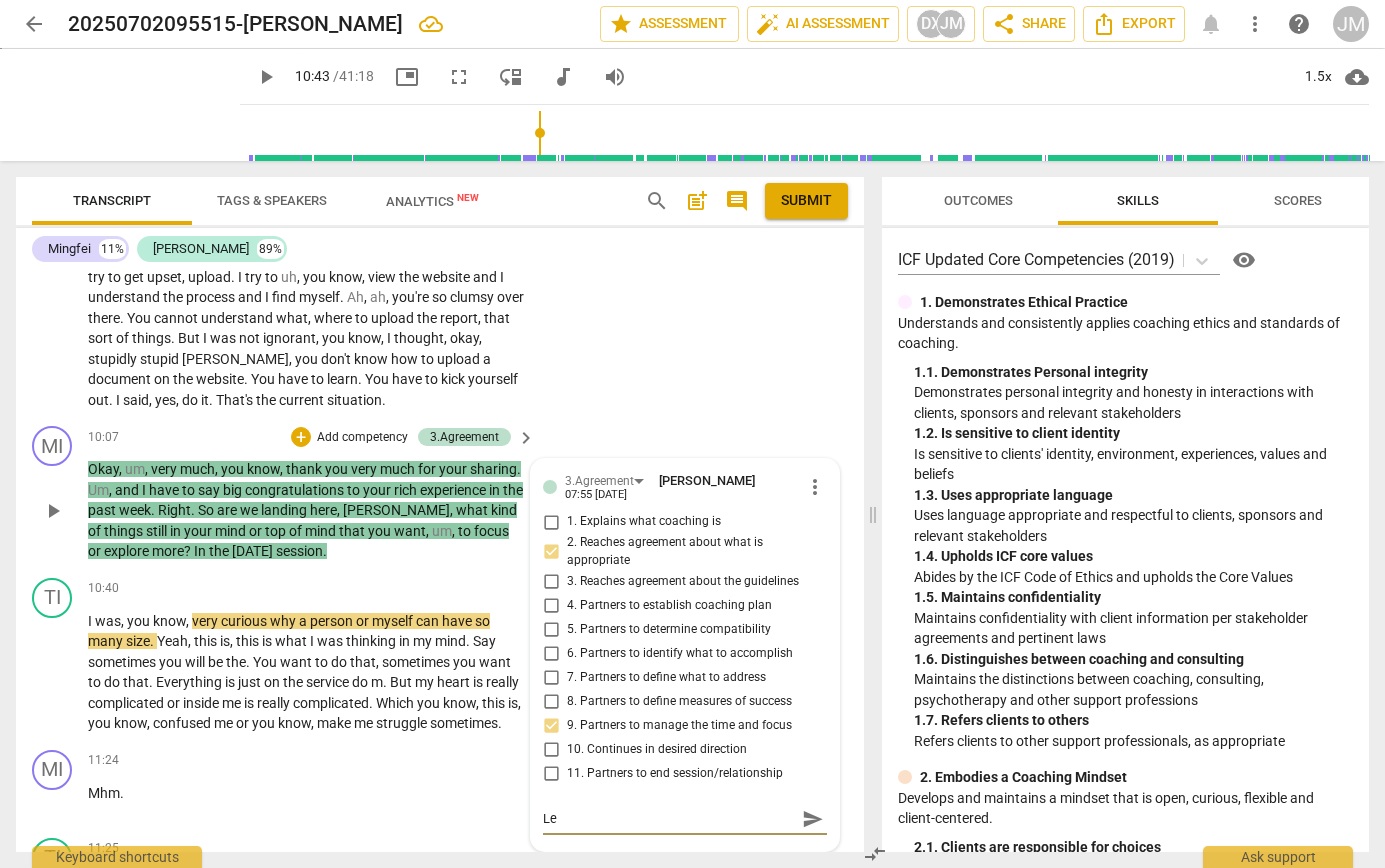 type on "Let" 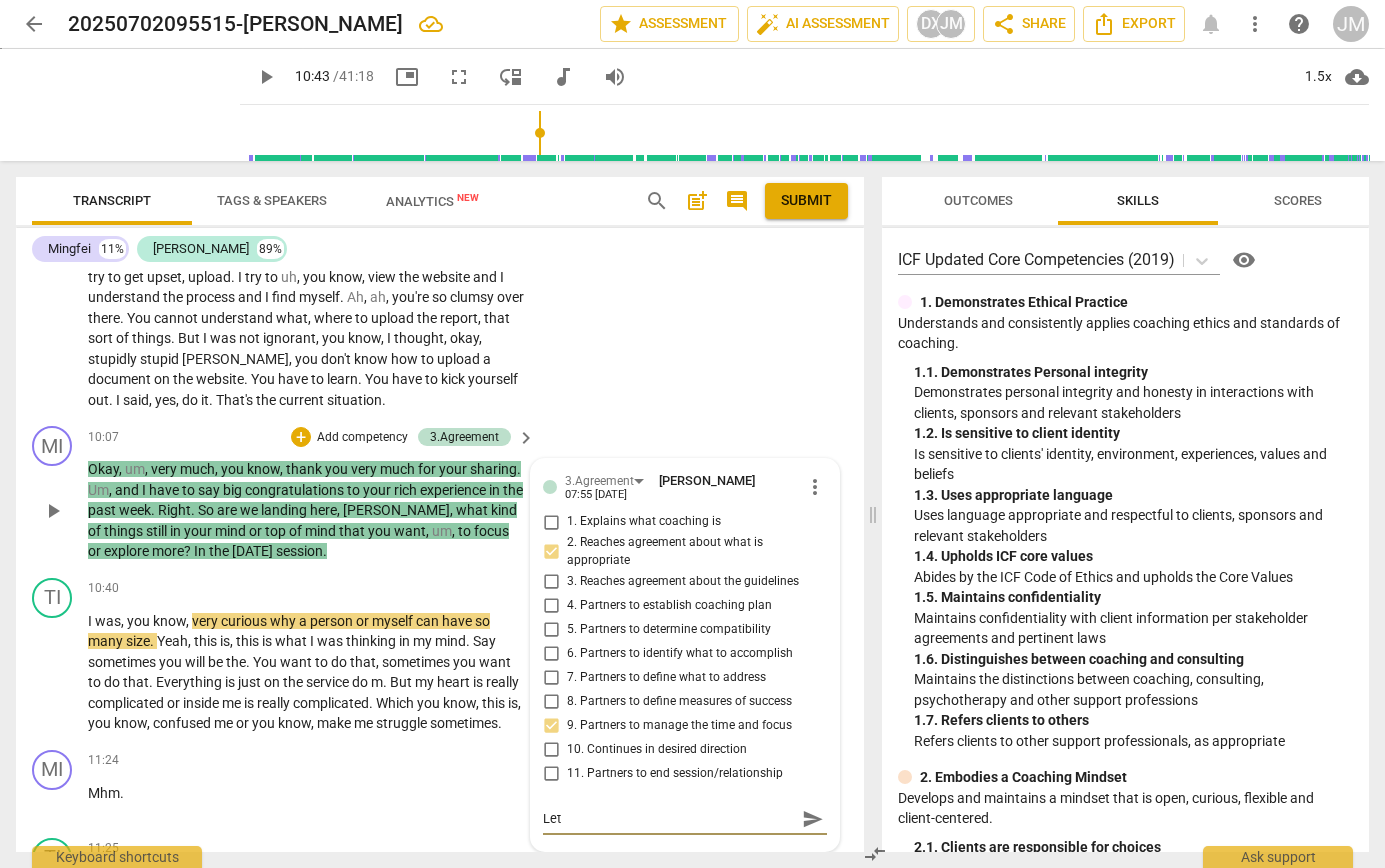 type on "Let'" 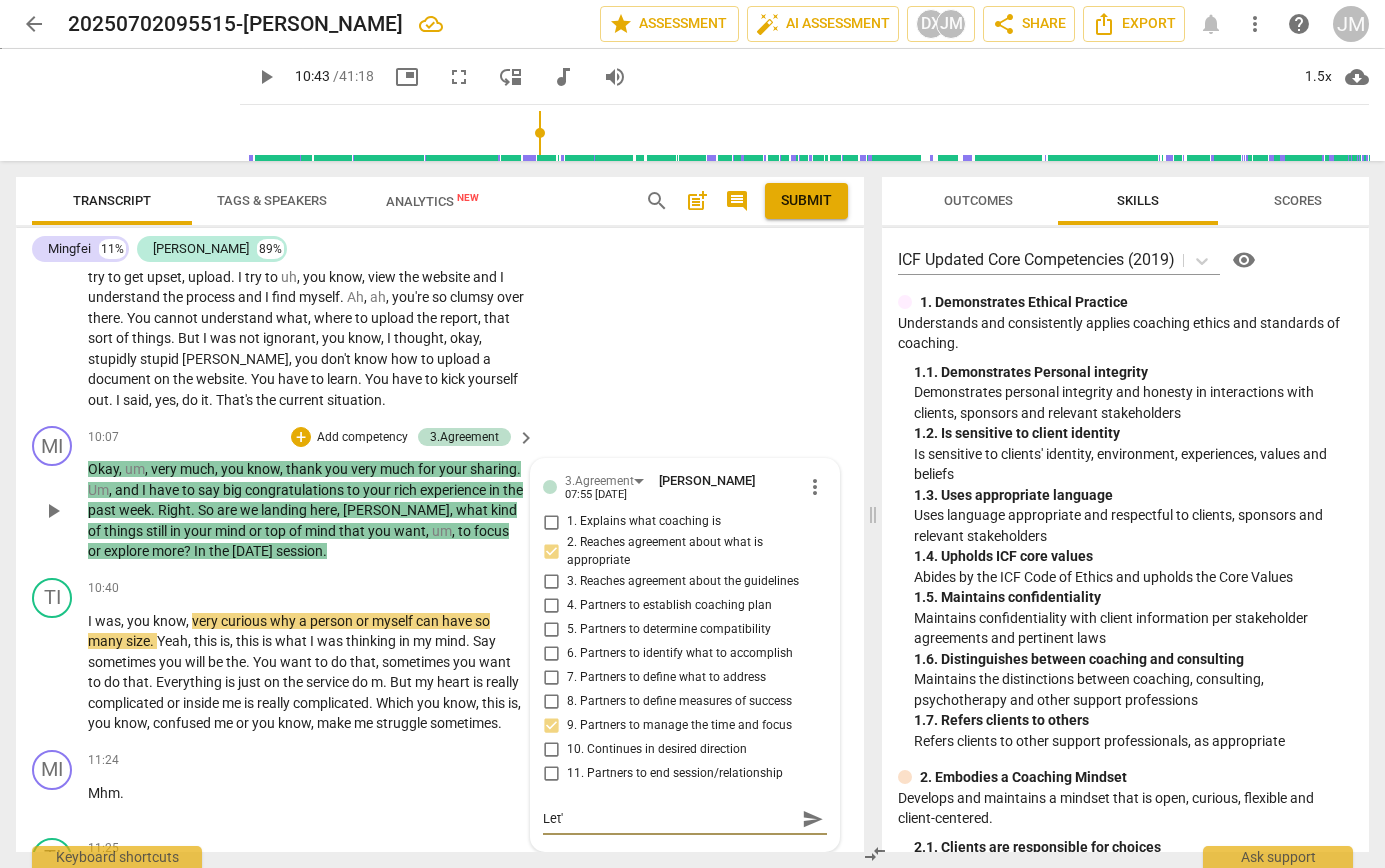 type on "Let'" 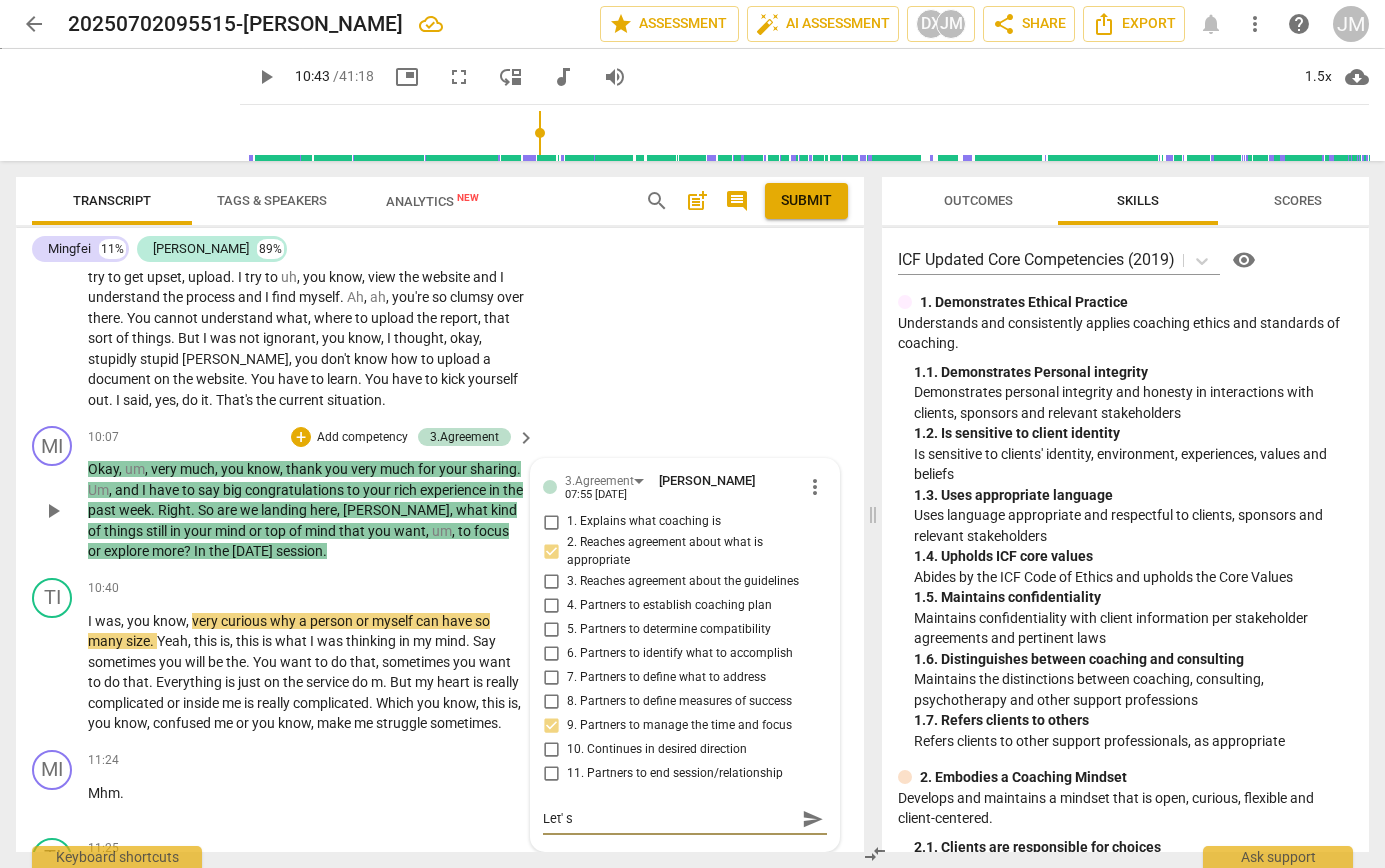 type on "Let'" 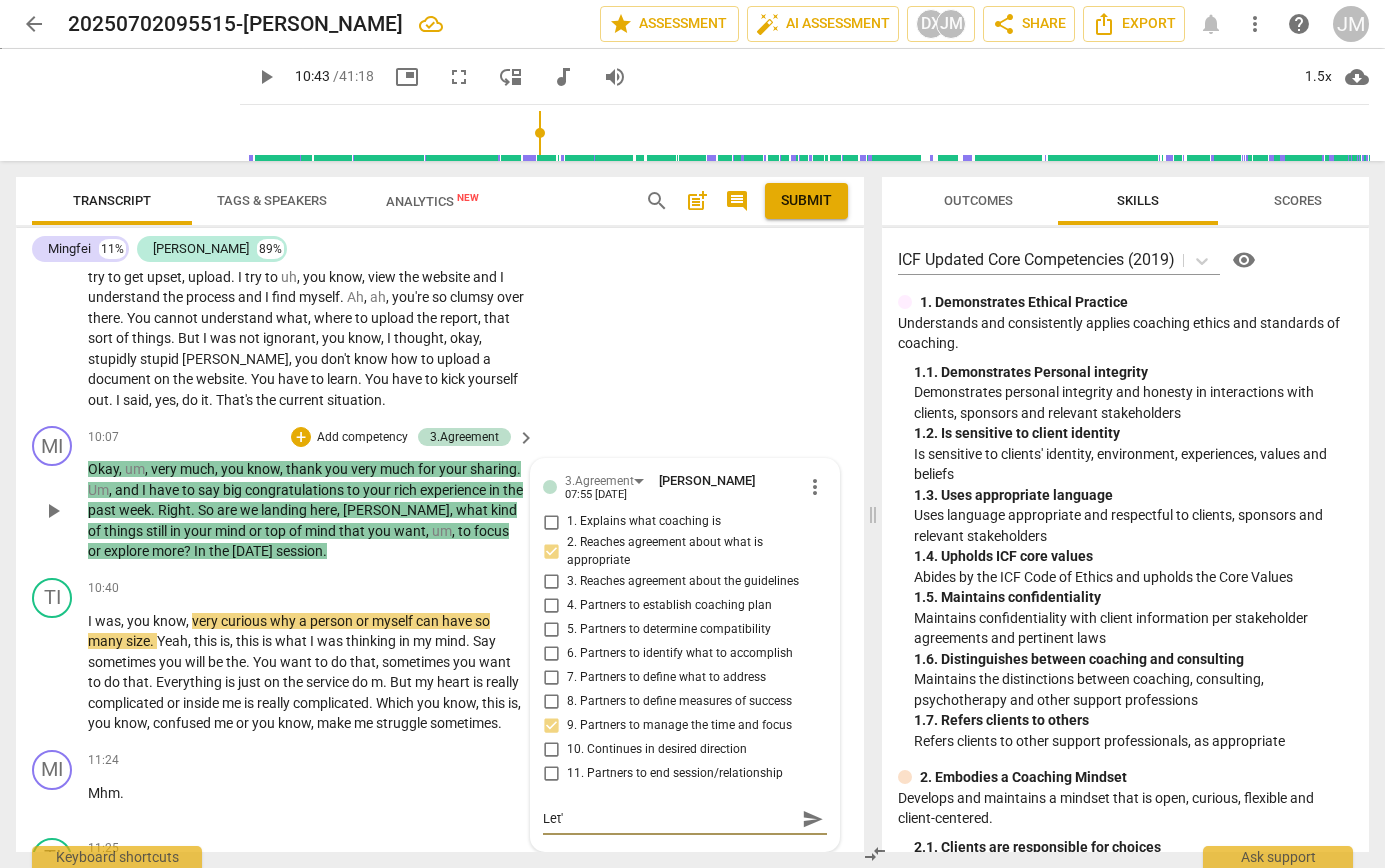 type on "Let'" 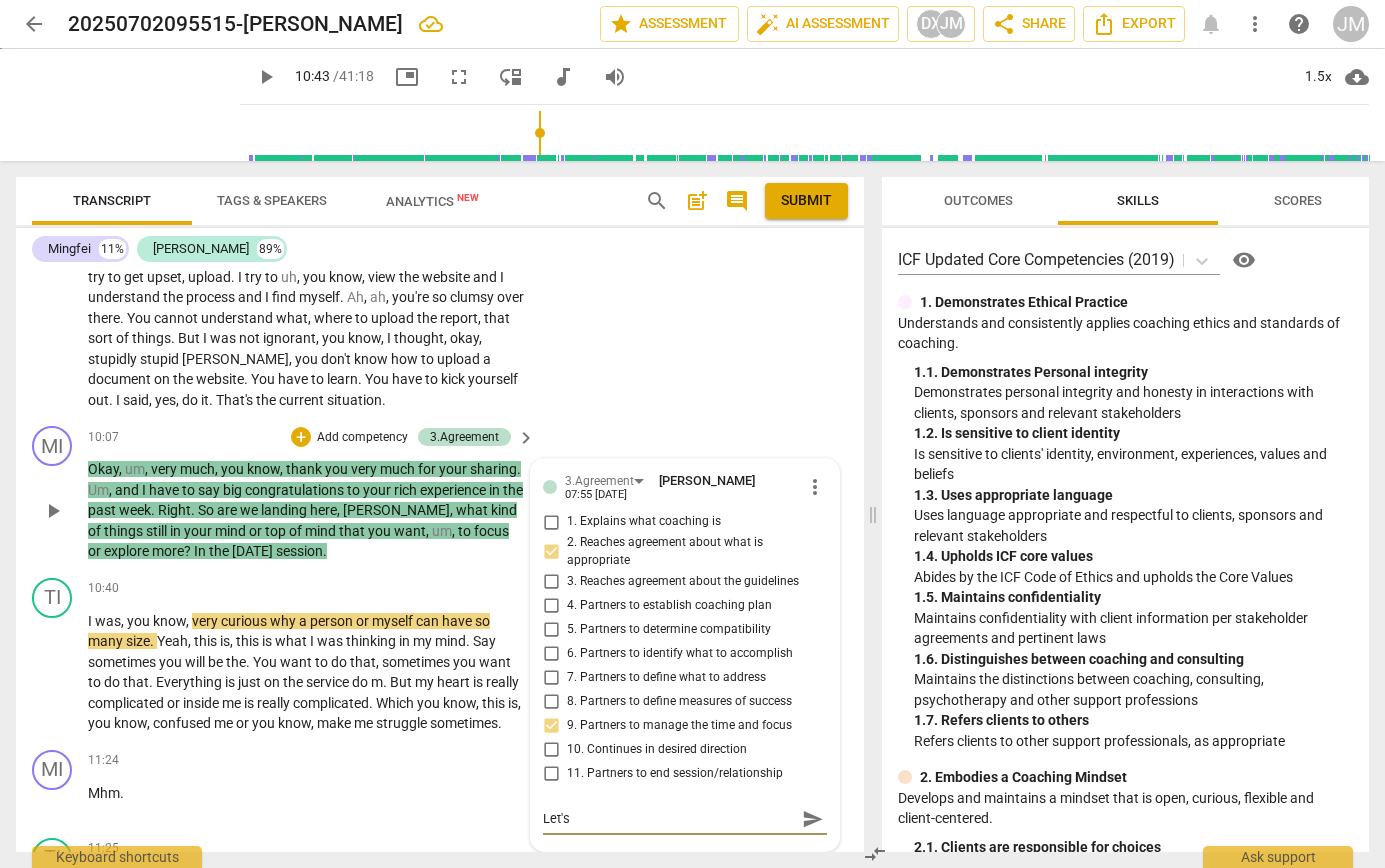 type on "Let's" 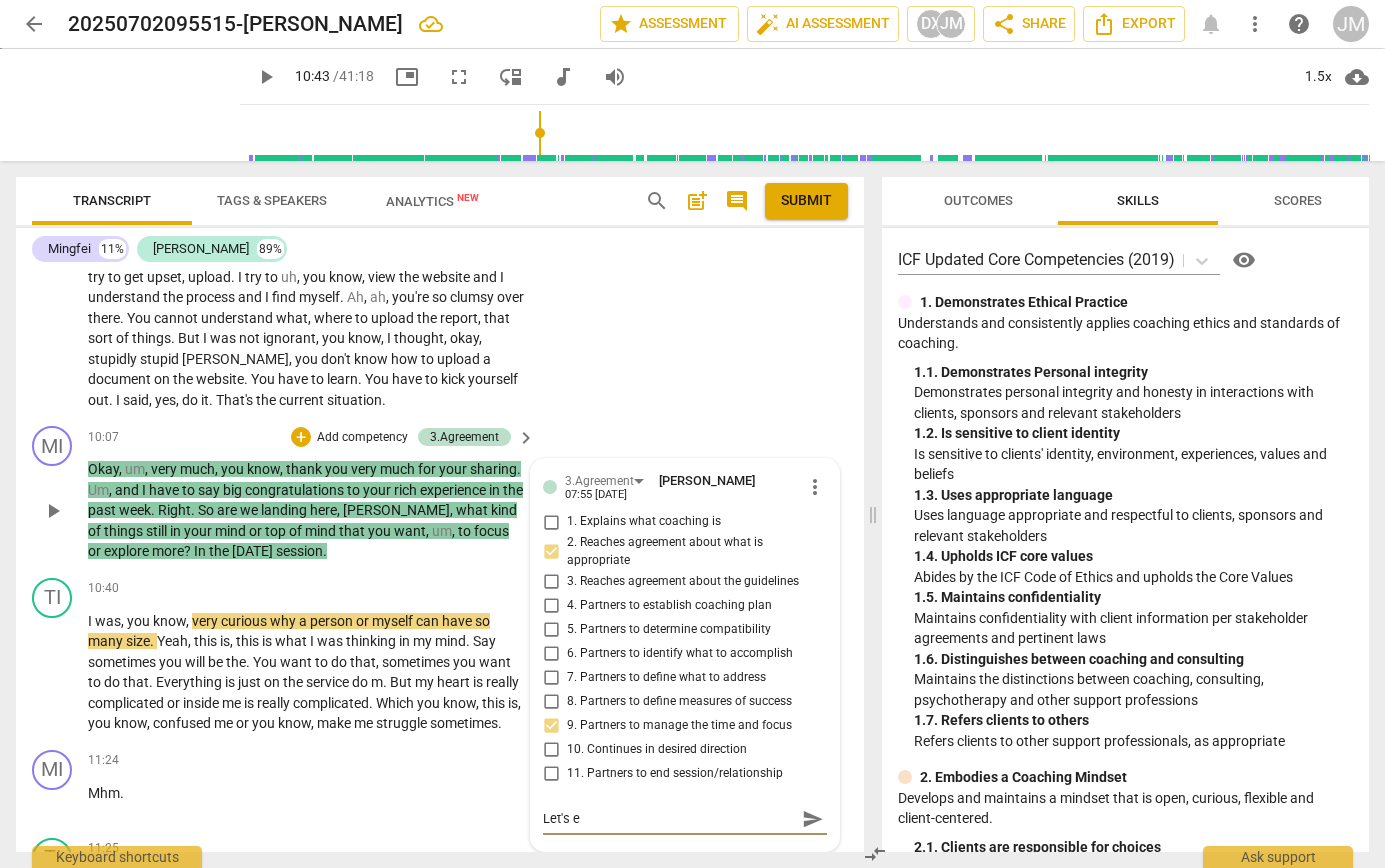 type on "Let's ex" 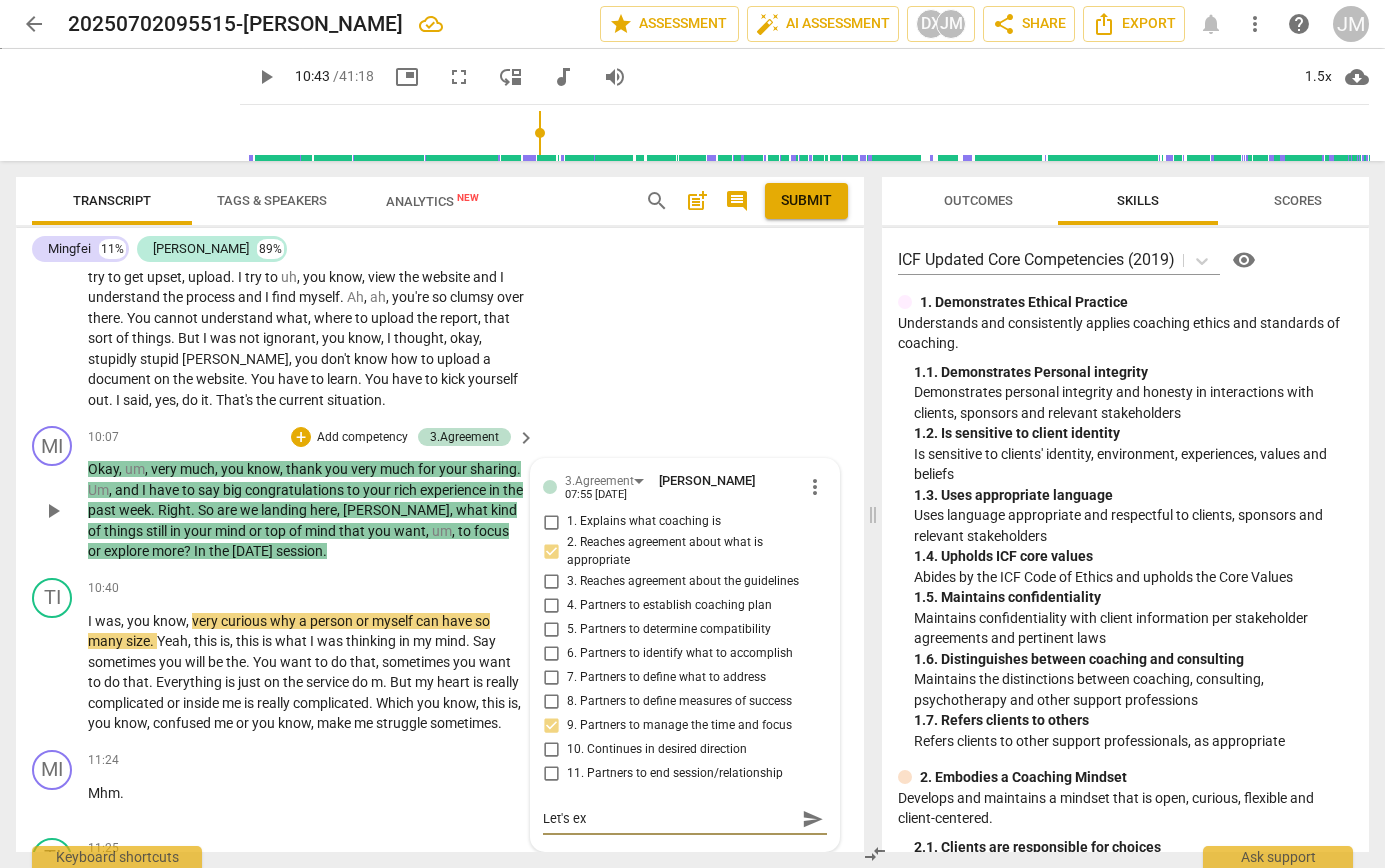 type on "Let's exp" 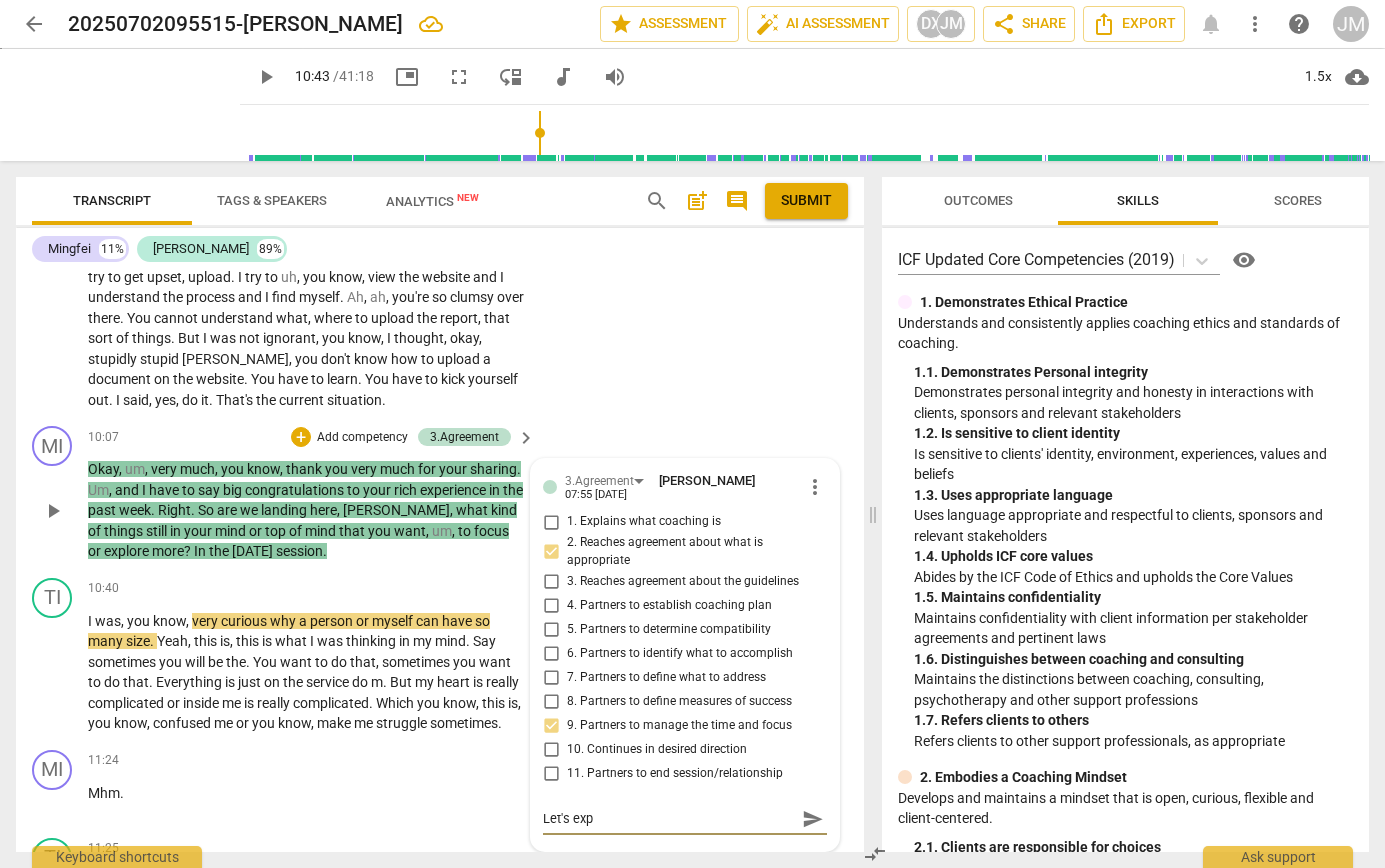 type on "Let's expl" 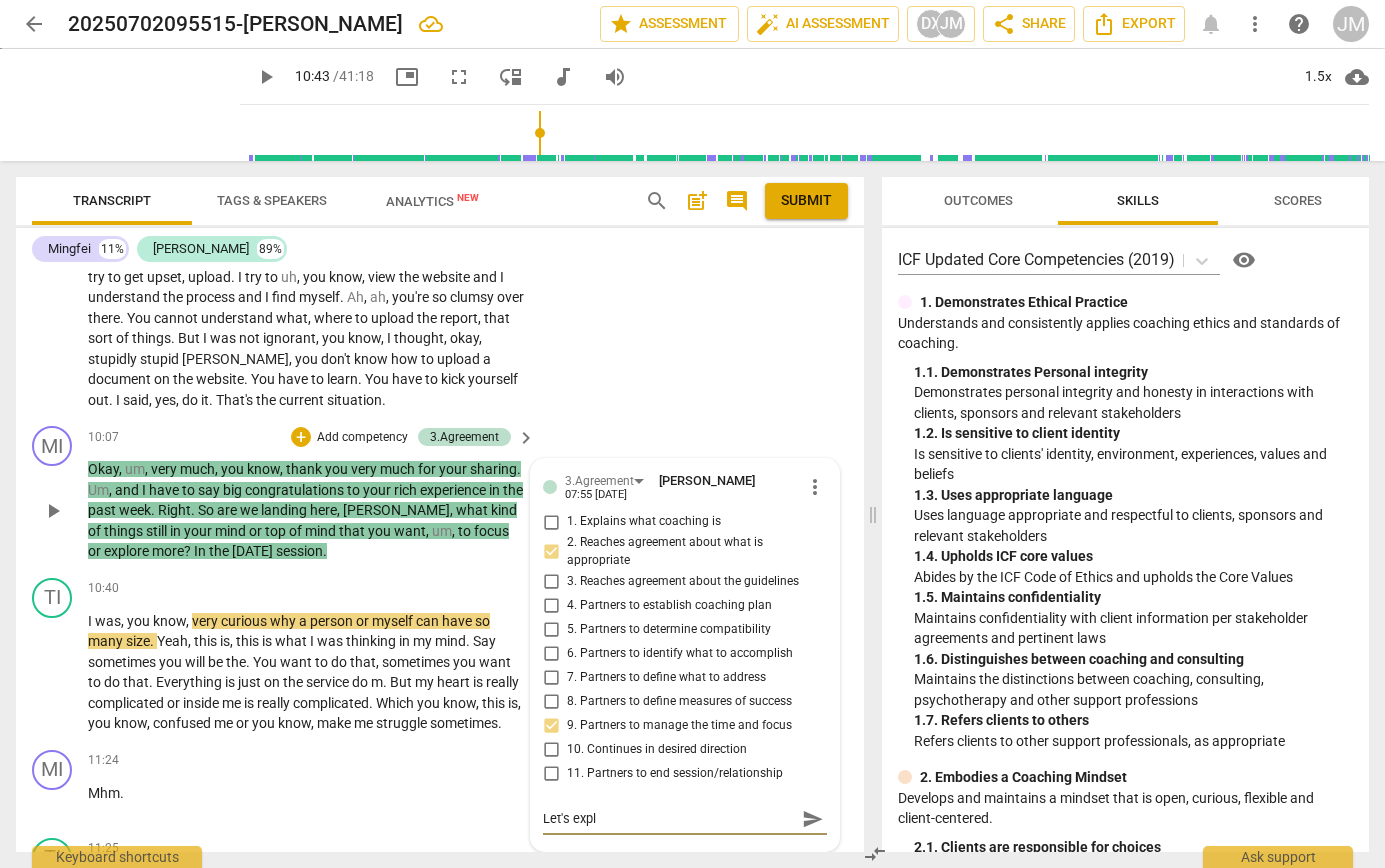 type on "Let's explo" 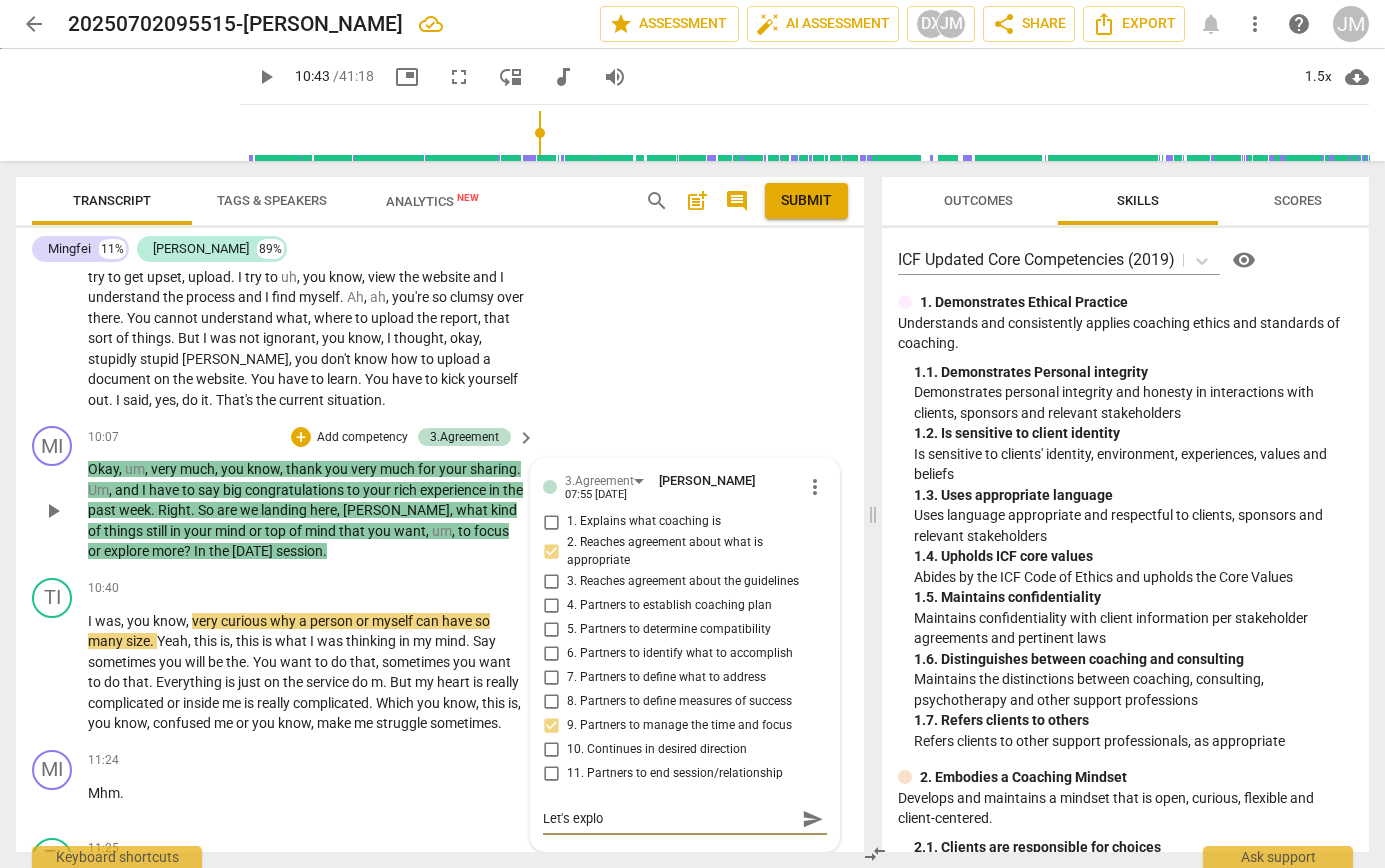 type on "Let's explor" 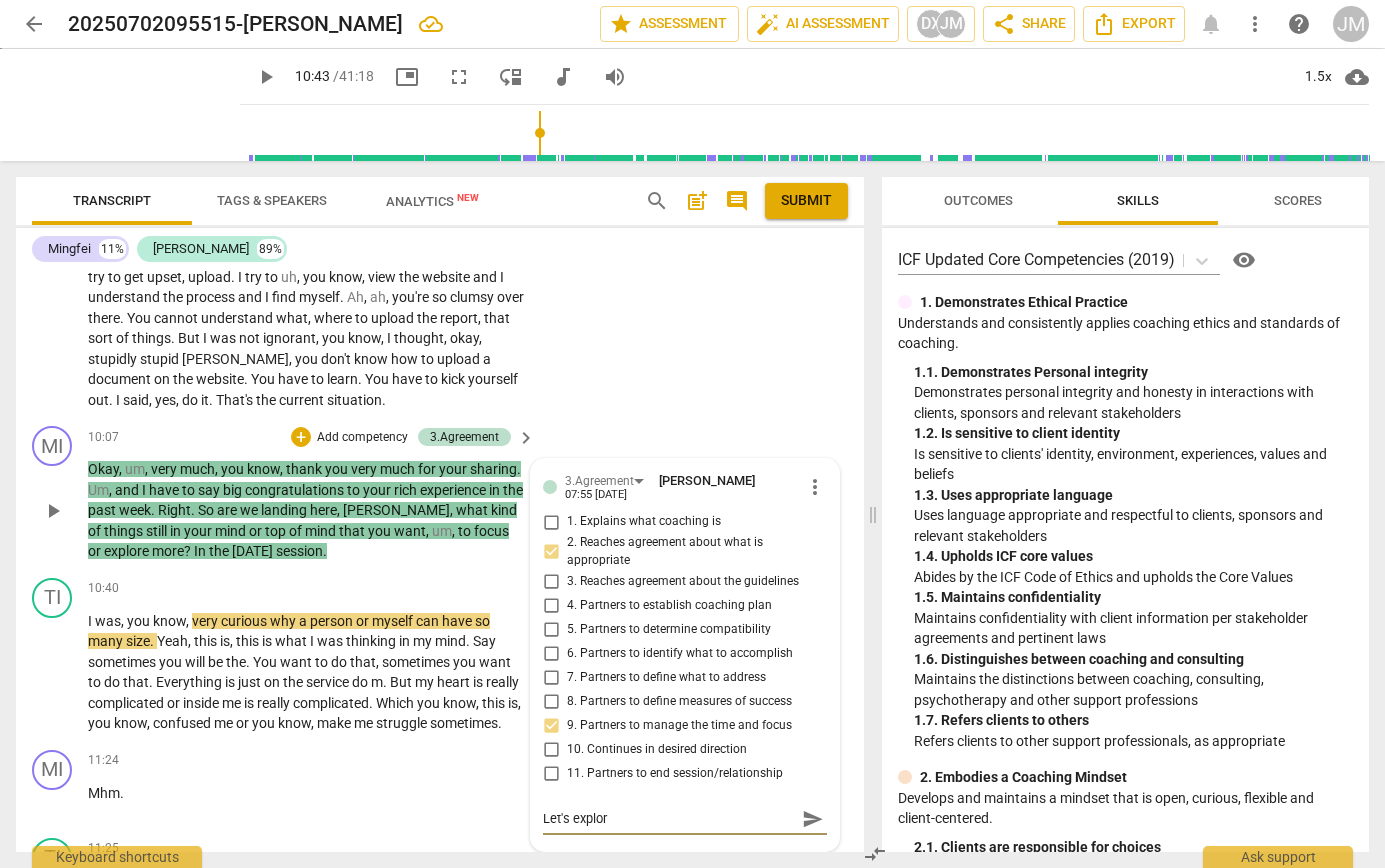 type on "Let's explore" 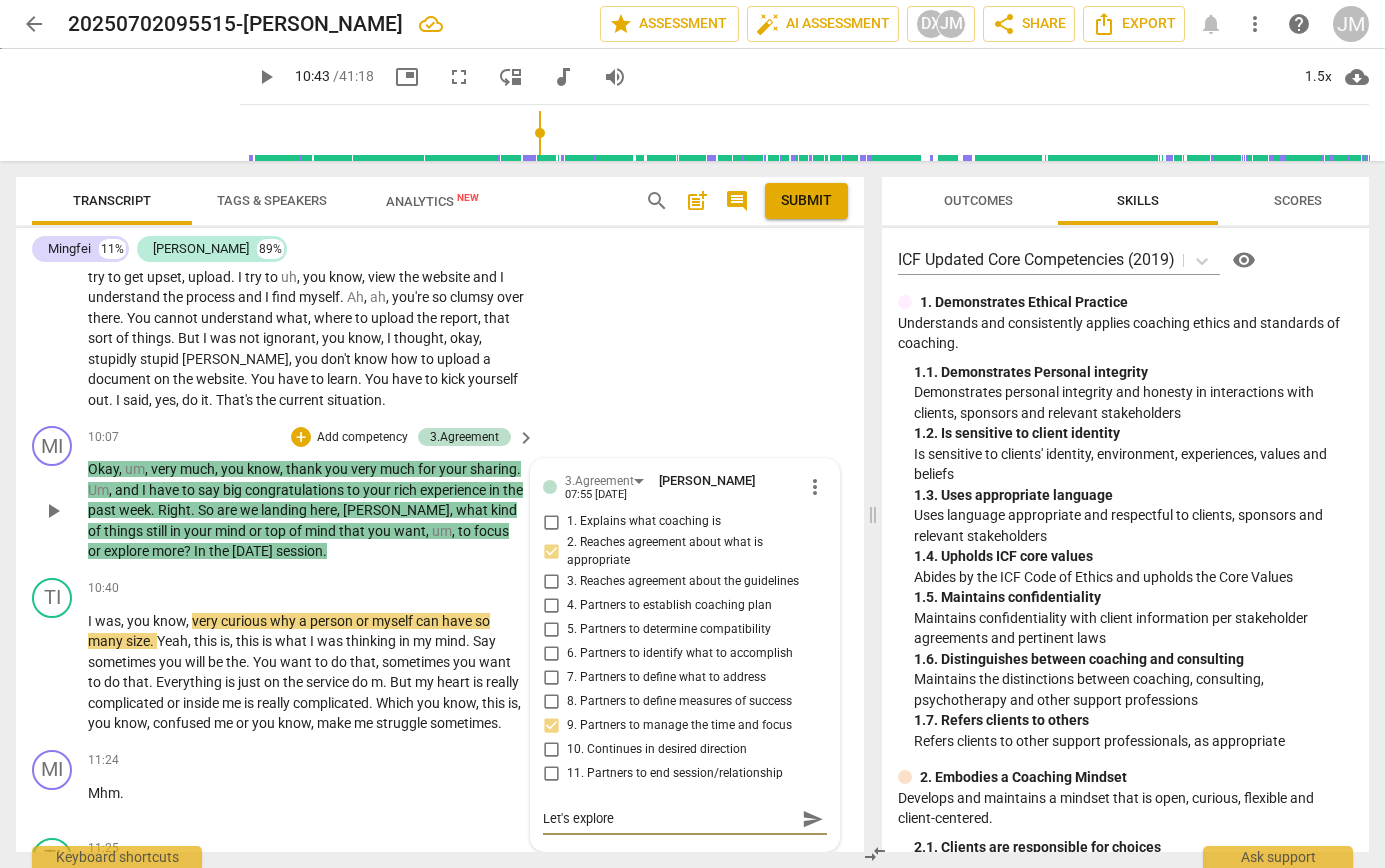 type on "Let's explore" 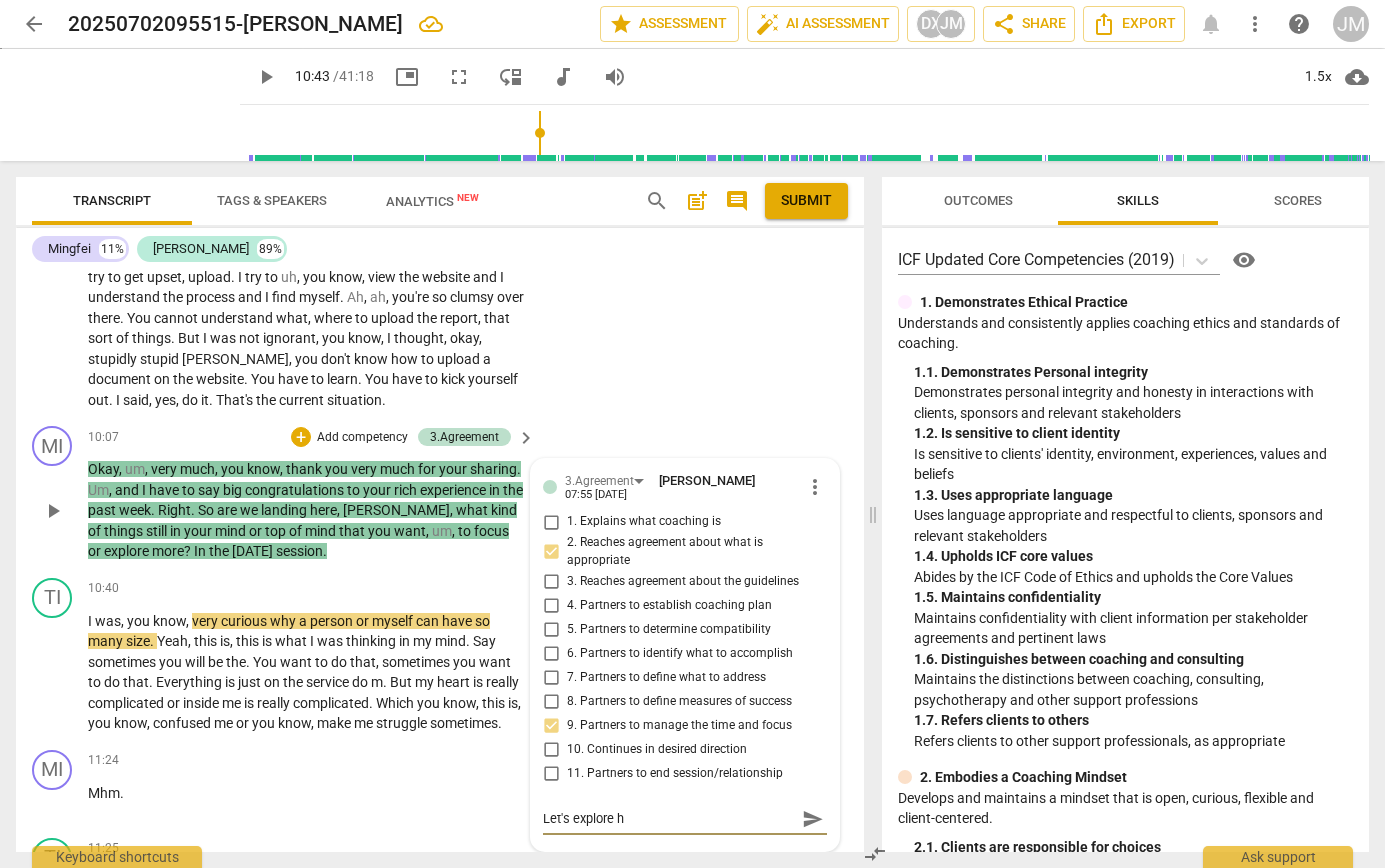 type on "Let's explore ho" 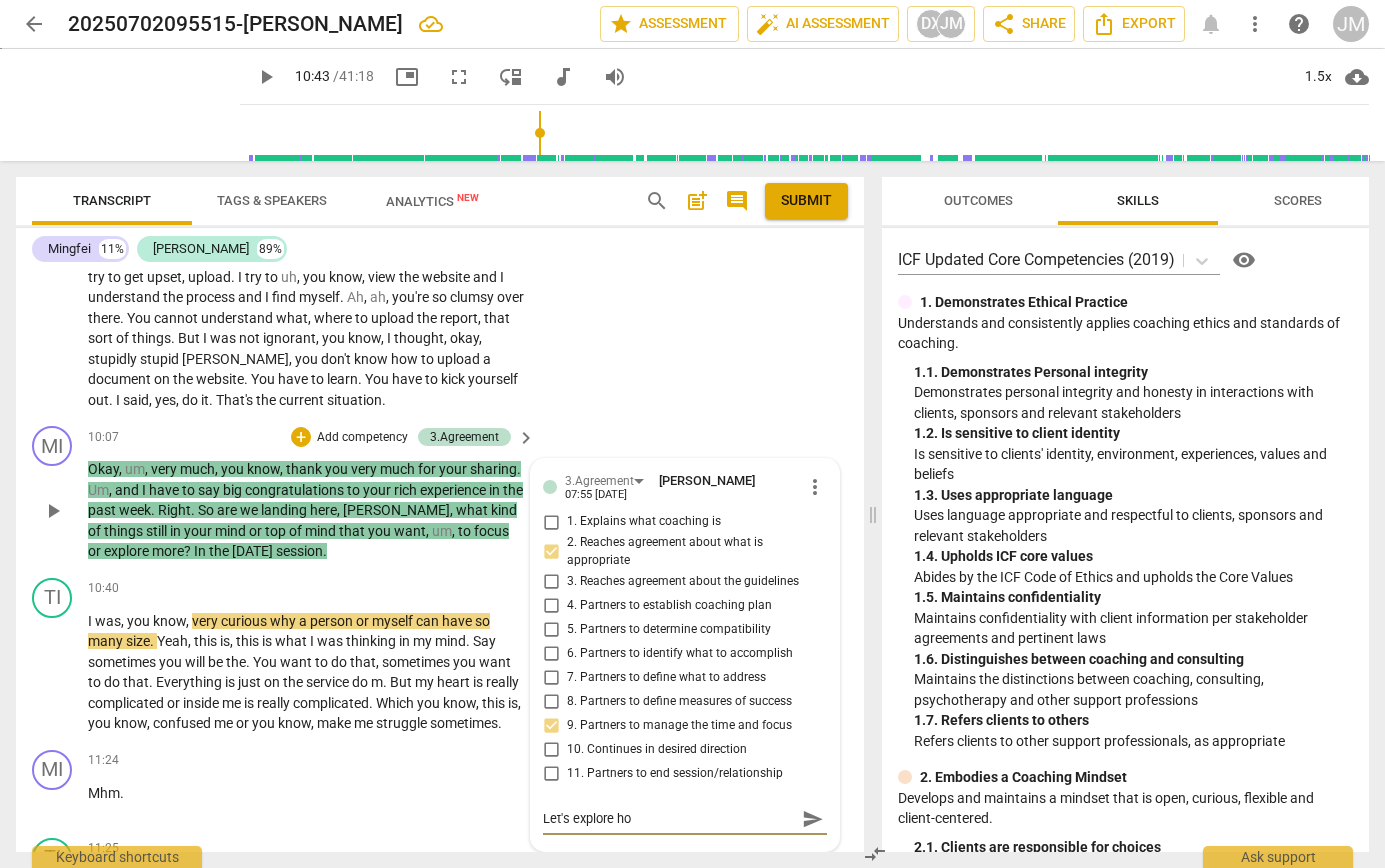 type on "Let's explore how" 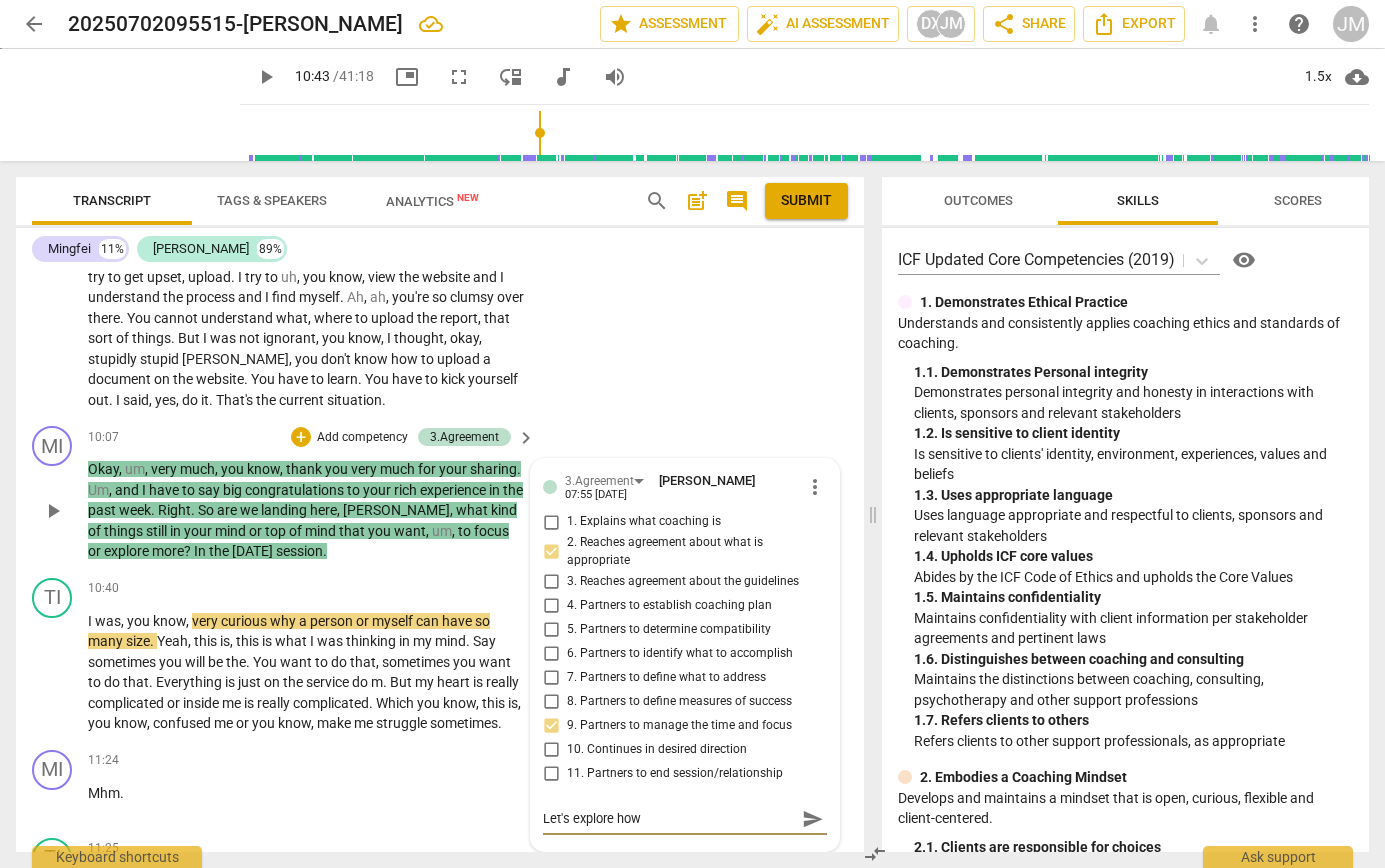 type on "Let's explore how" 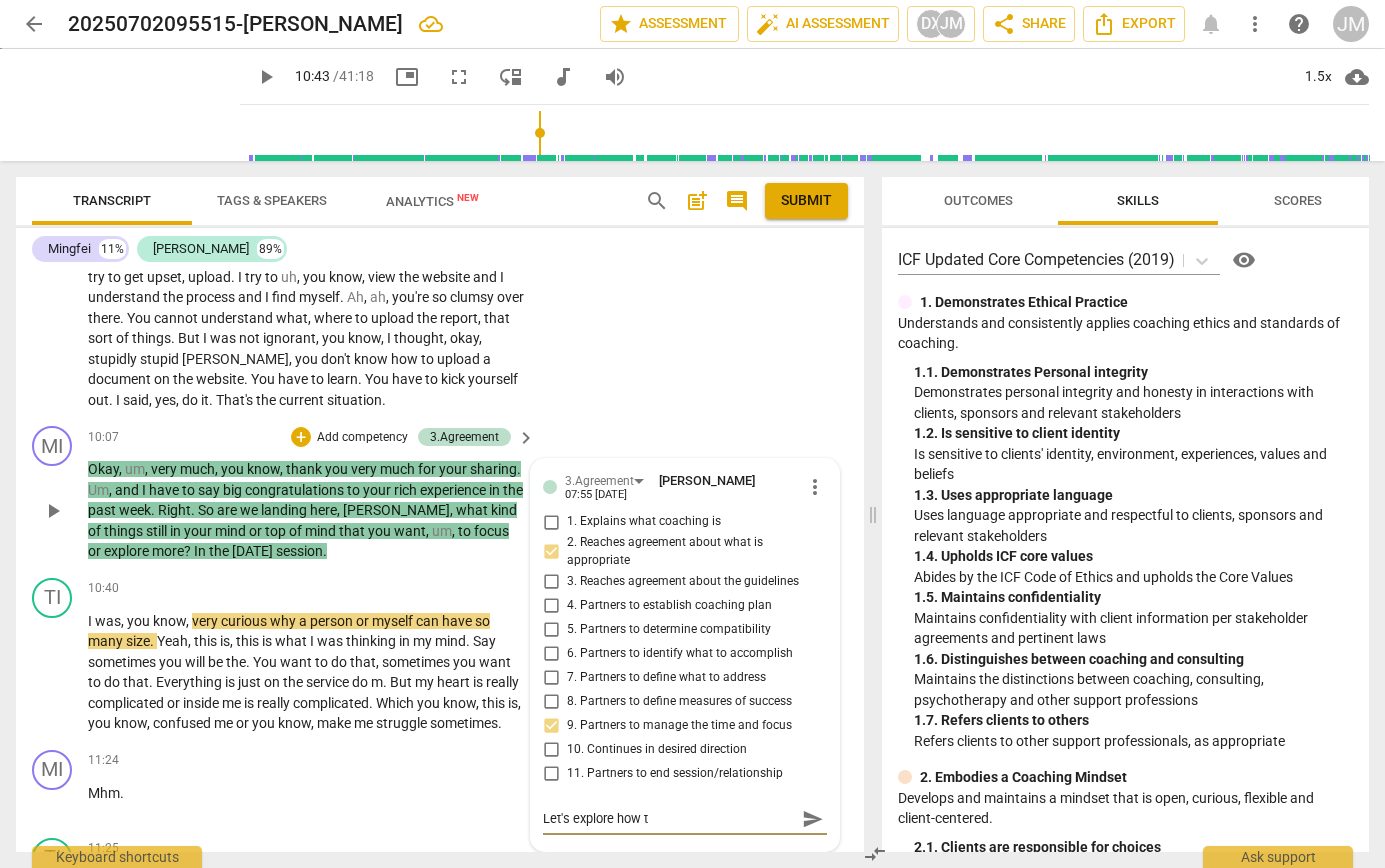 type on "Let's explore how to" 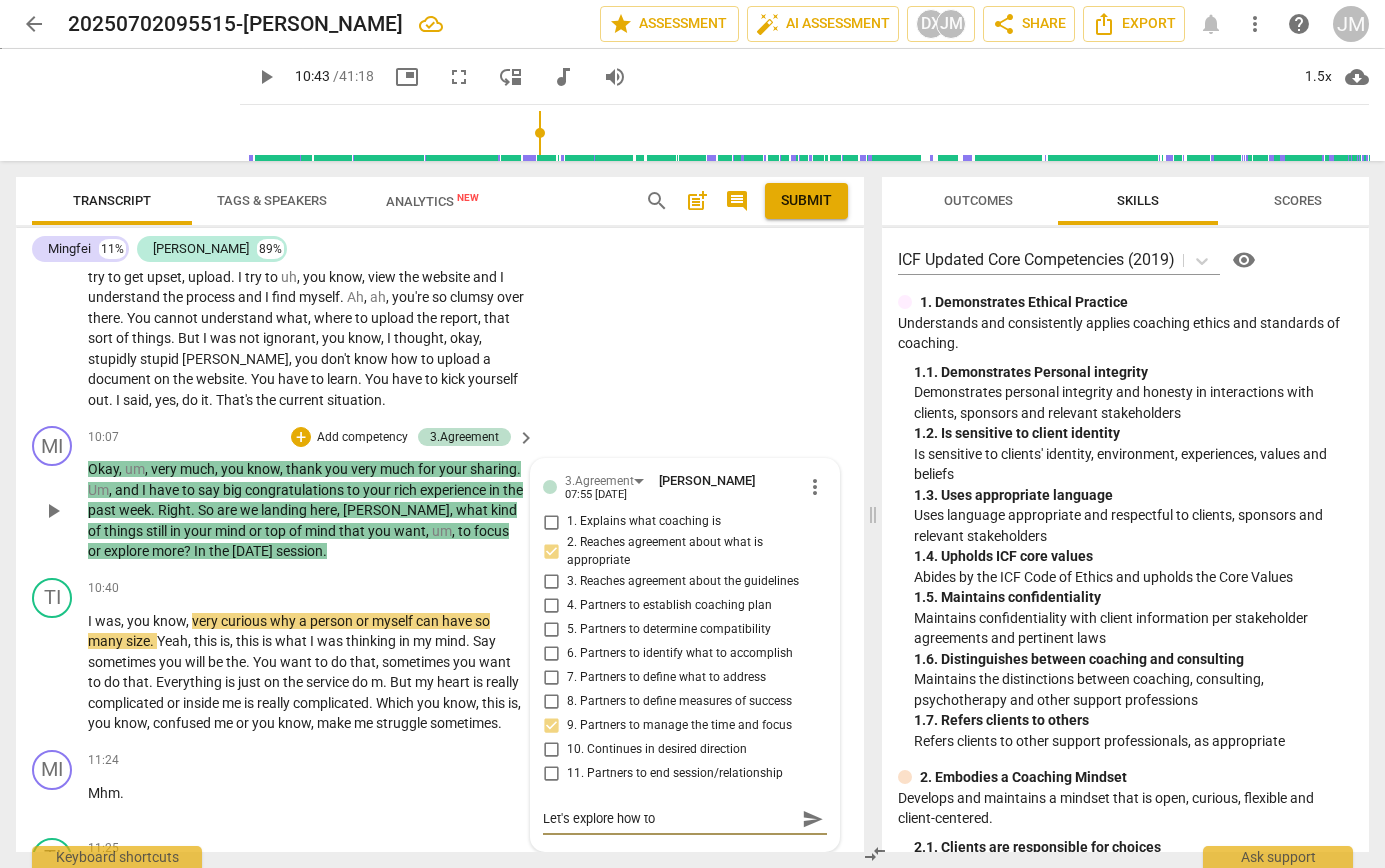 type on "Let's explore how to" 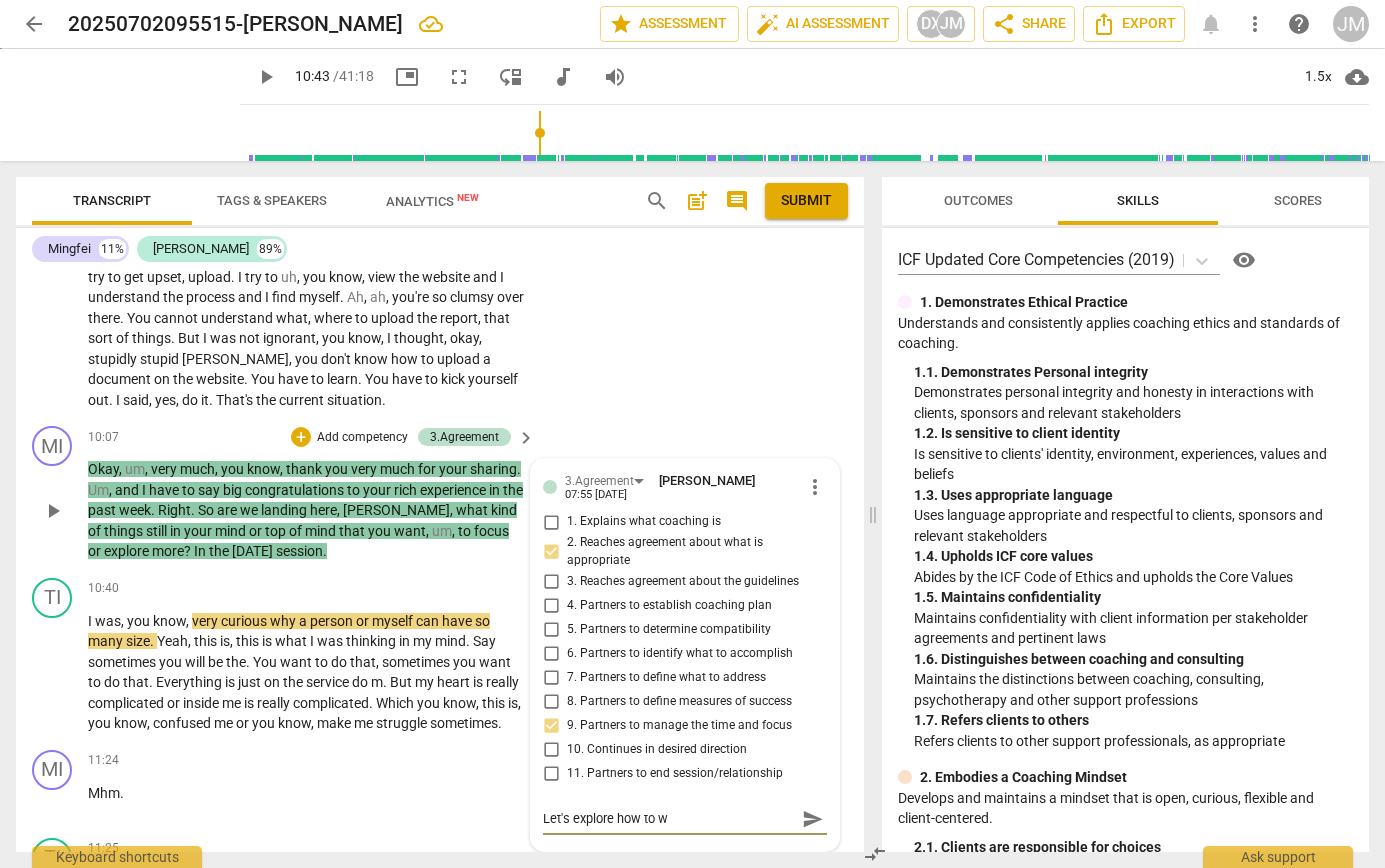 type on "Let's explore how to we" 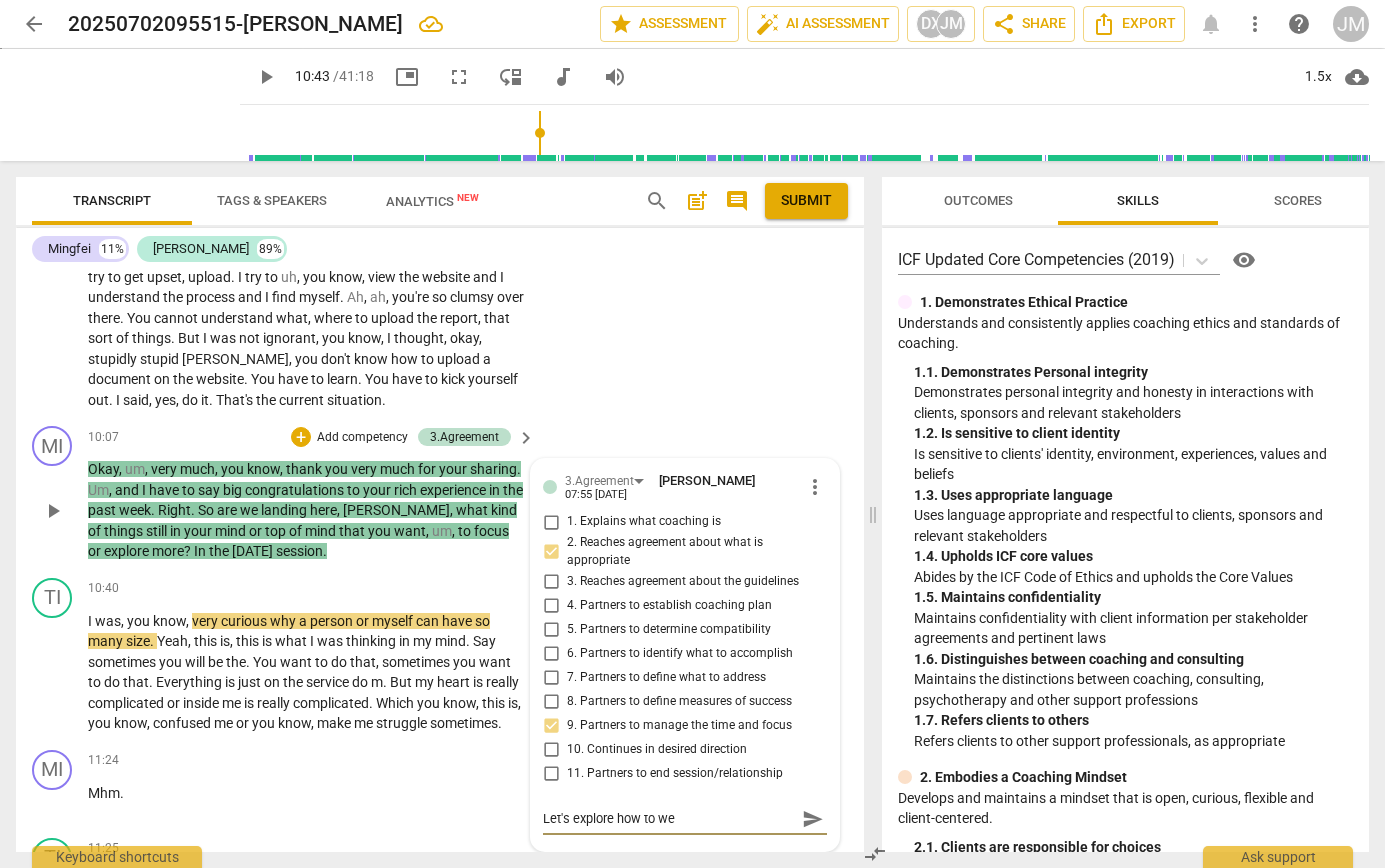 type on "Let's explore how to wea" 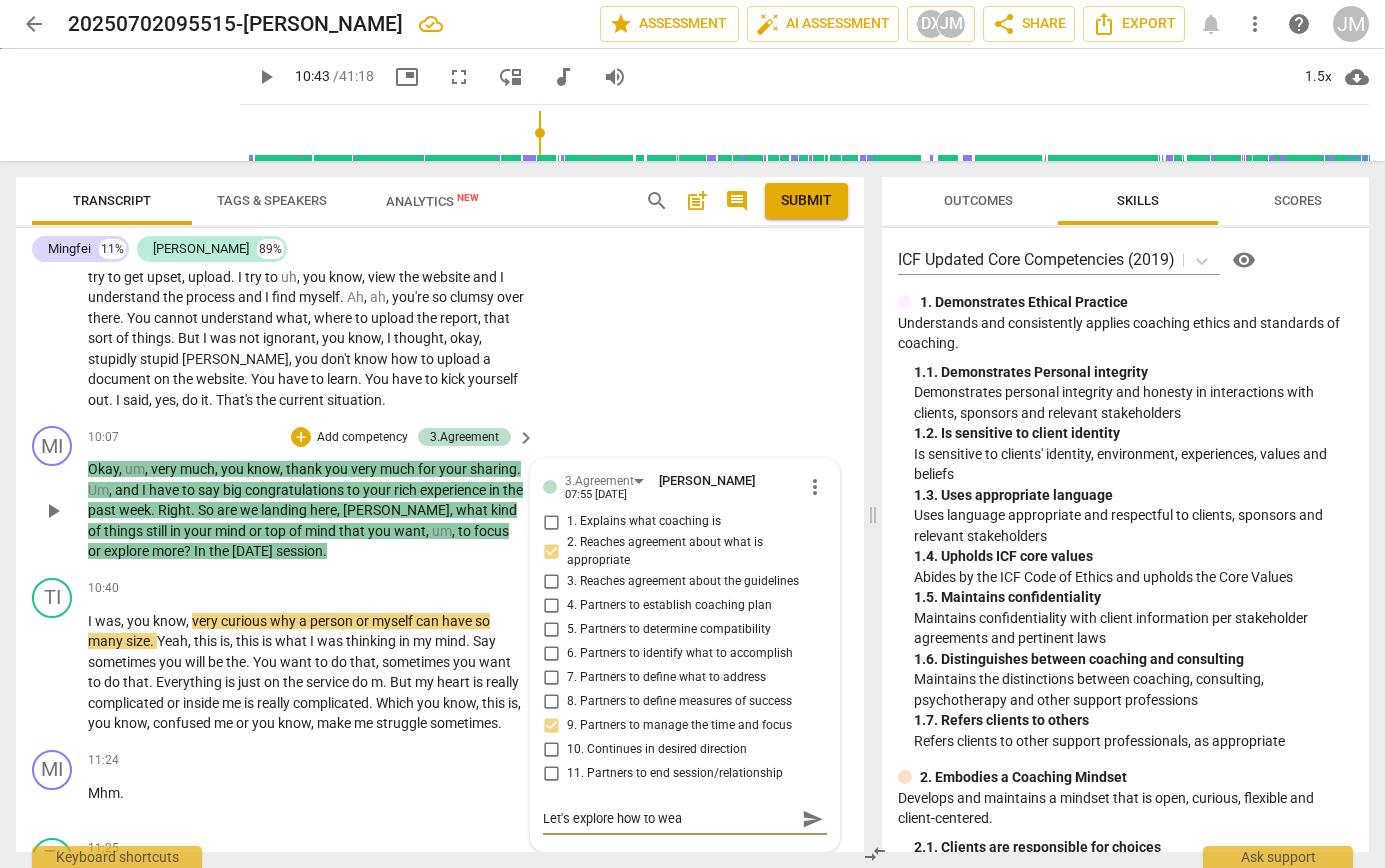 type on "Let's explore how to weav" 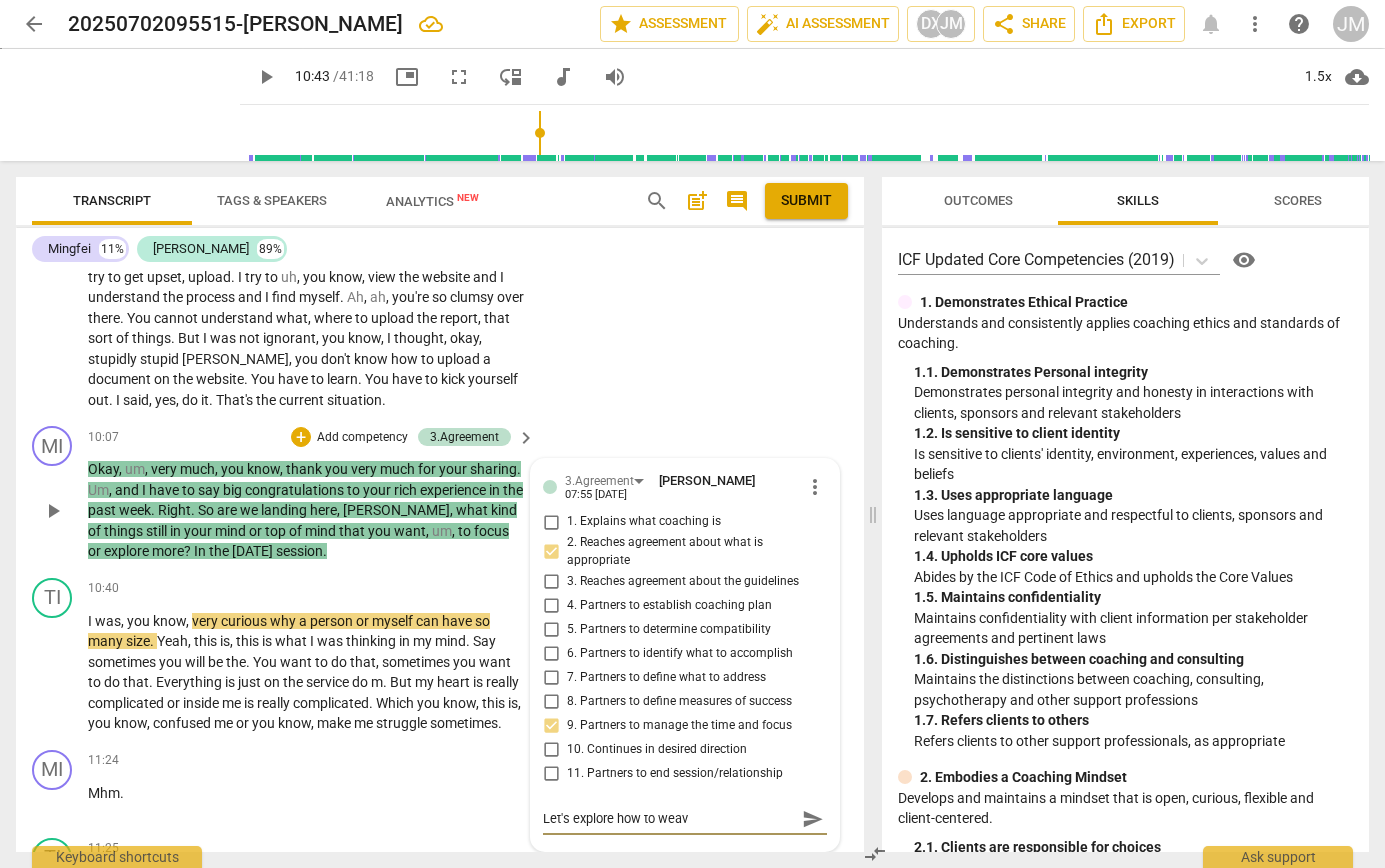 type on "Let's explore how to weave" 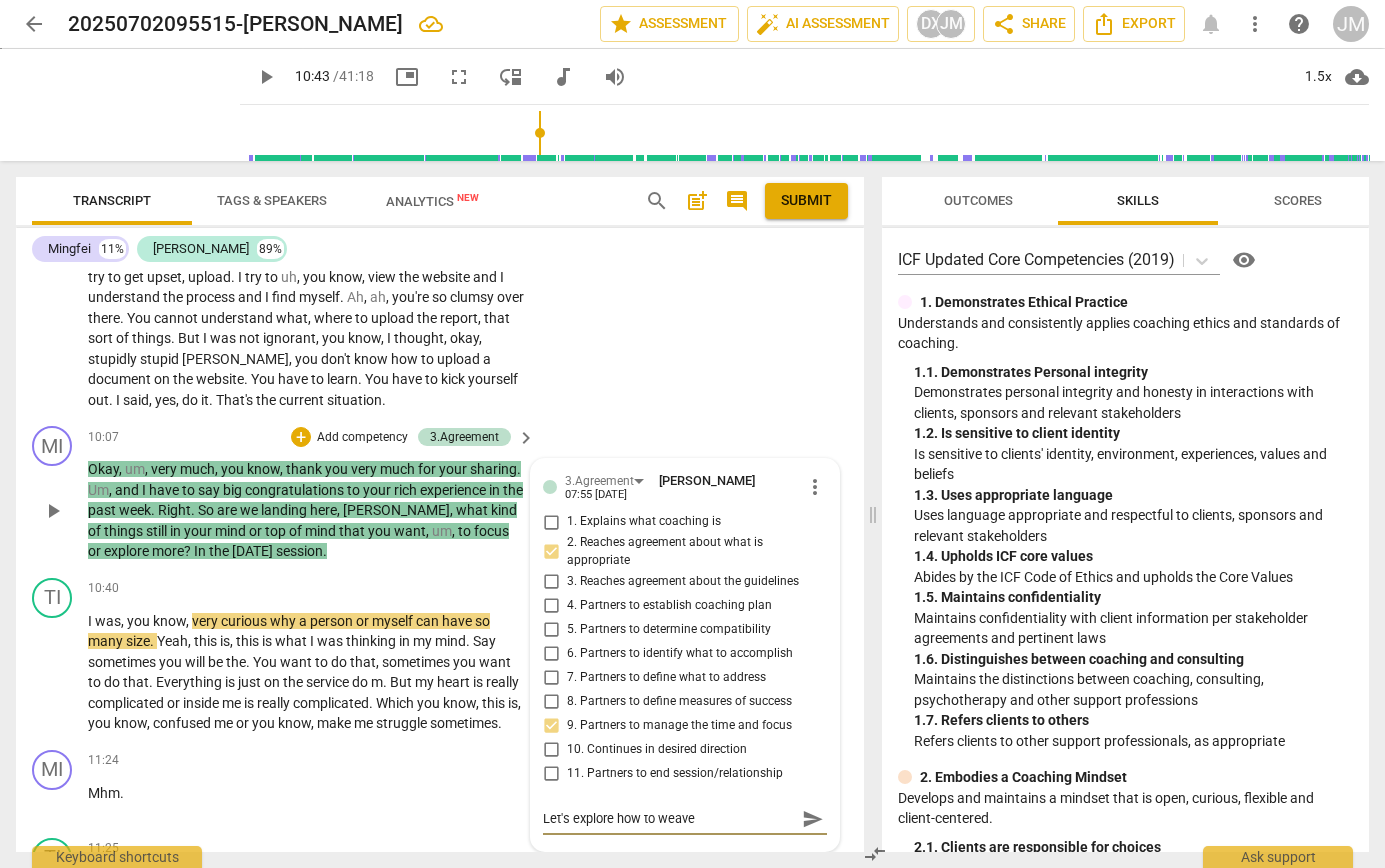 type on "Let's explore how to weave" 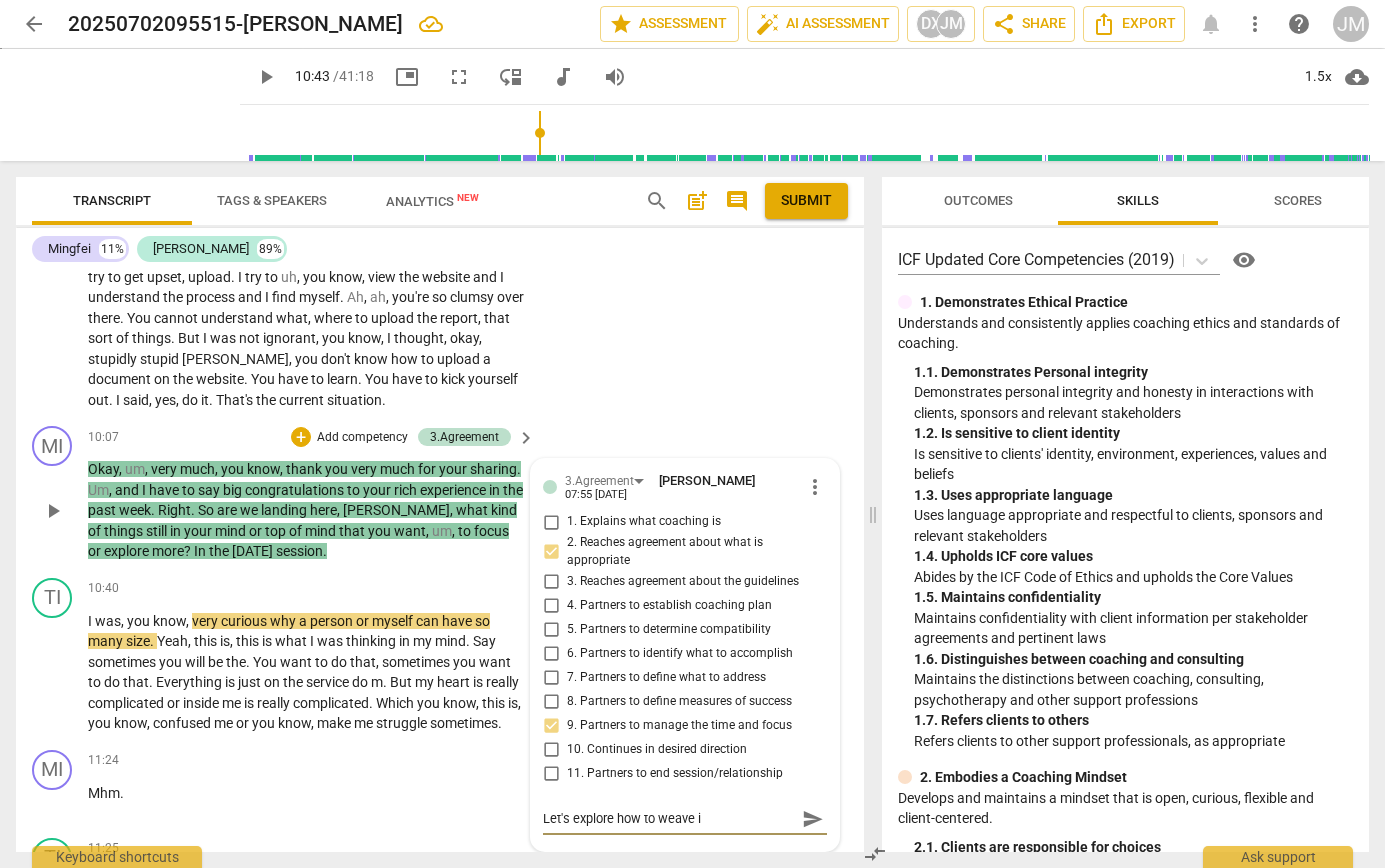 type on "Let's explore how to weave in" 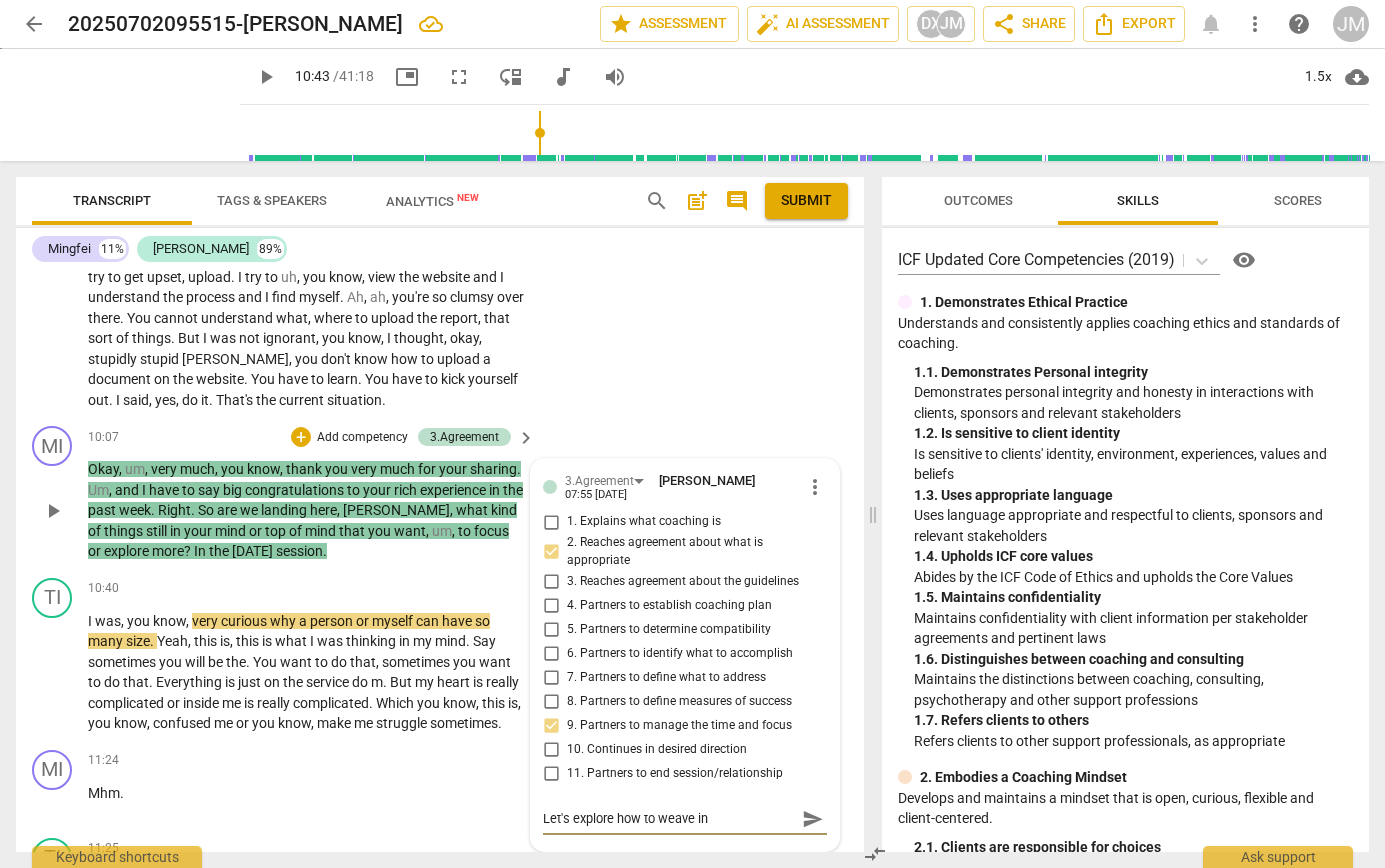 type on "Let's explore how to weave in" 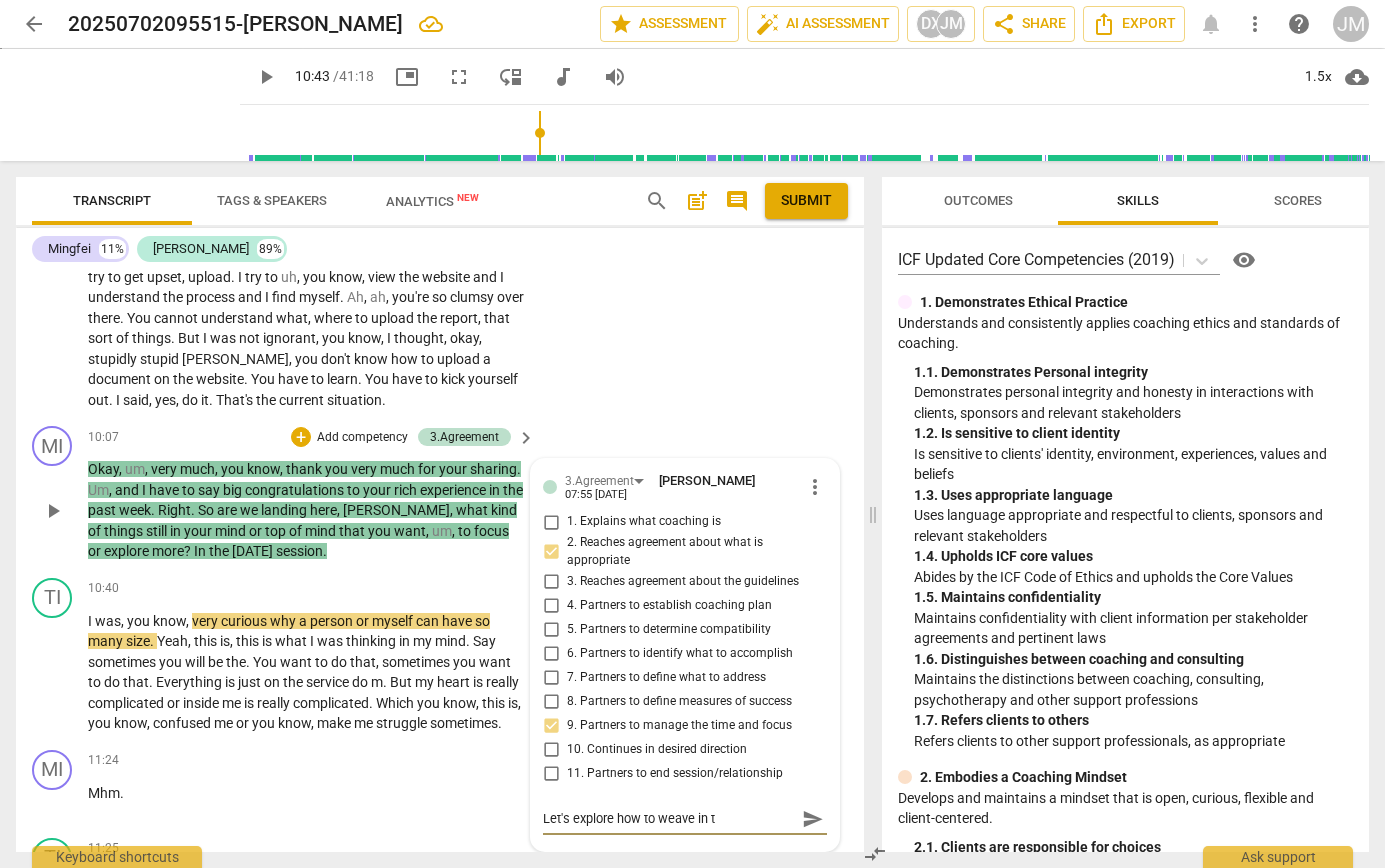 type on "Let's explore how to weave in th" 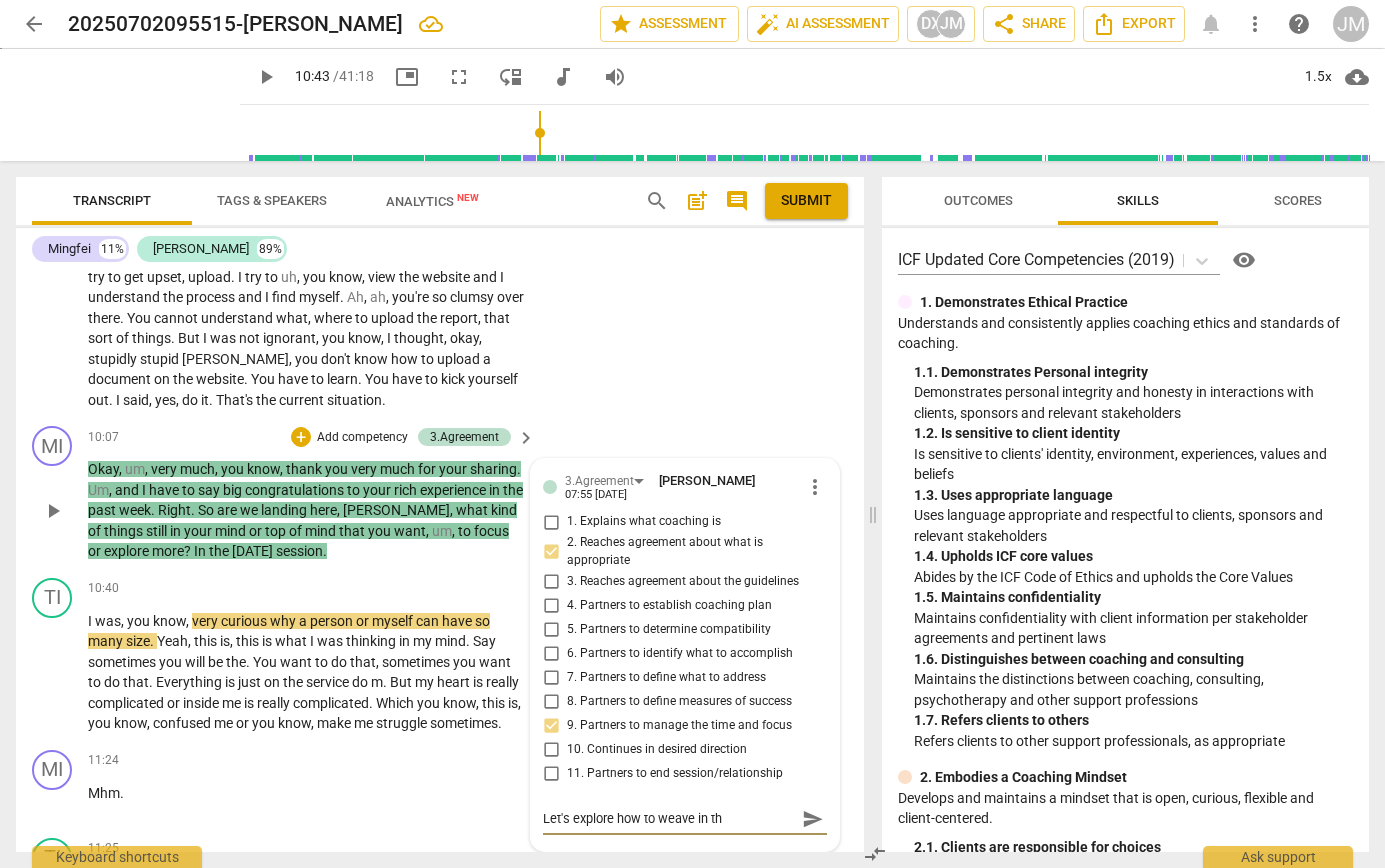 type on "Let's explore how to weave in the" 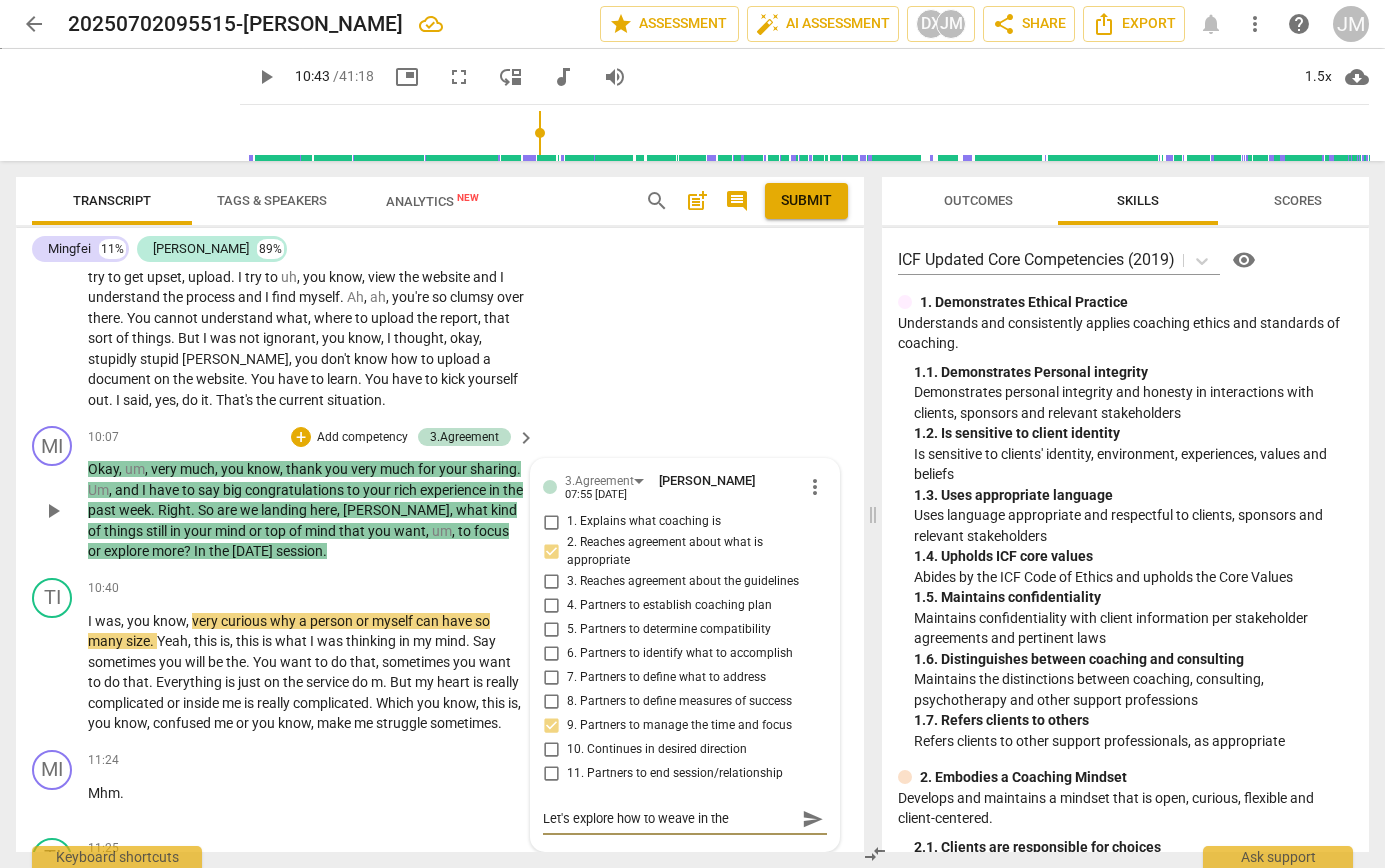 type on "Let's explore how to weave in the" 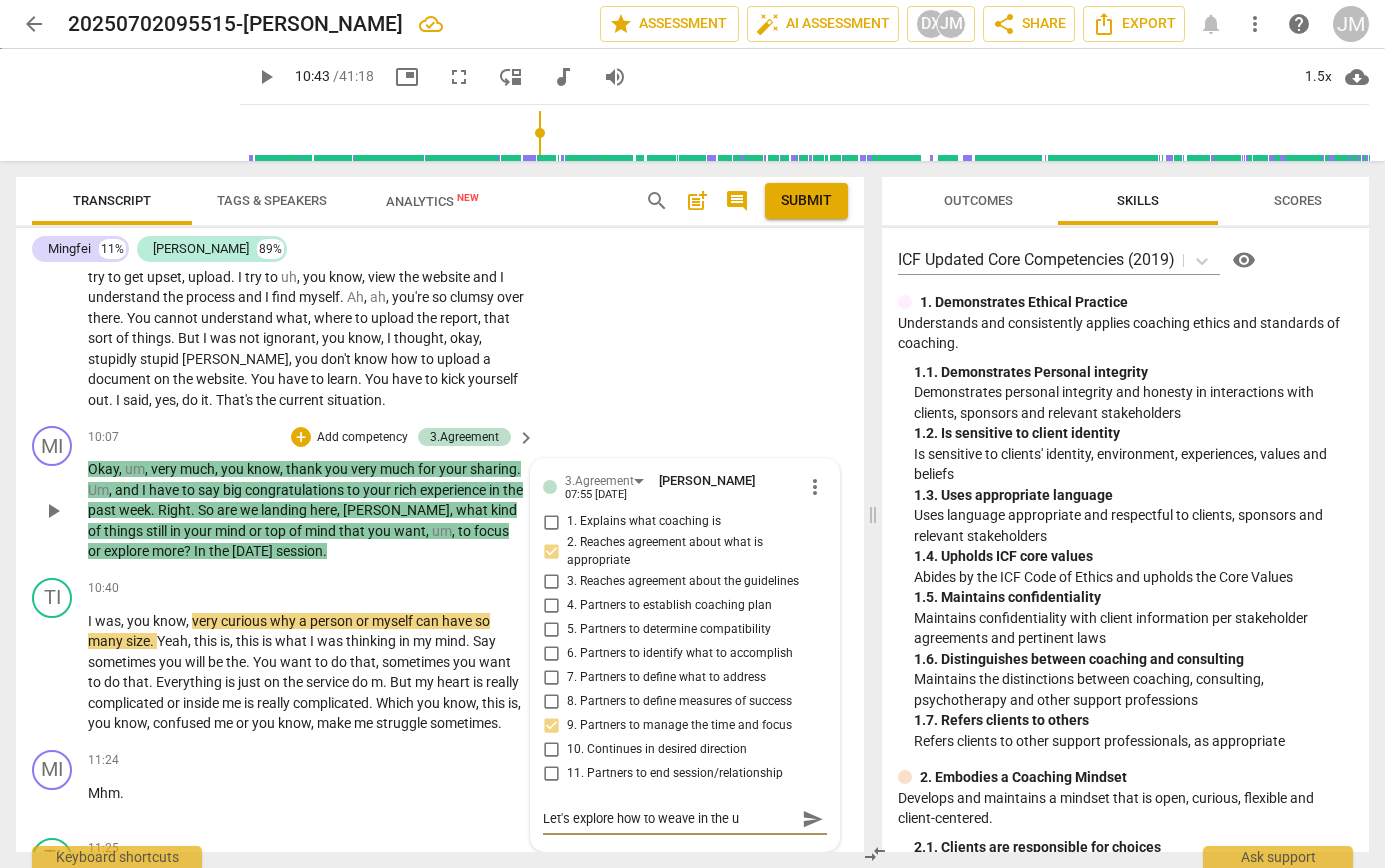 type on "Let's explore how to weave in the [GEOGRAPHIC_DATA]" 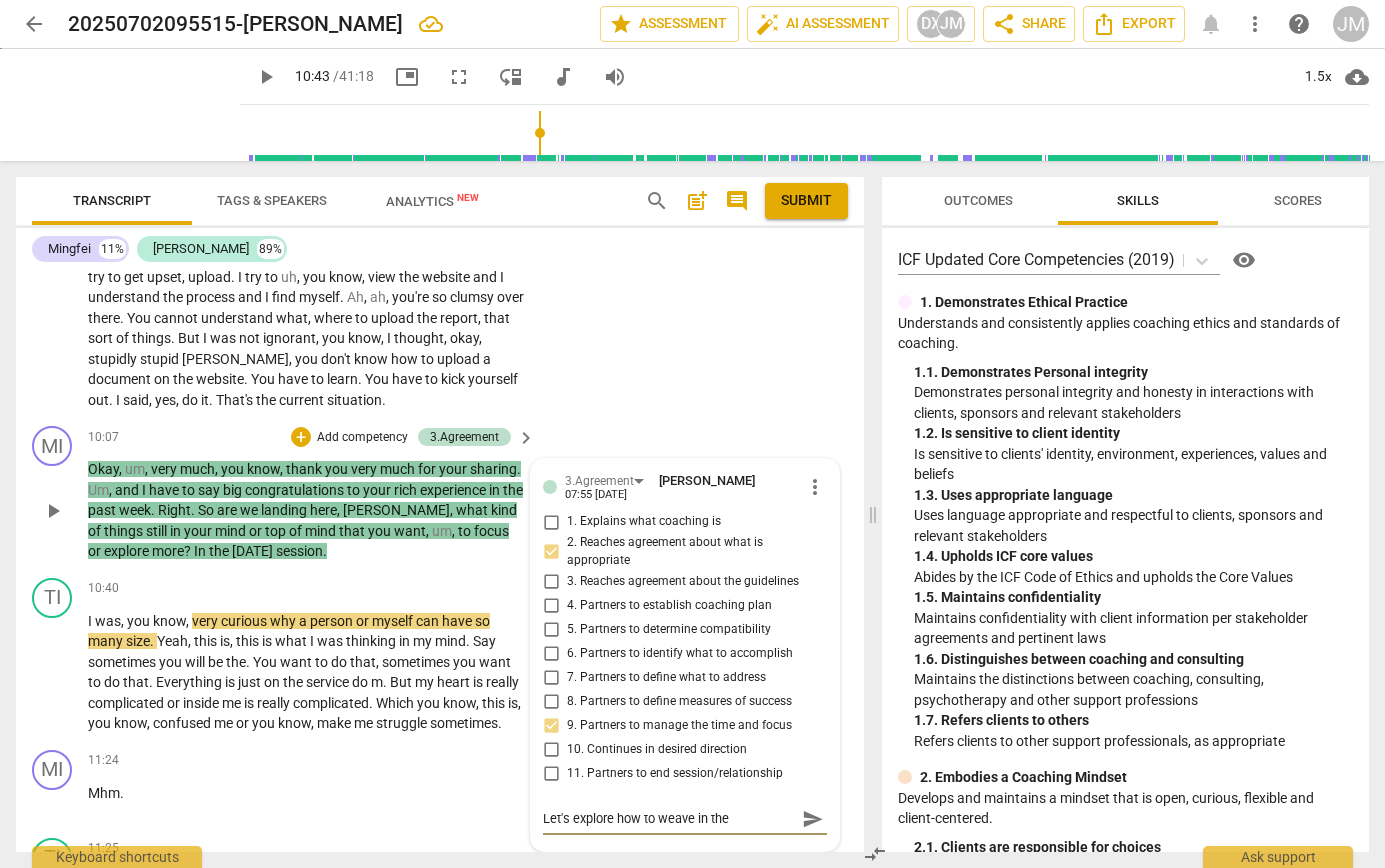 type on "Let's explore how to weave in the use" 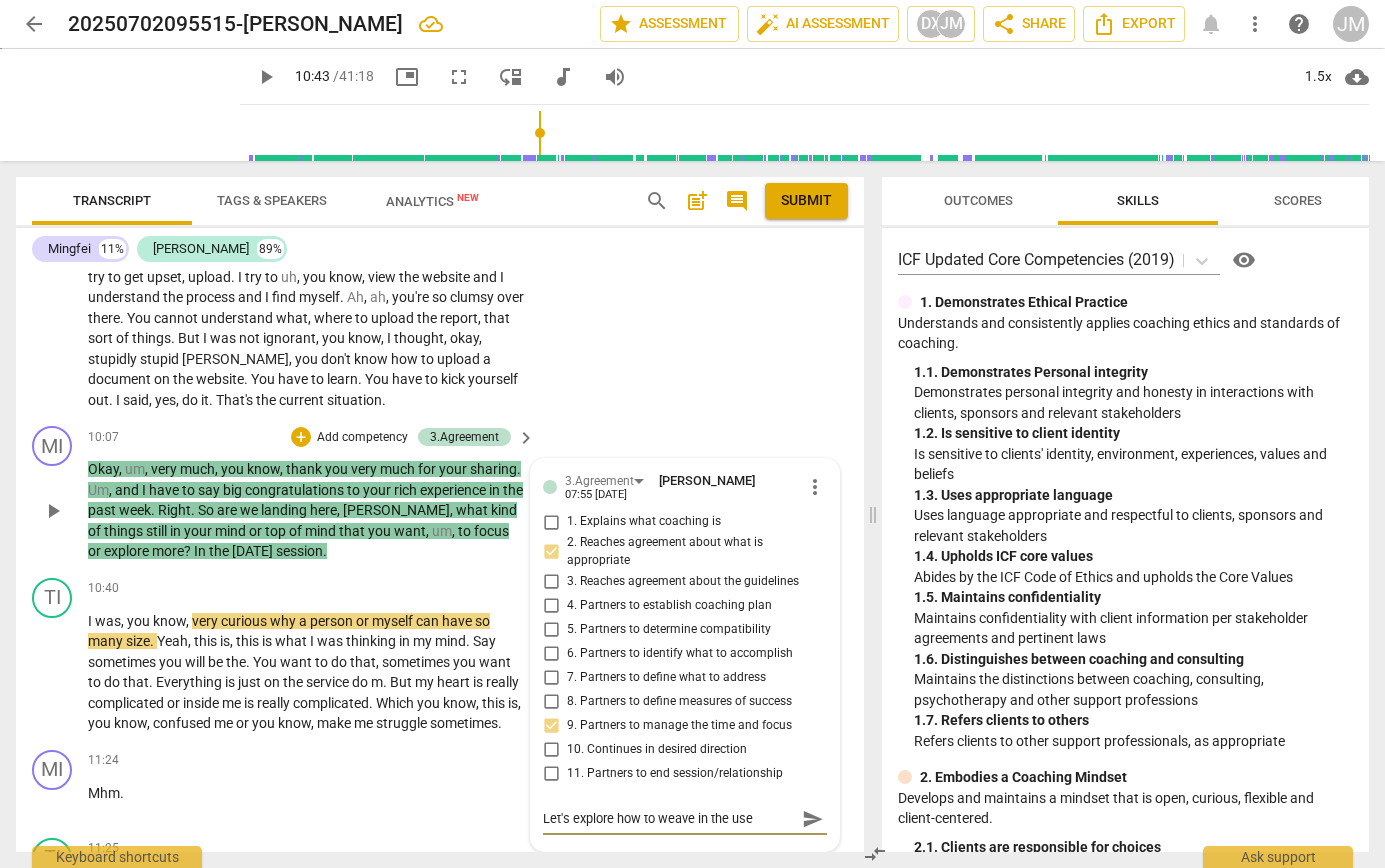 type on "Let's explore how to weave in the use" 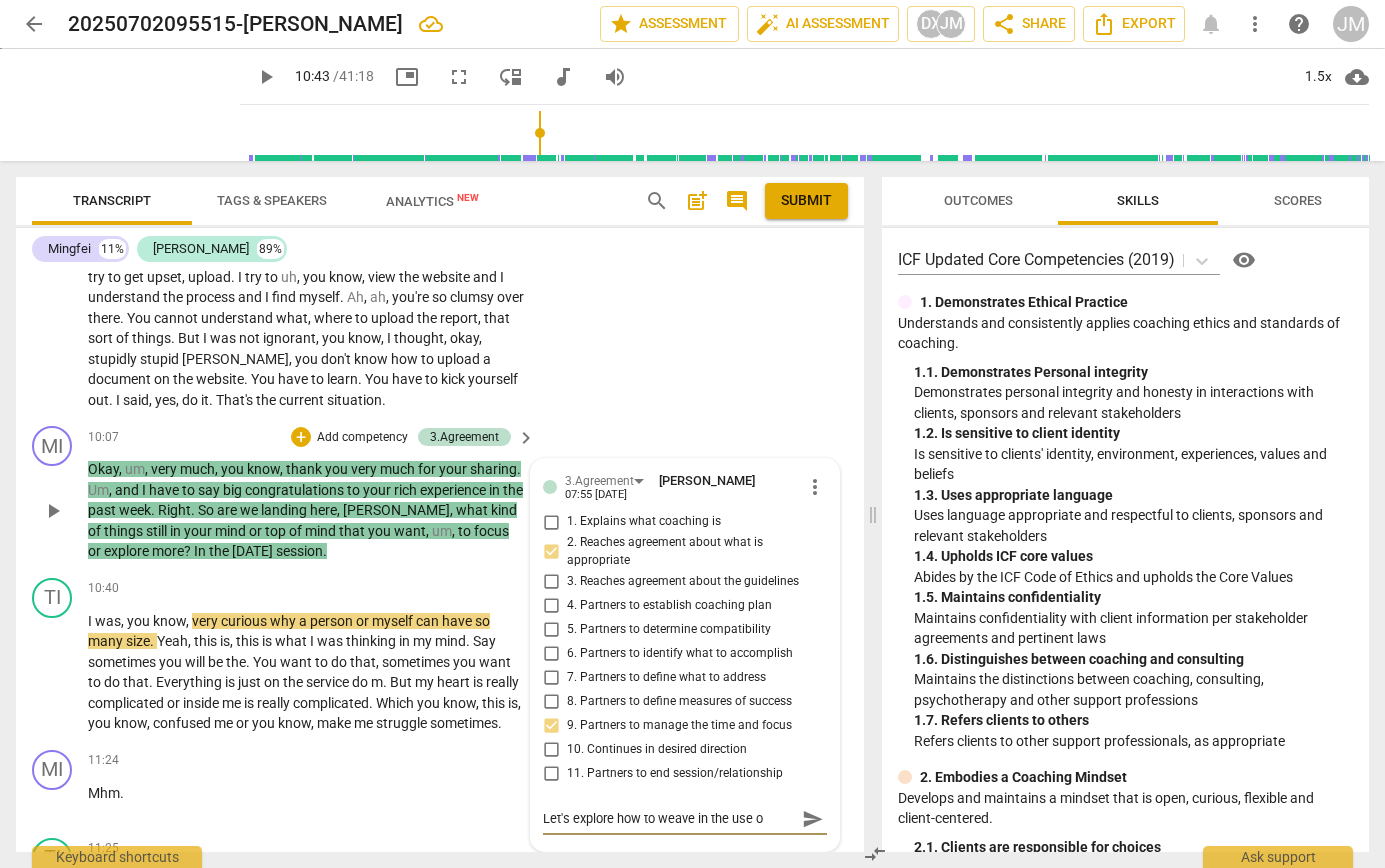 type on "Let's explore how to weave in the use of" 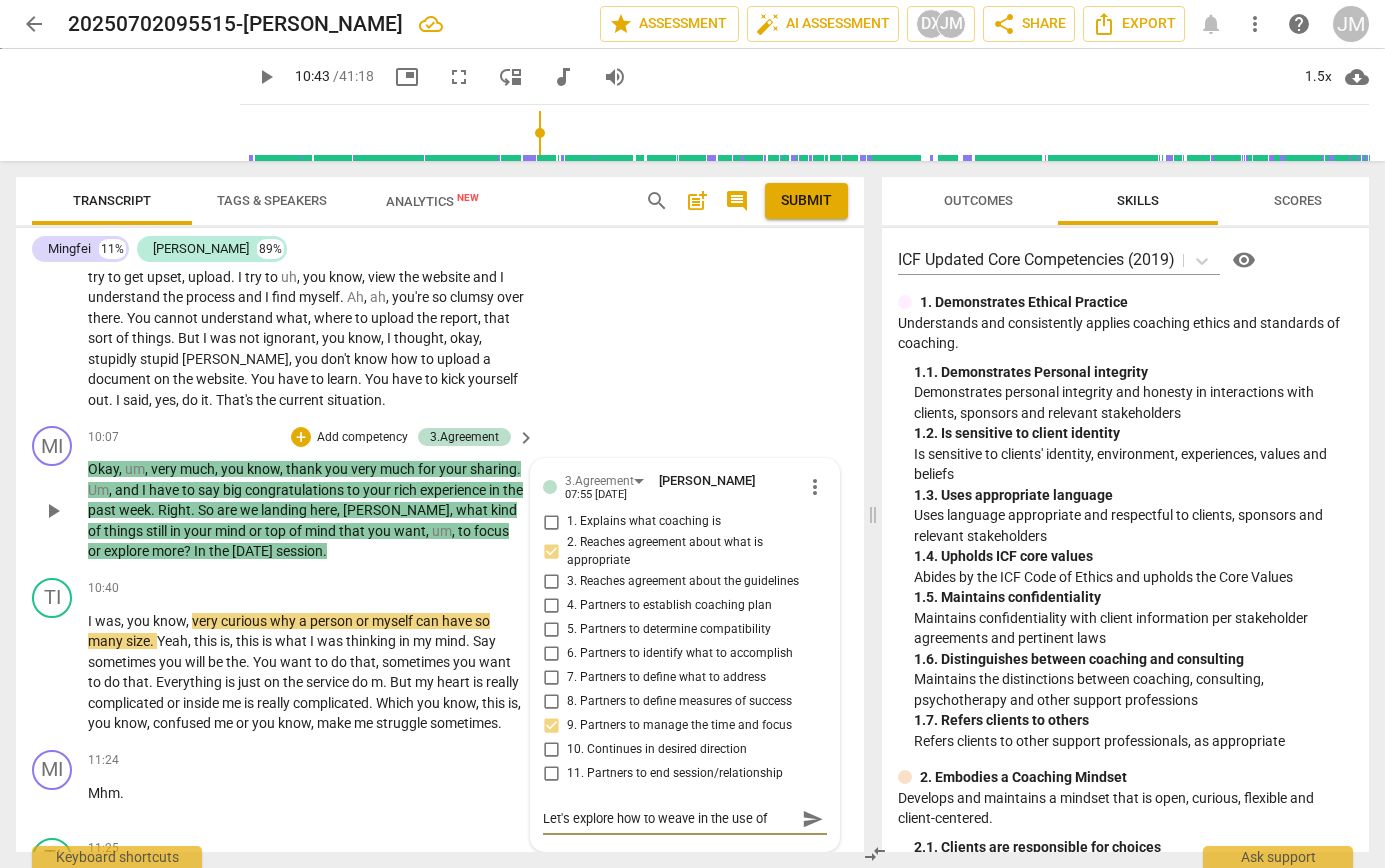 type on "Let's explore how to weave in the use of" 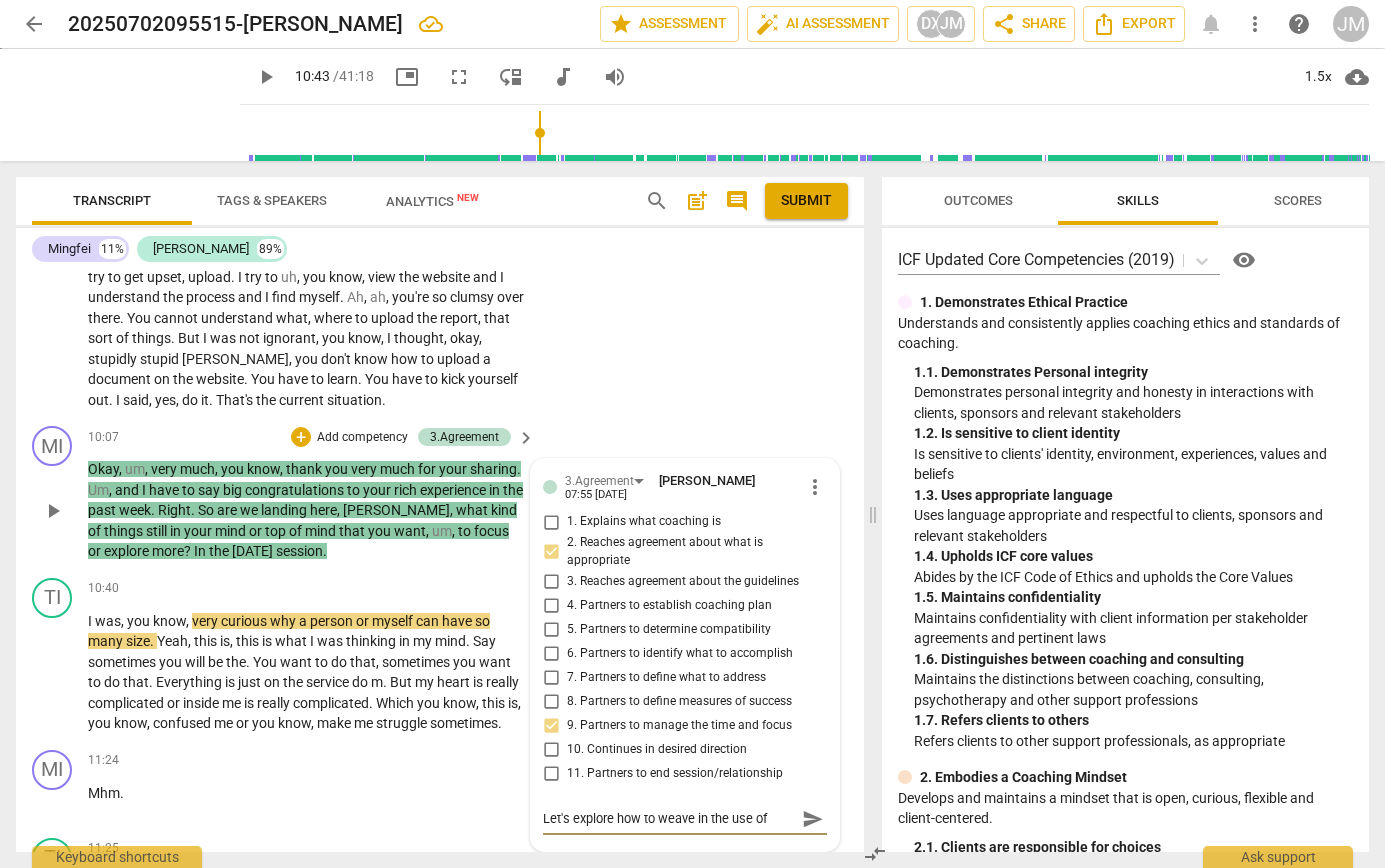 type on "Let's explore how to weave in the use of C" 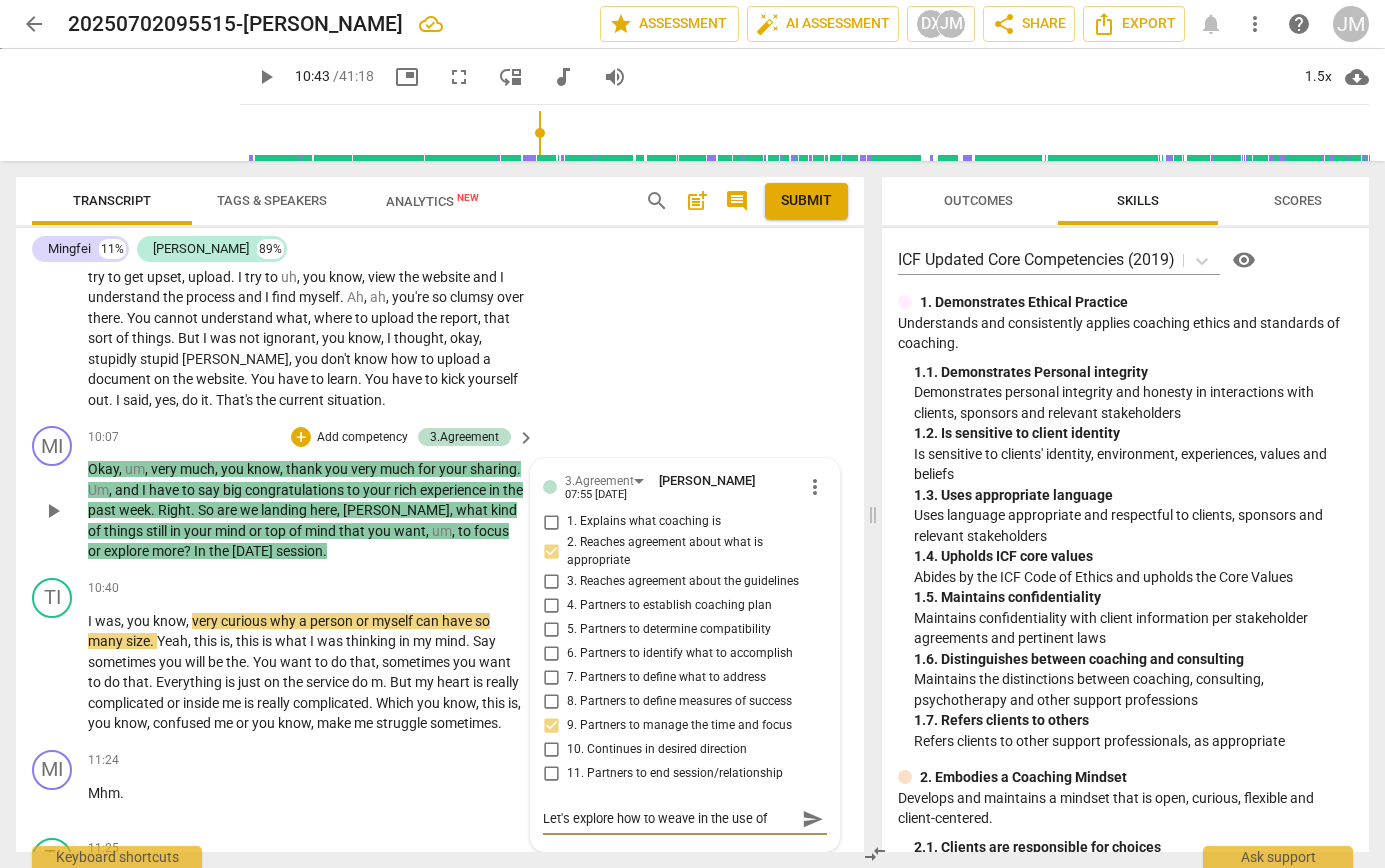 type on "Let's explore how to weave in the use of C" 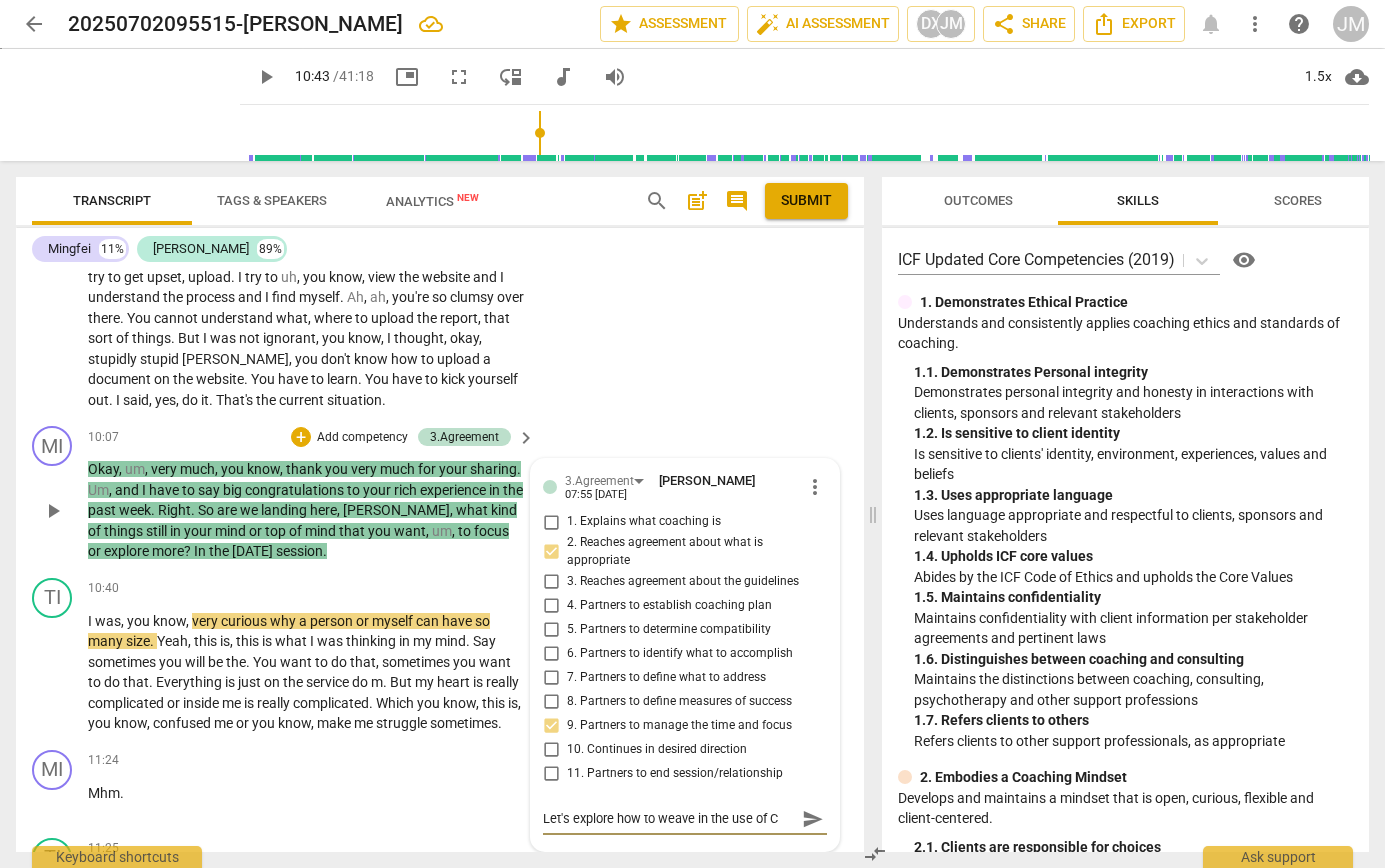 type on "Let's explore how to weave in the use of CC" 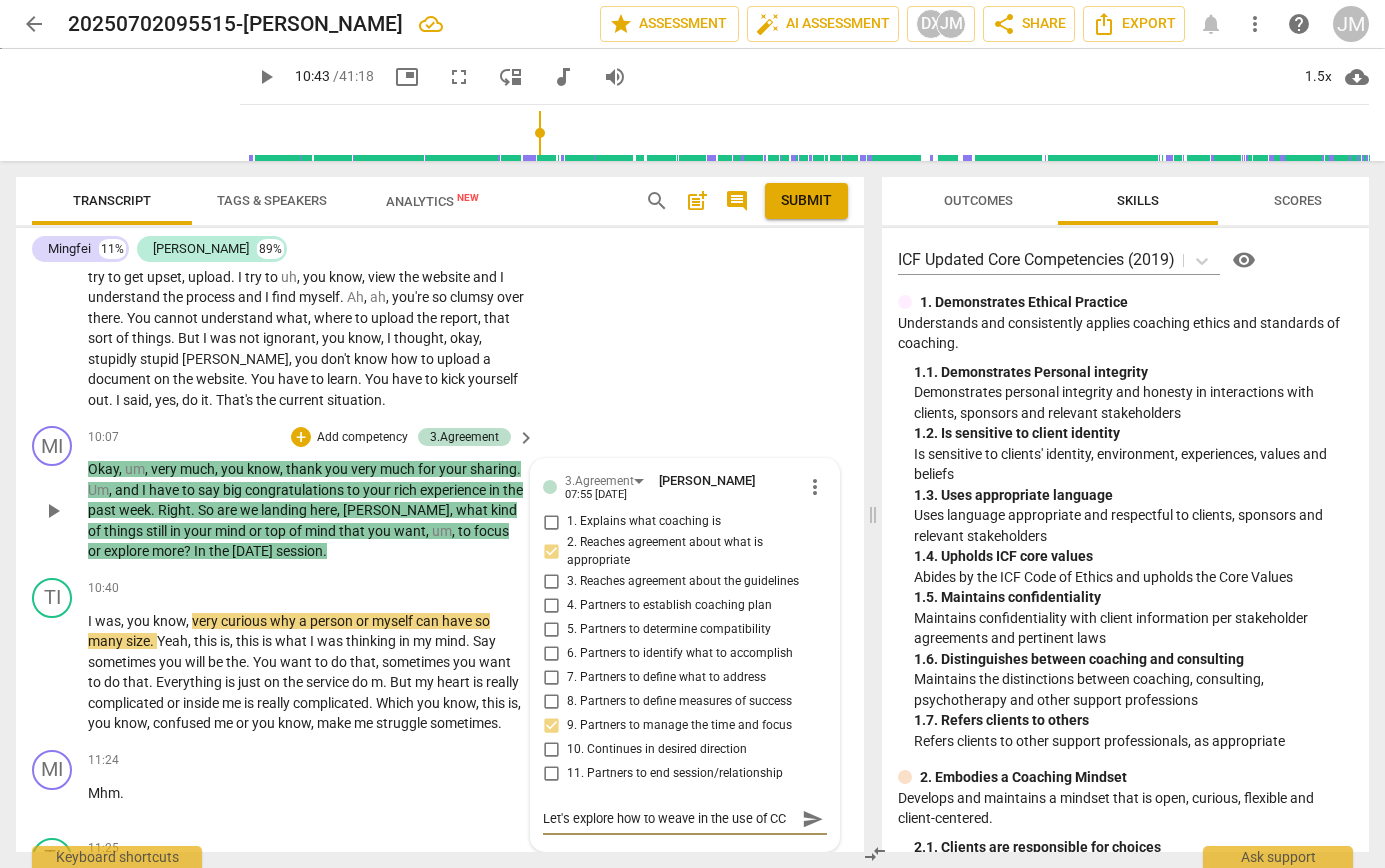 type on "Let's explore how to weave in the use of CC#" 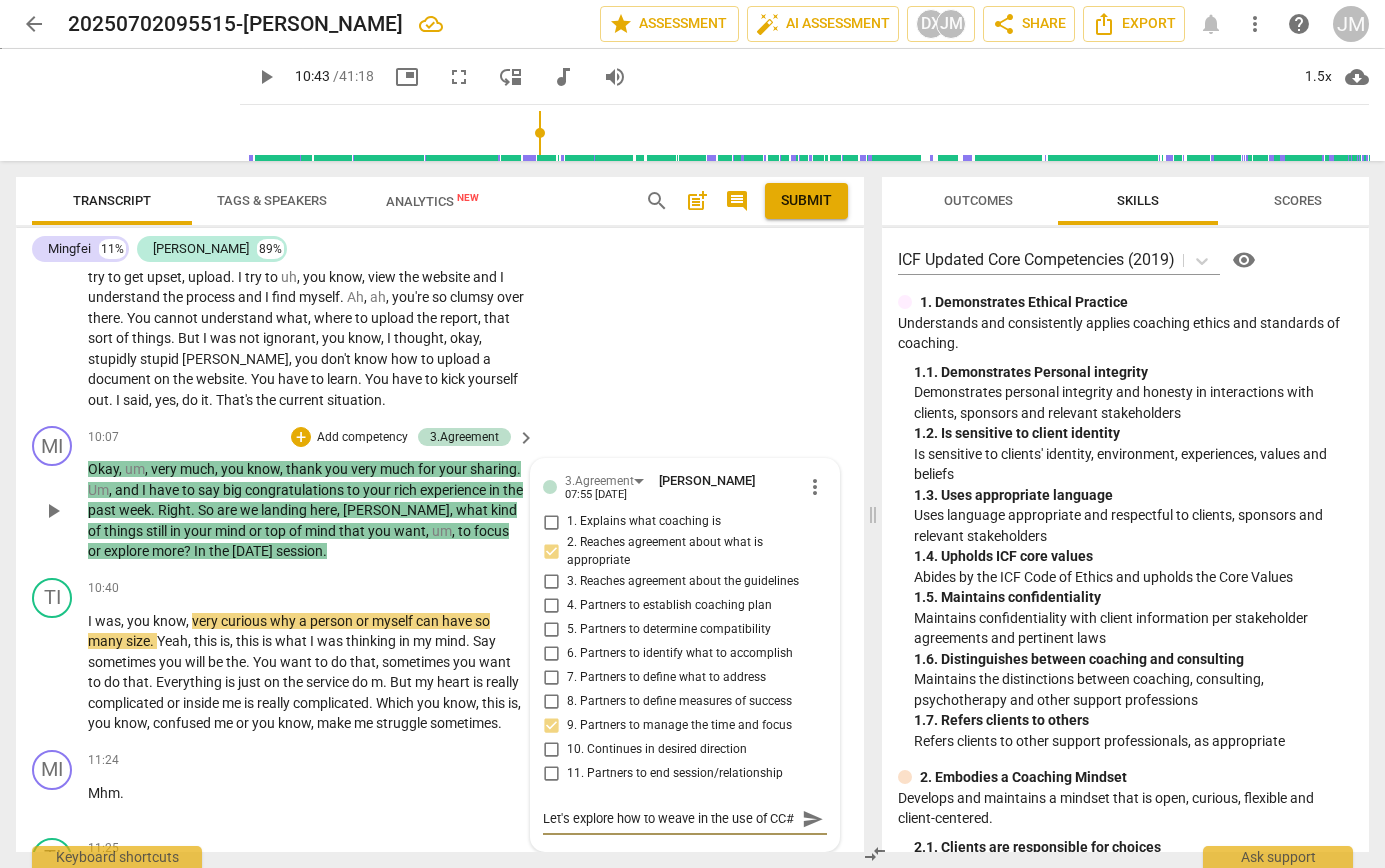 scroll, scrollTop: 18, scrollLeft: 0, axis: vertical 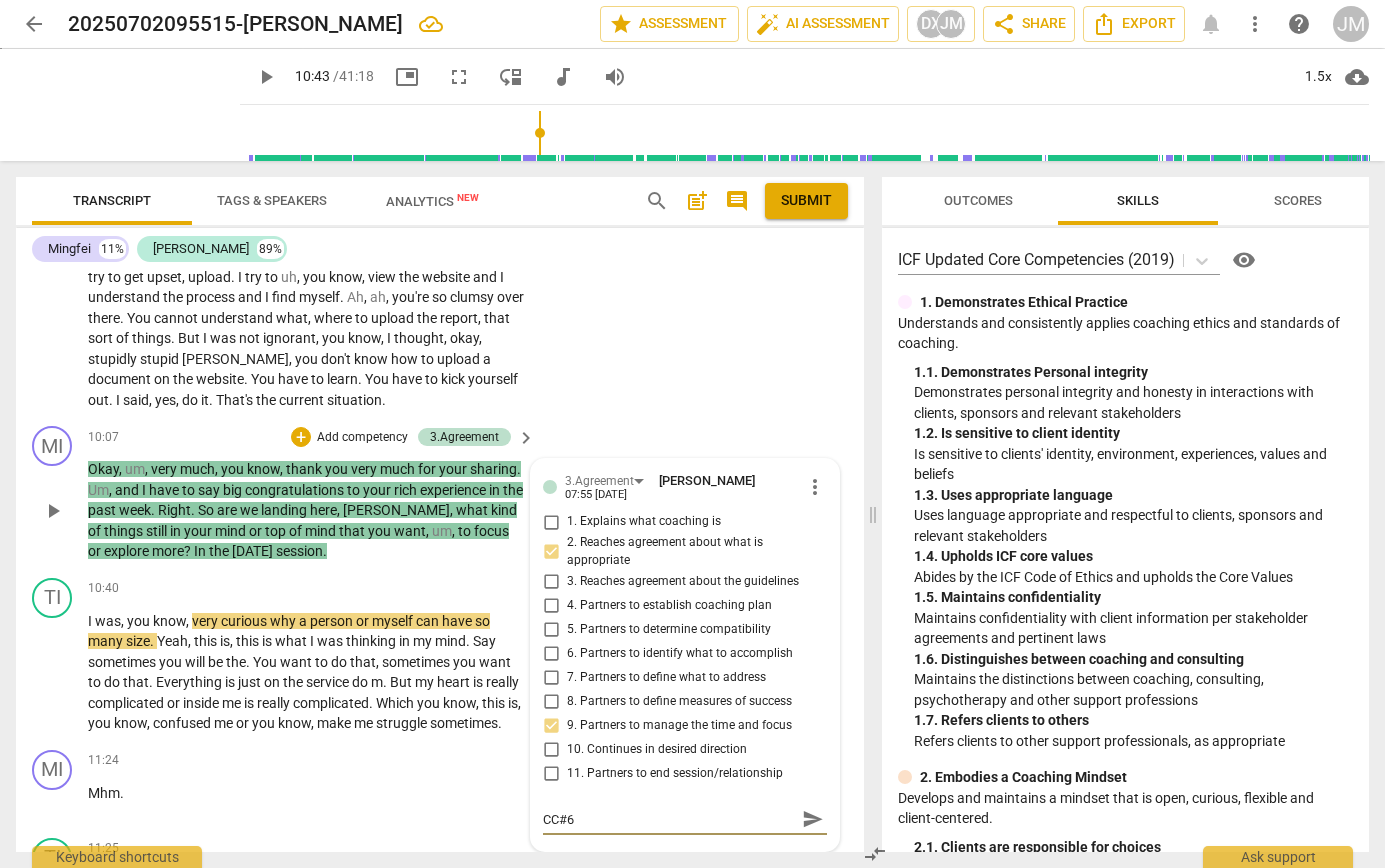 type on "Let's explore how to weave in the use of CC#6" 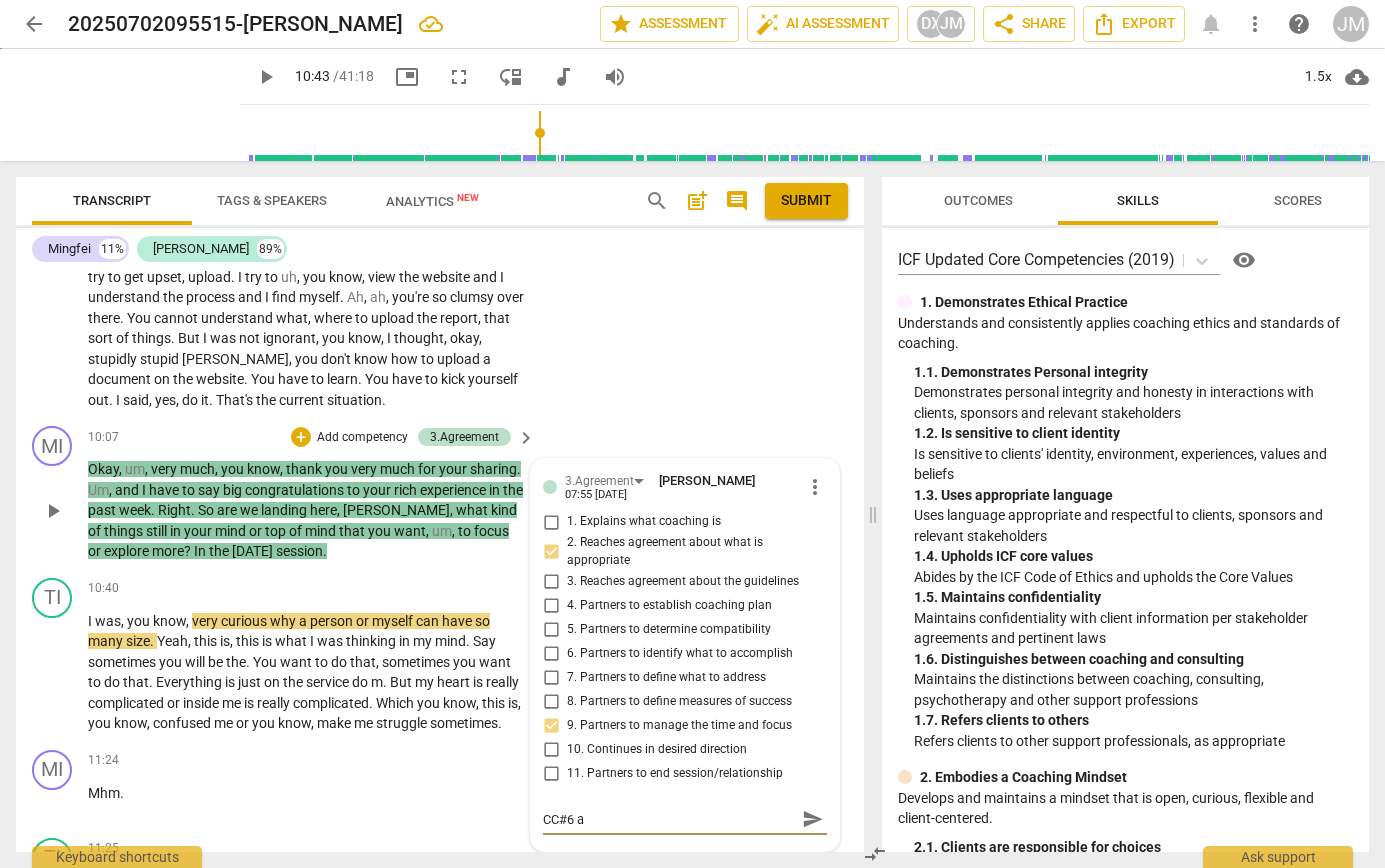 type on "Let's explore how to weave in the use of CC#6 an" 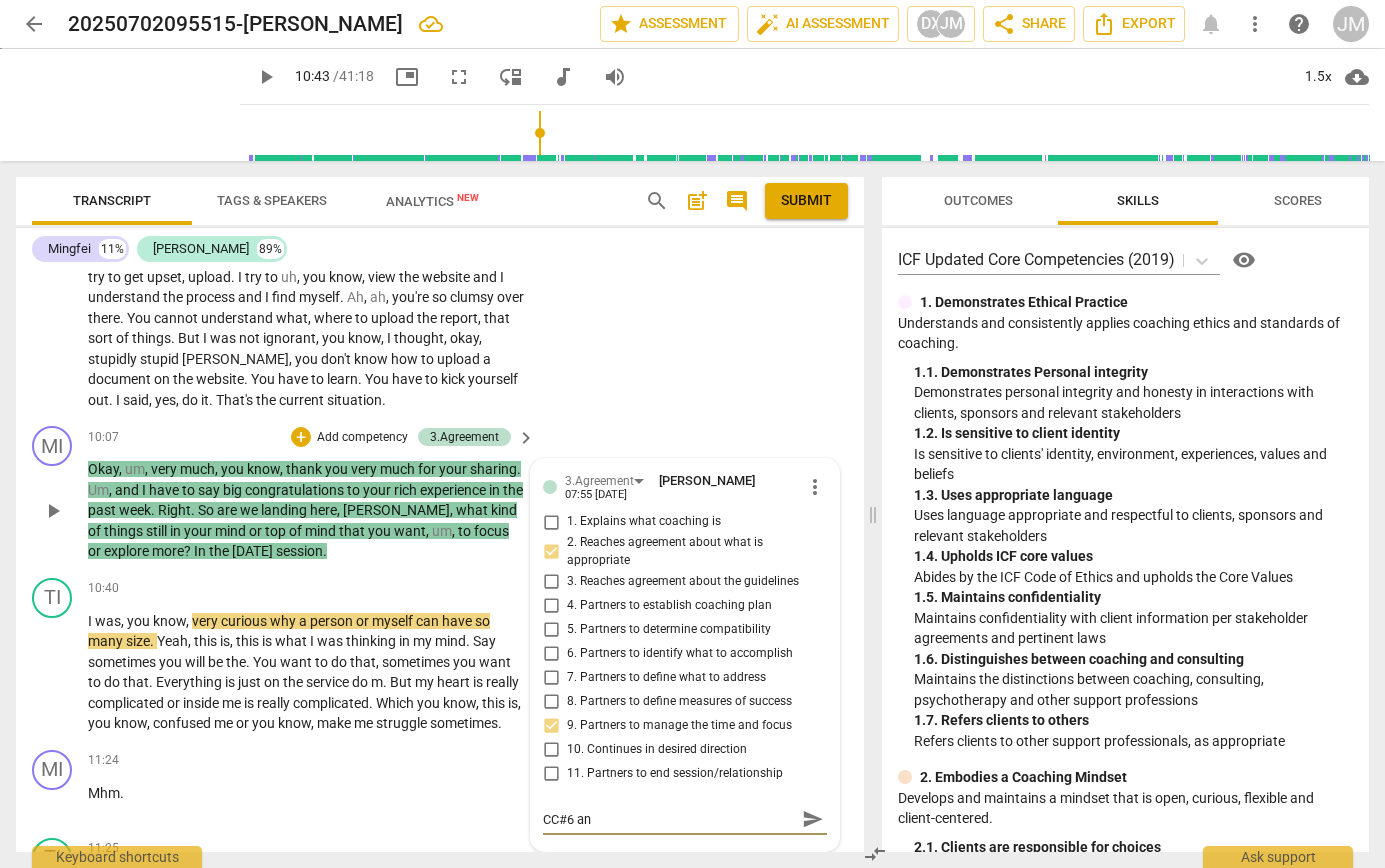 type on "Let's explore how to weave in the use of CC#6 and" 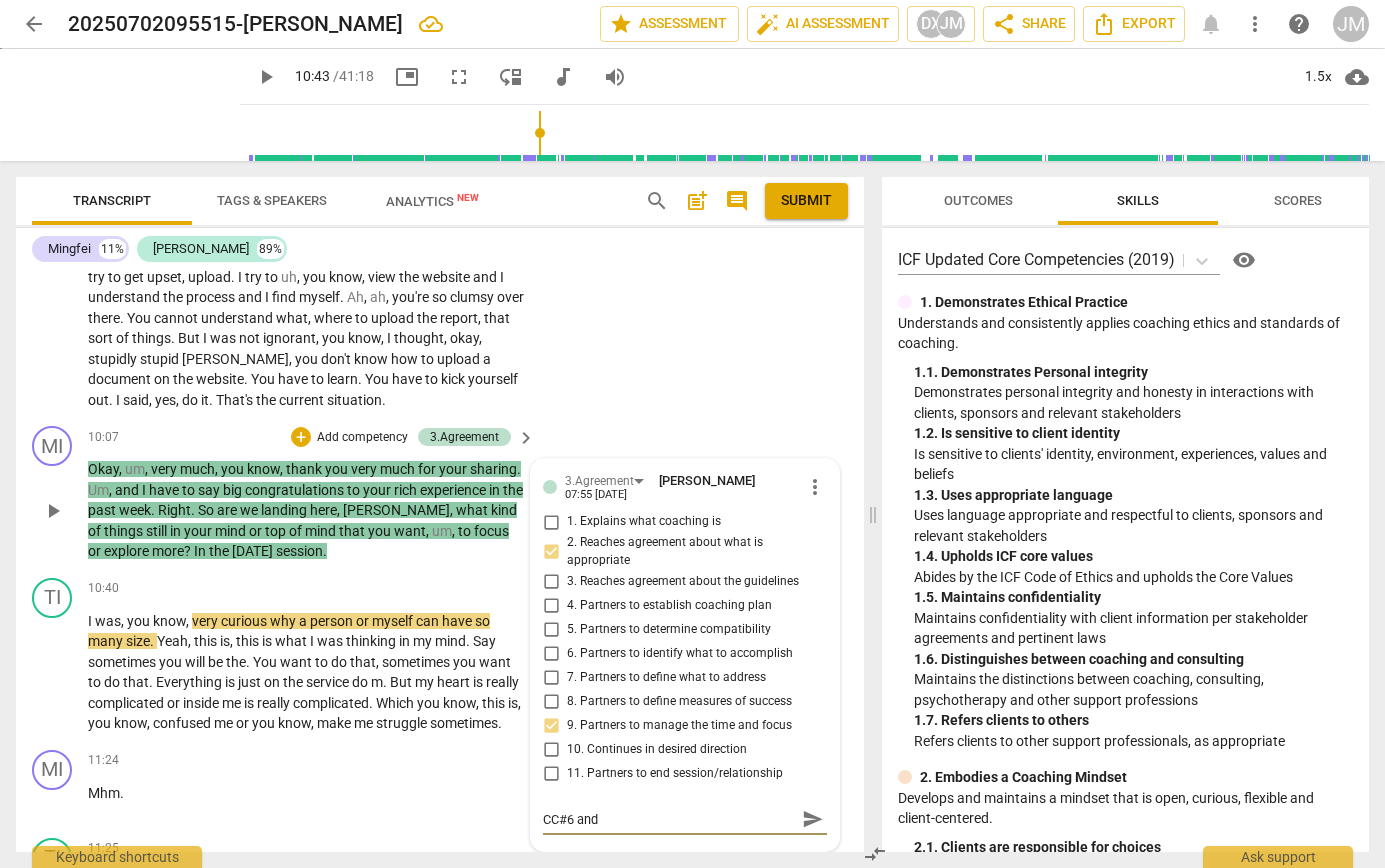 type on "Let's explore how to weave in the use of CC#6 and" 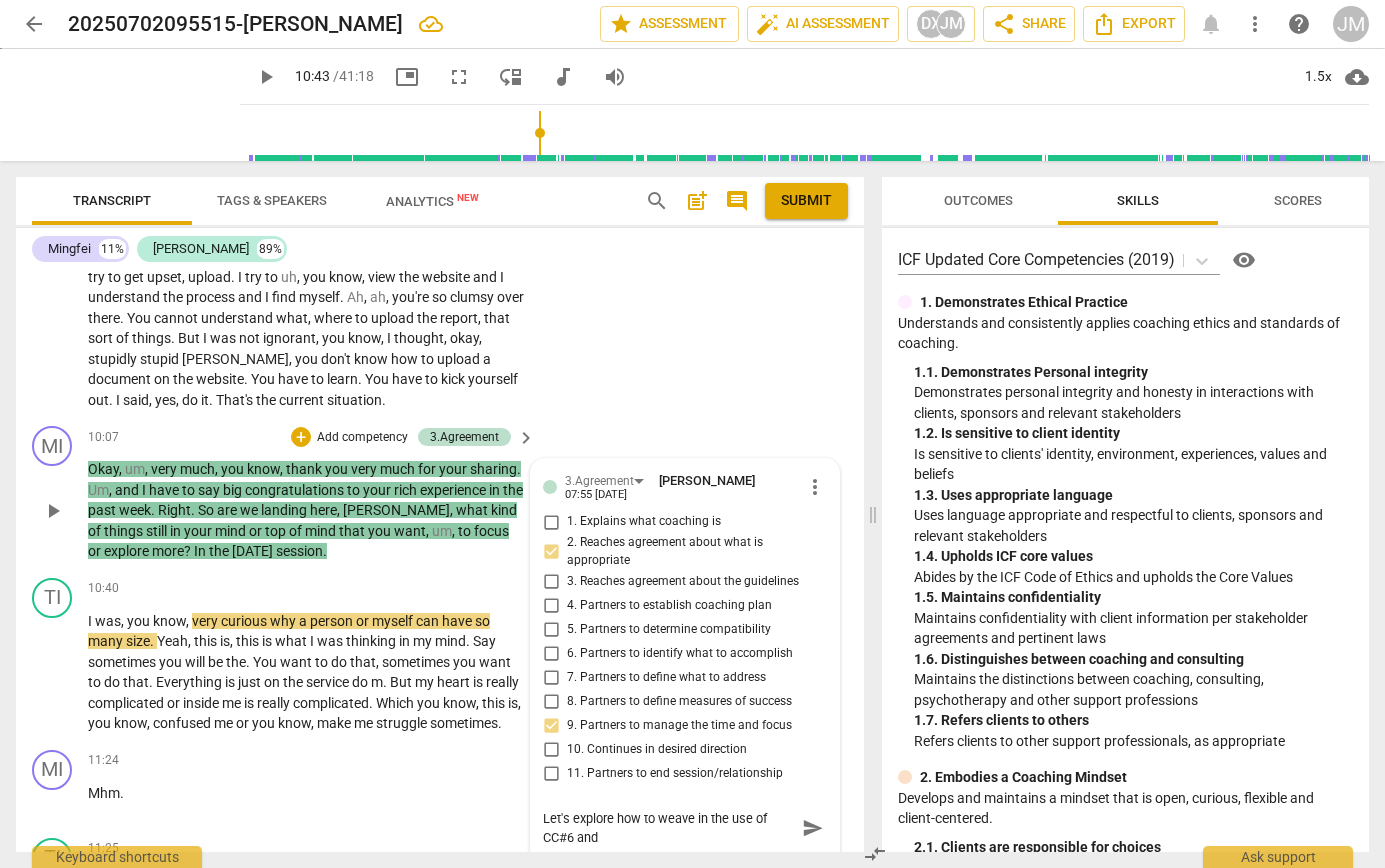 type on "Let's explore how to weave in the use of CC#6 and C" 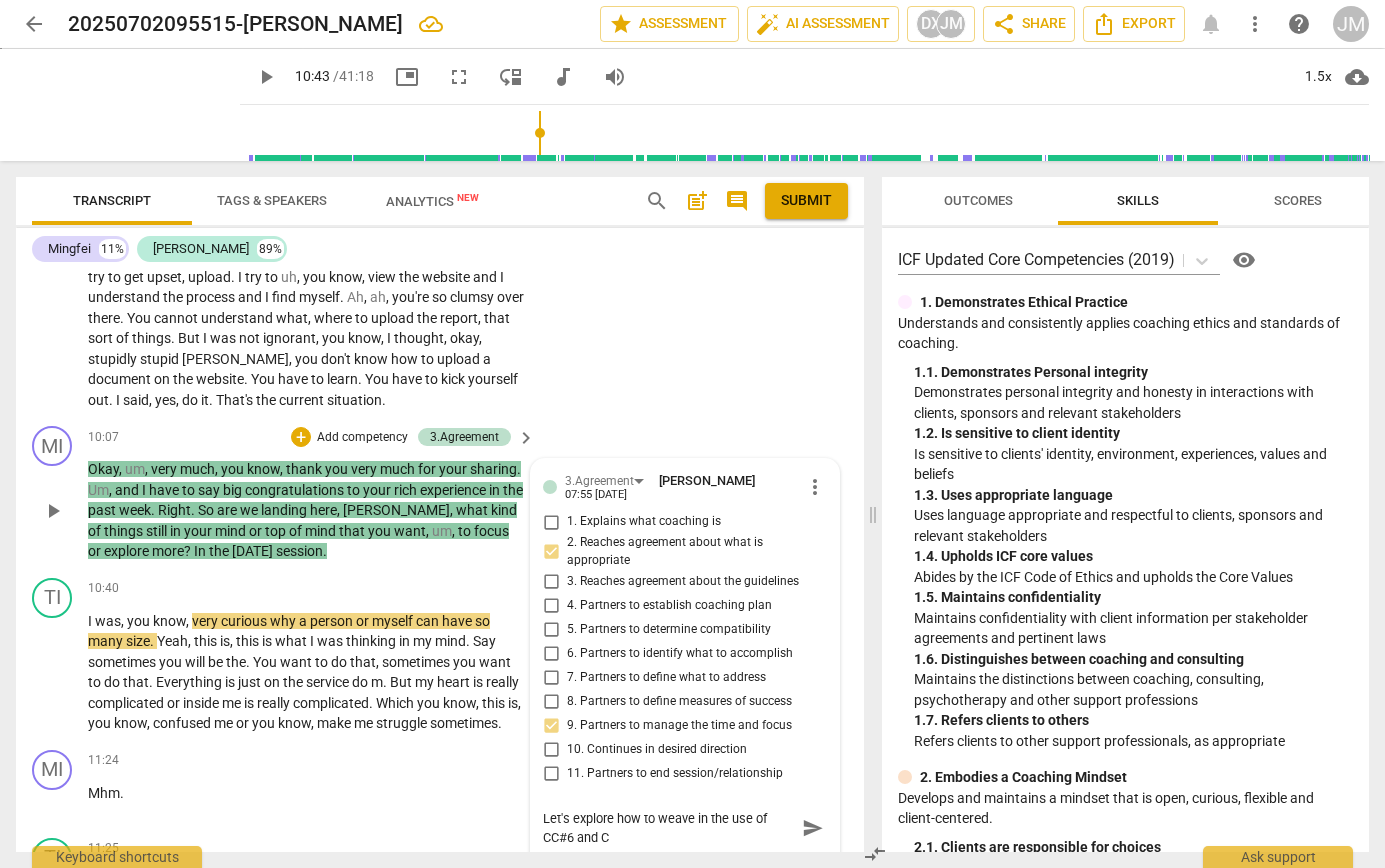 type on "Let's explore how to weave in the use of CC#6 and CC" 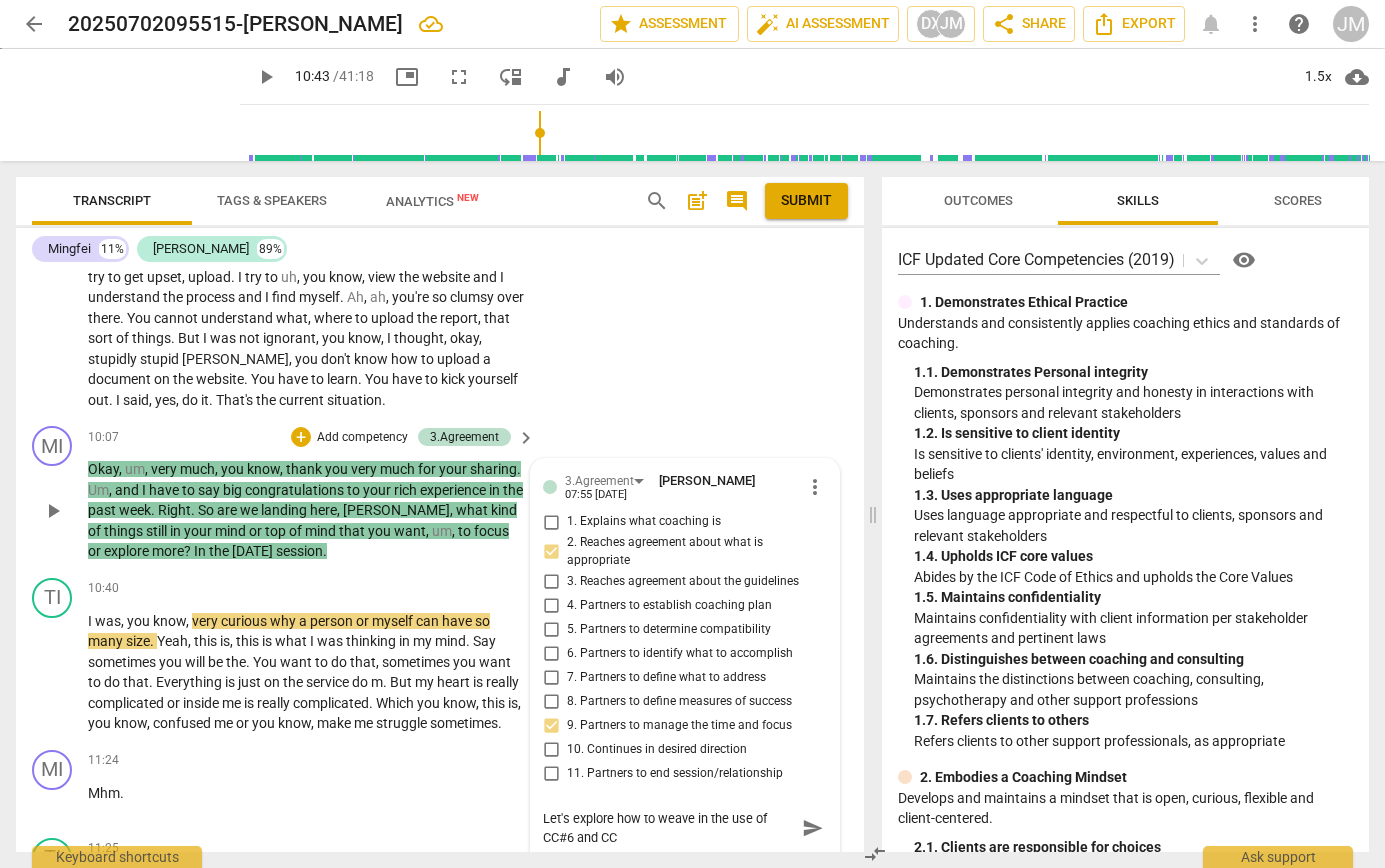 type on "Let's explore how to weave in the use of CC#6 and C" 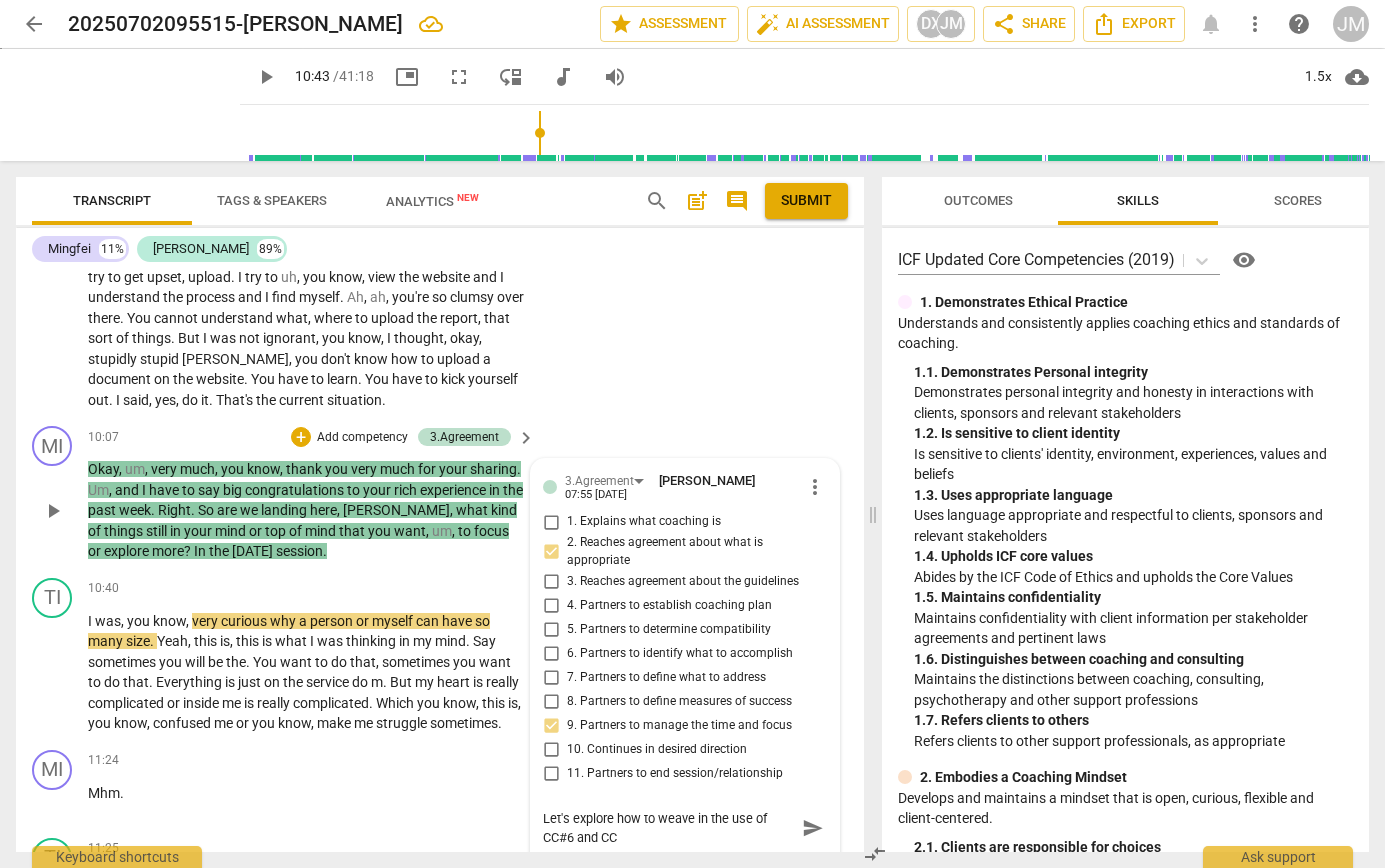type on "Let's explore how to weave in the use of CC#6 and C" 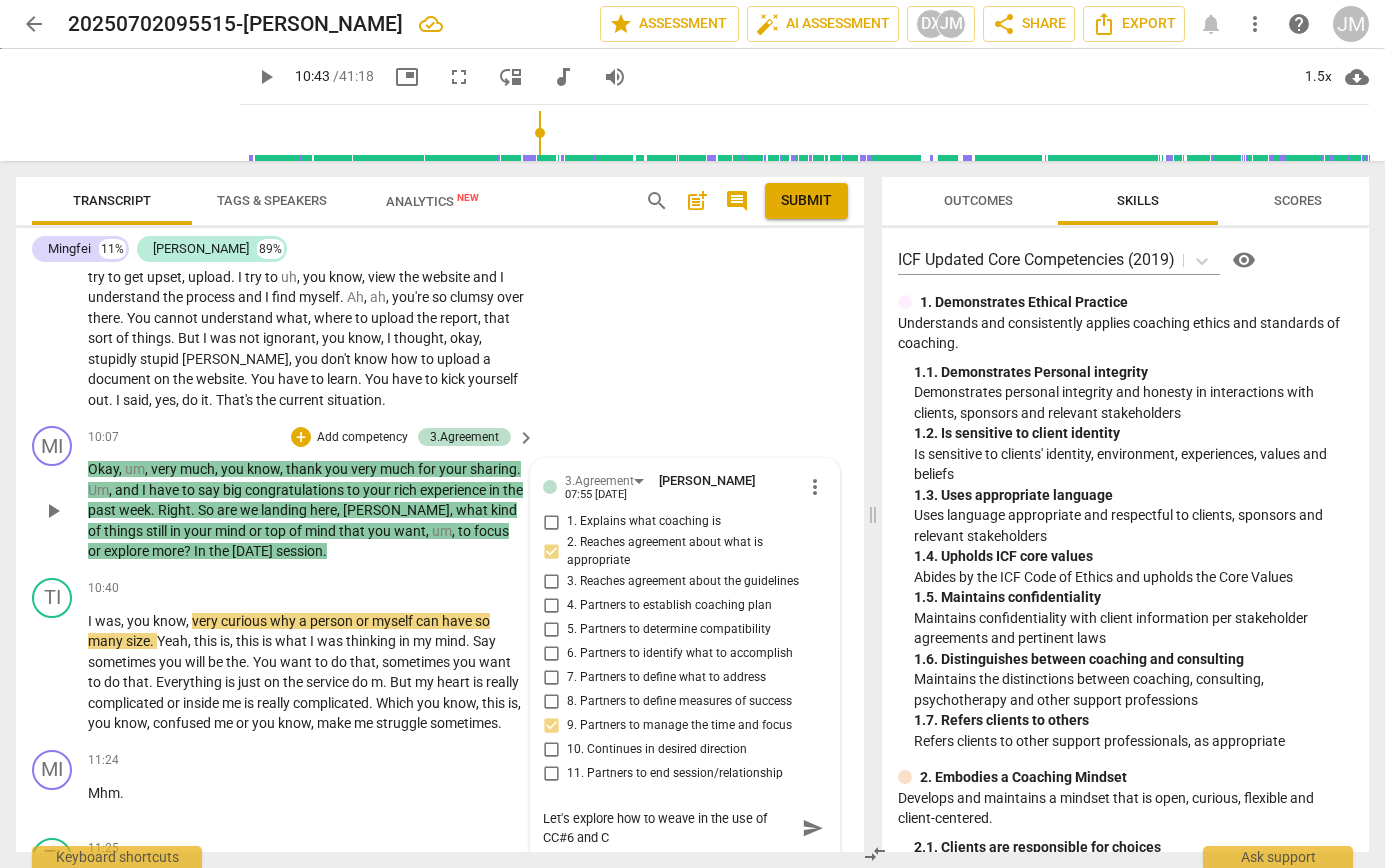 type on "Let's explore how to weave in the use of CC#6 and" 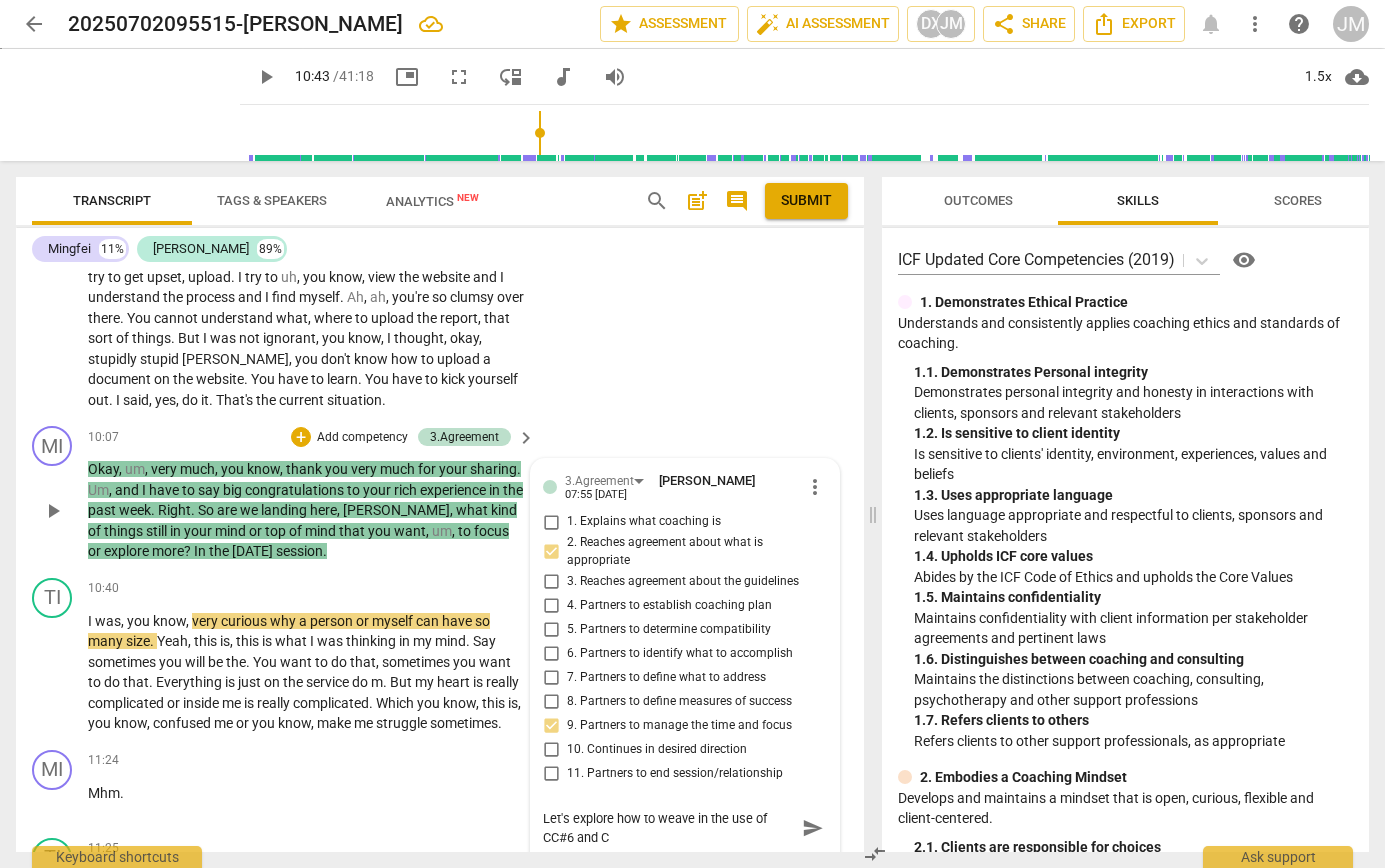 type on "Let's explore how to weave in the use of CC#6 and" 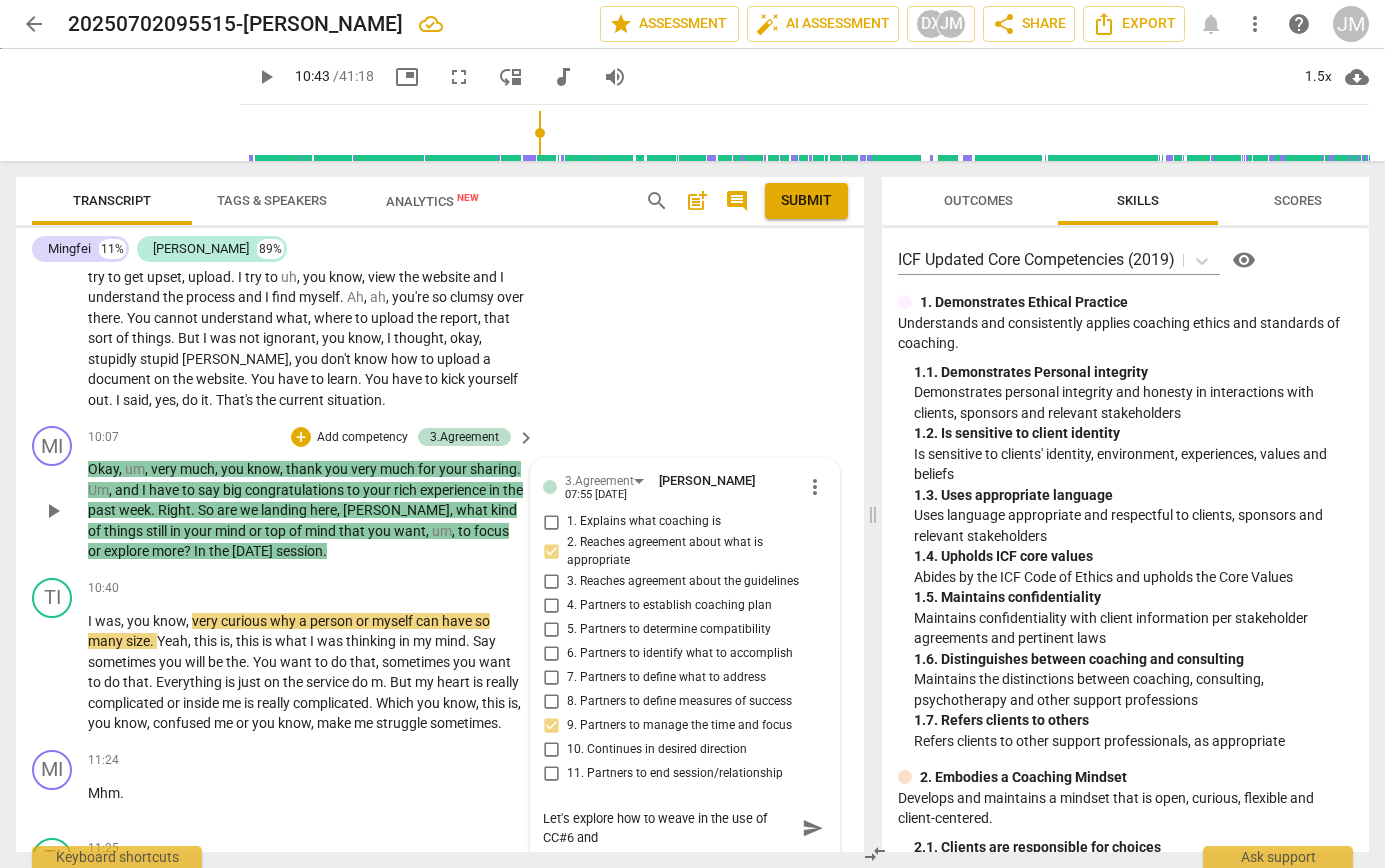 type on "Let's explore how to weave in the use of CC#6 and" 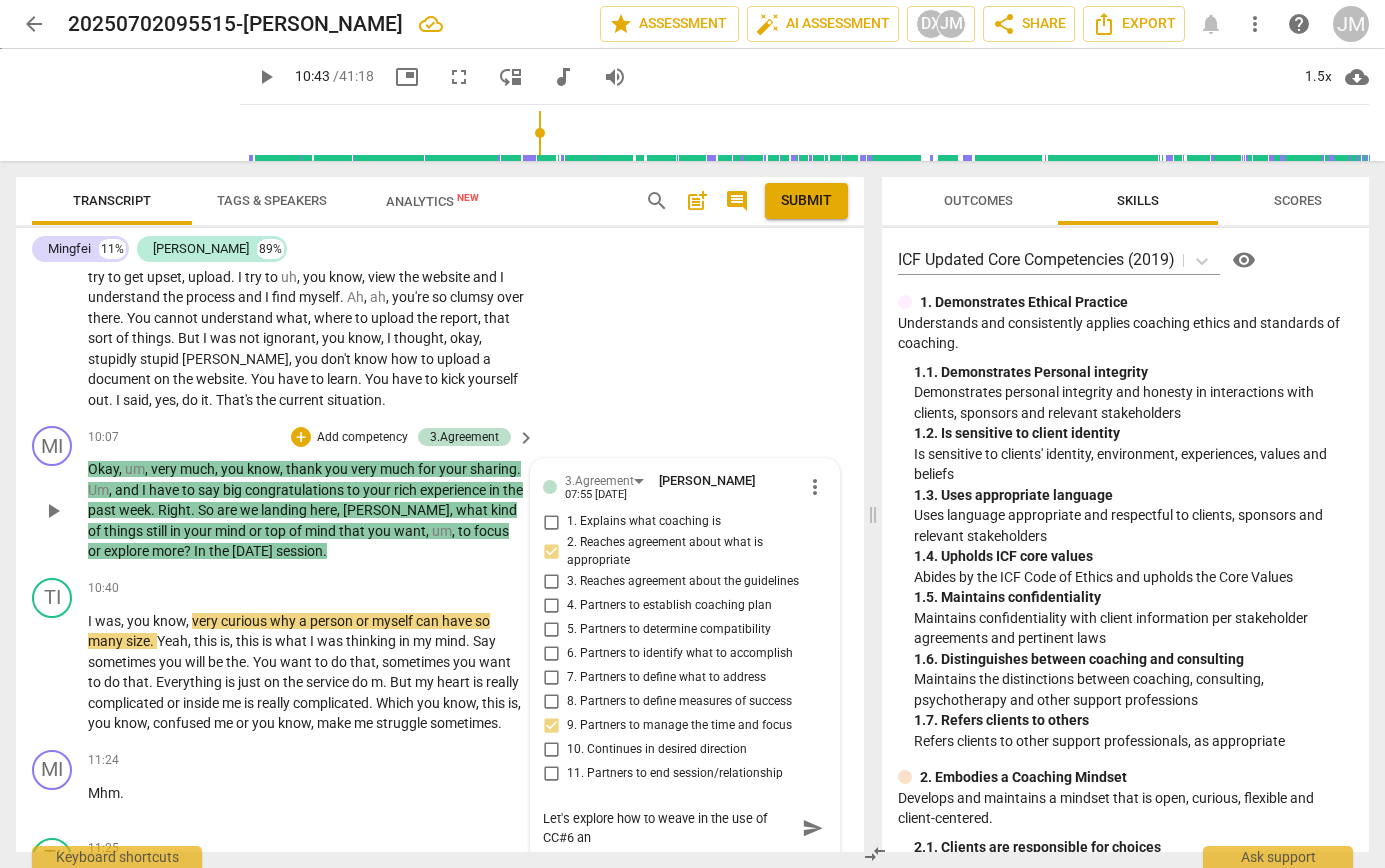type on "Let's explore how to weave in the use of CC#6 a" 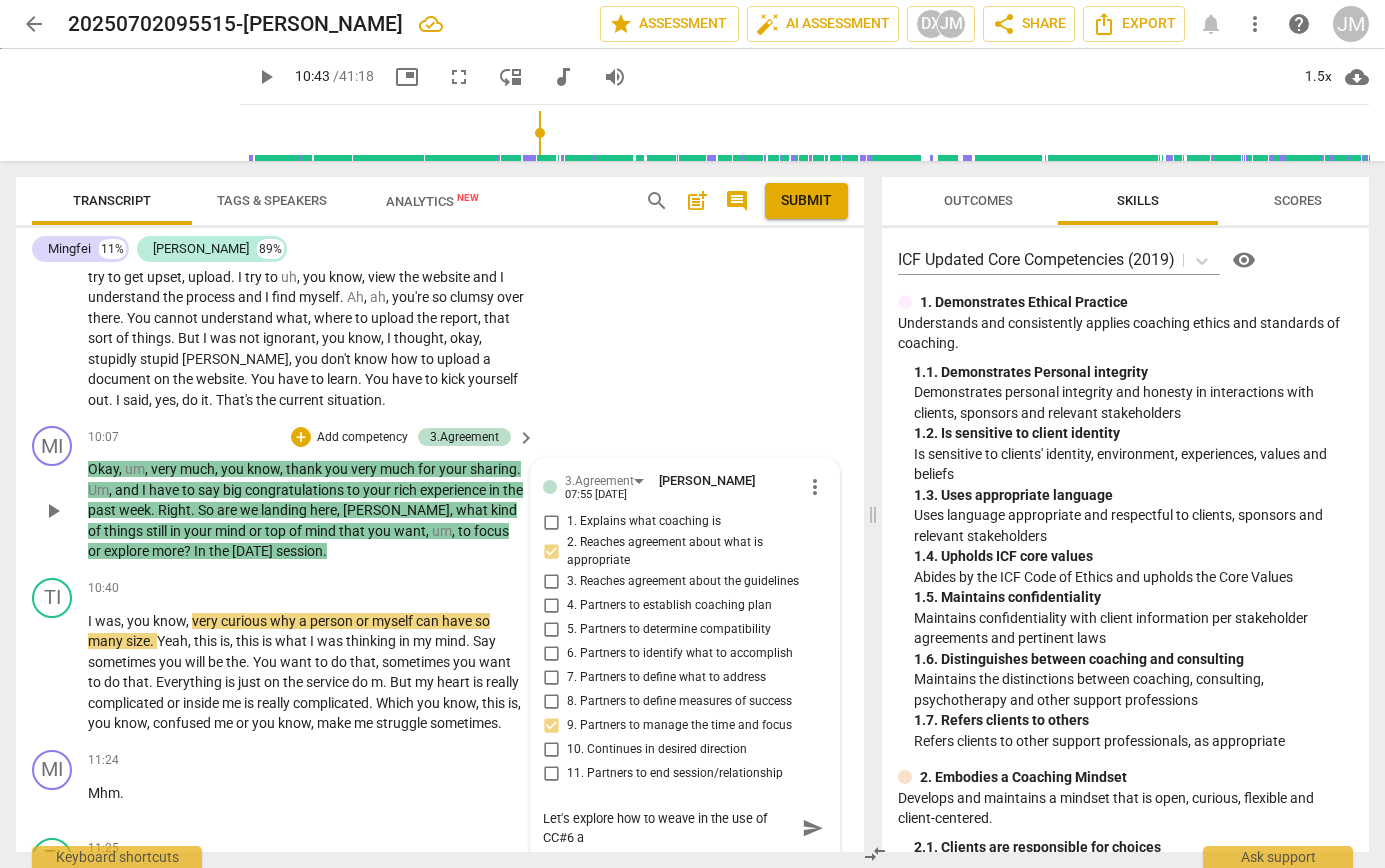 scroll, scrollTop: 18, scrollLeft: 0, axis: vertical 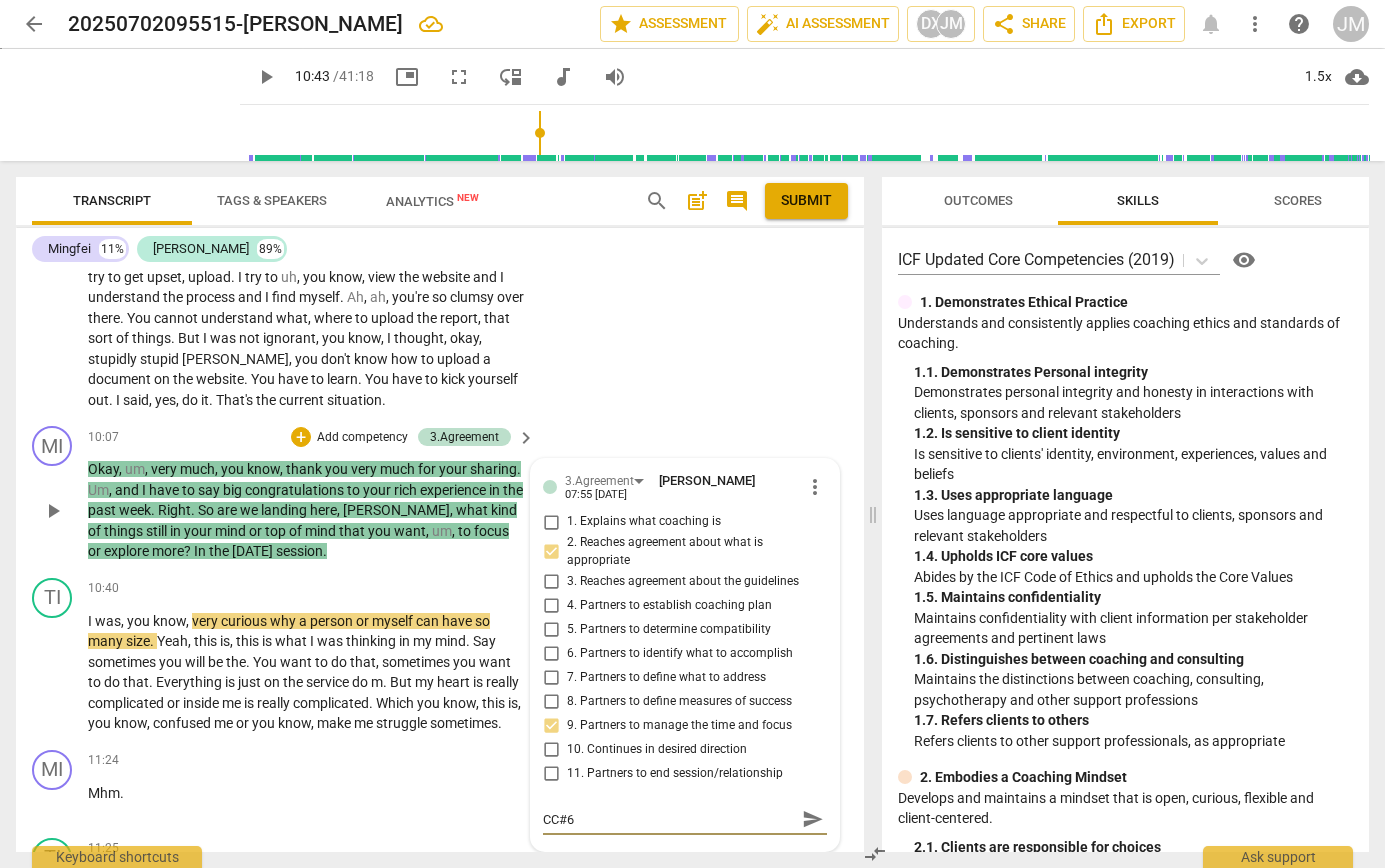 type on "Let's explore how to weave in the use of CC#6" 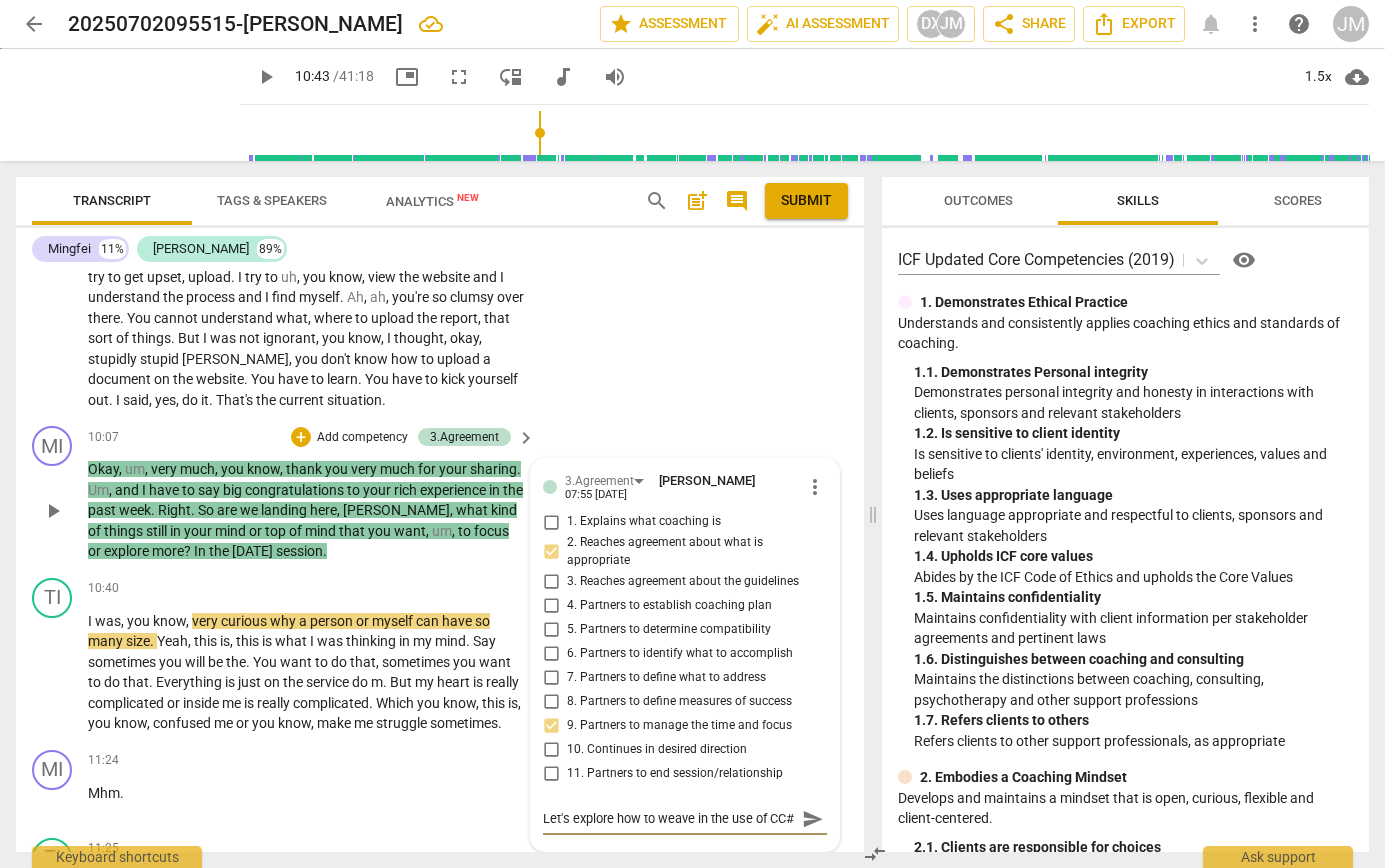 type on "Let's explore how to weave in the use of CC" 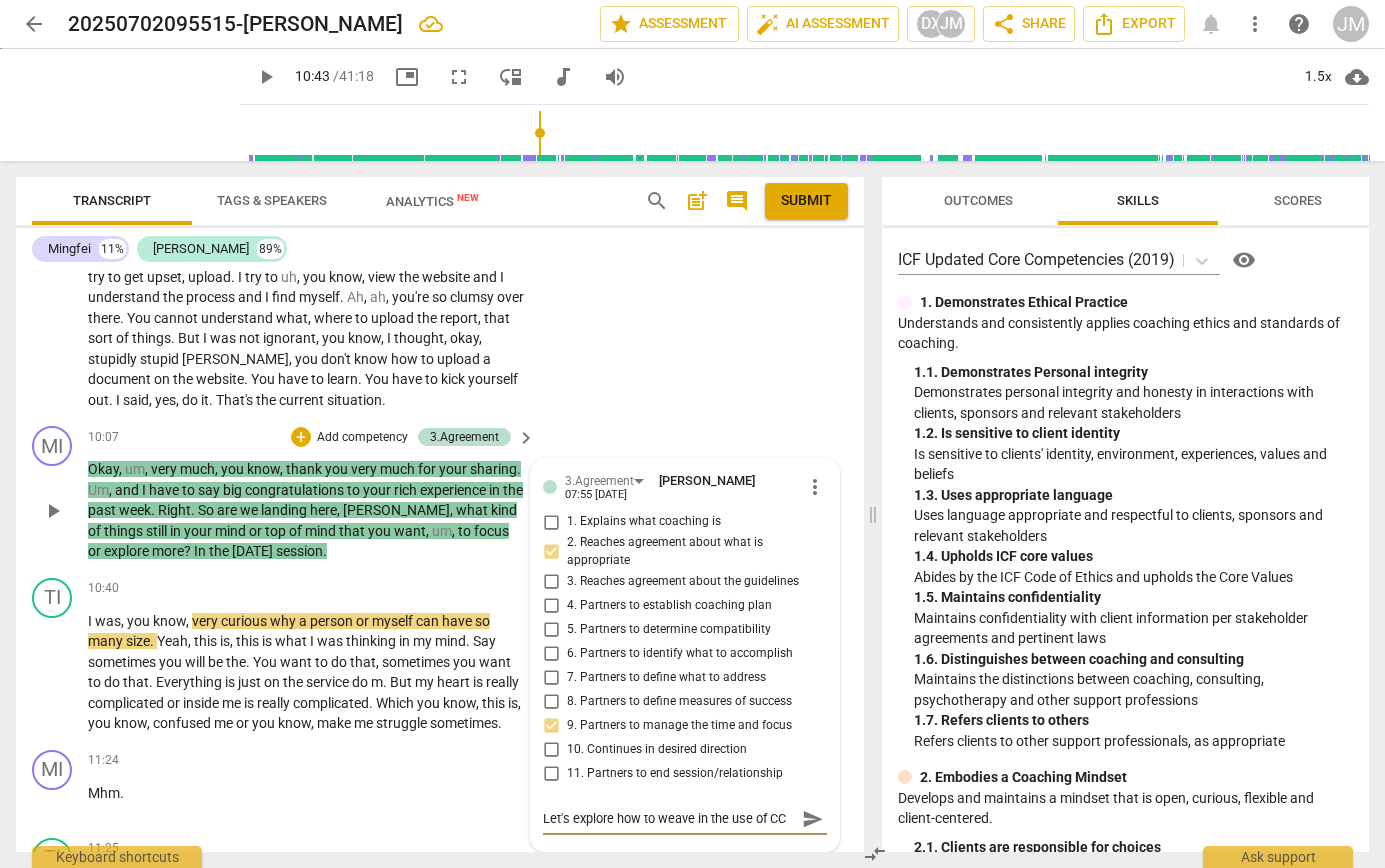 type on "Let's explore how to weave in the use of C" 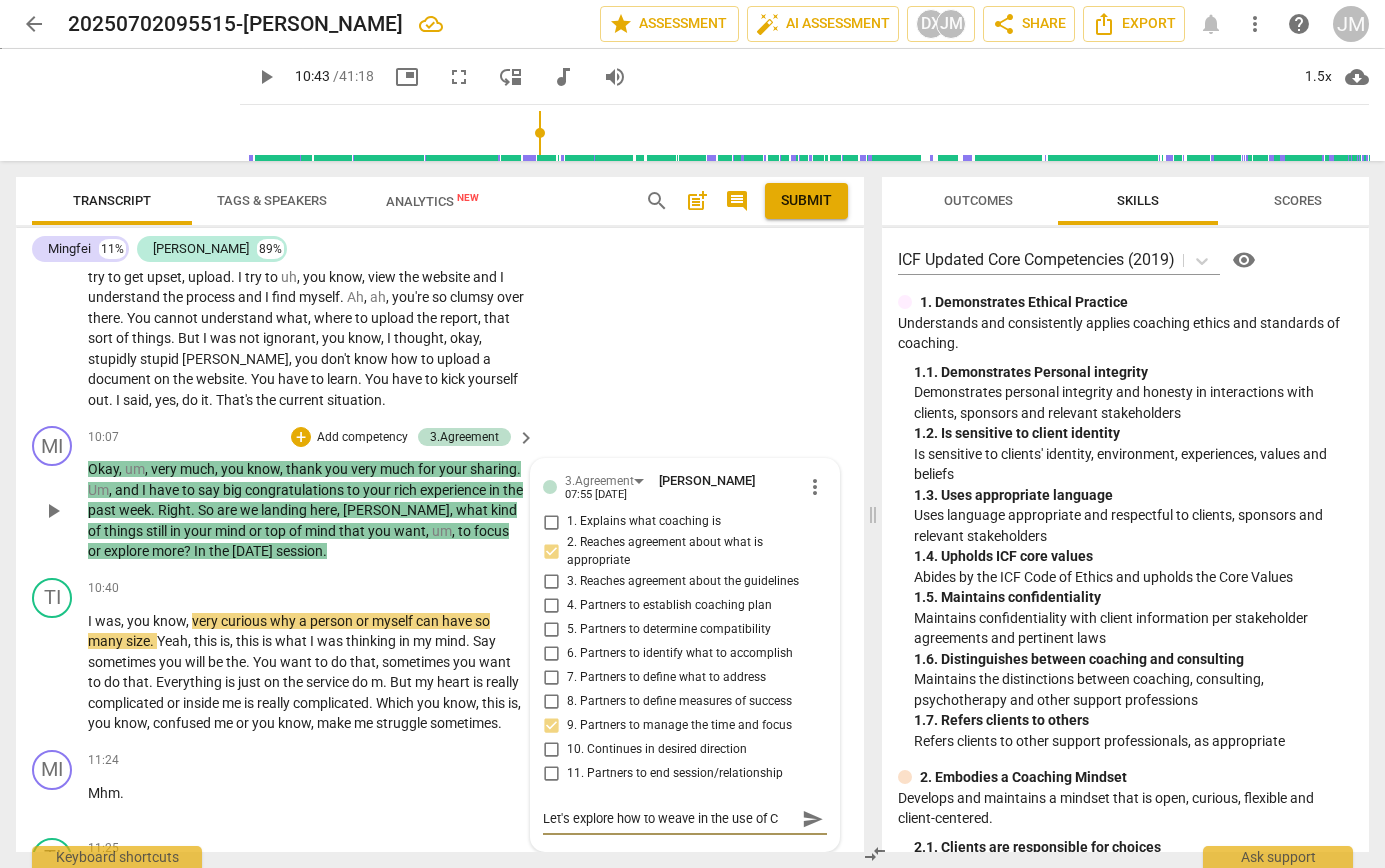 scroll, scrollTop: 0, scrollLeft: 0, axis: both 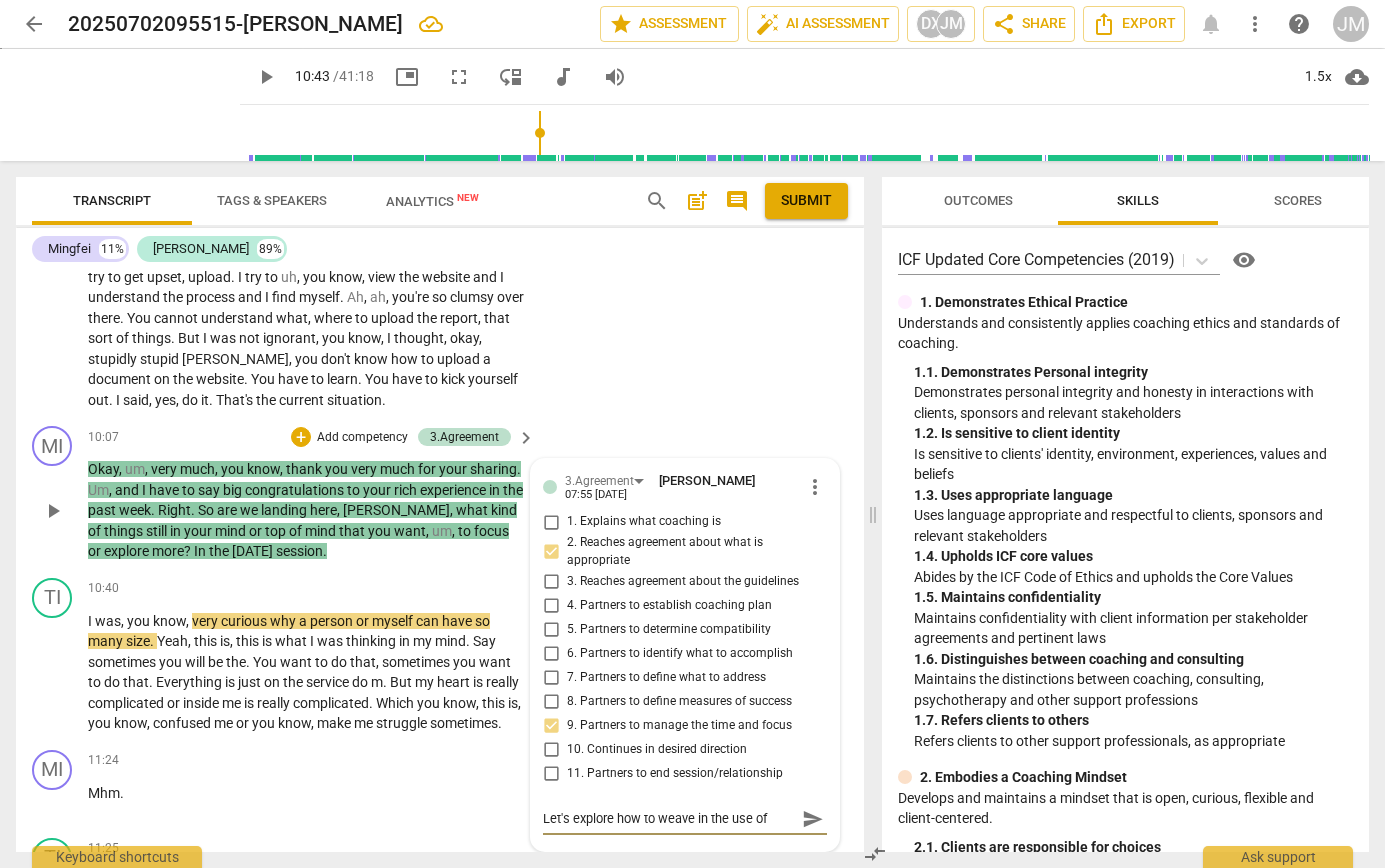 type on "Let's explore how to weave in the use of" 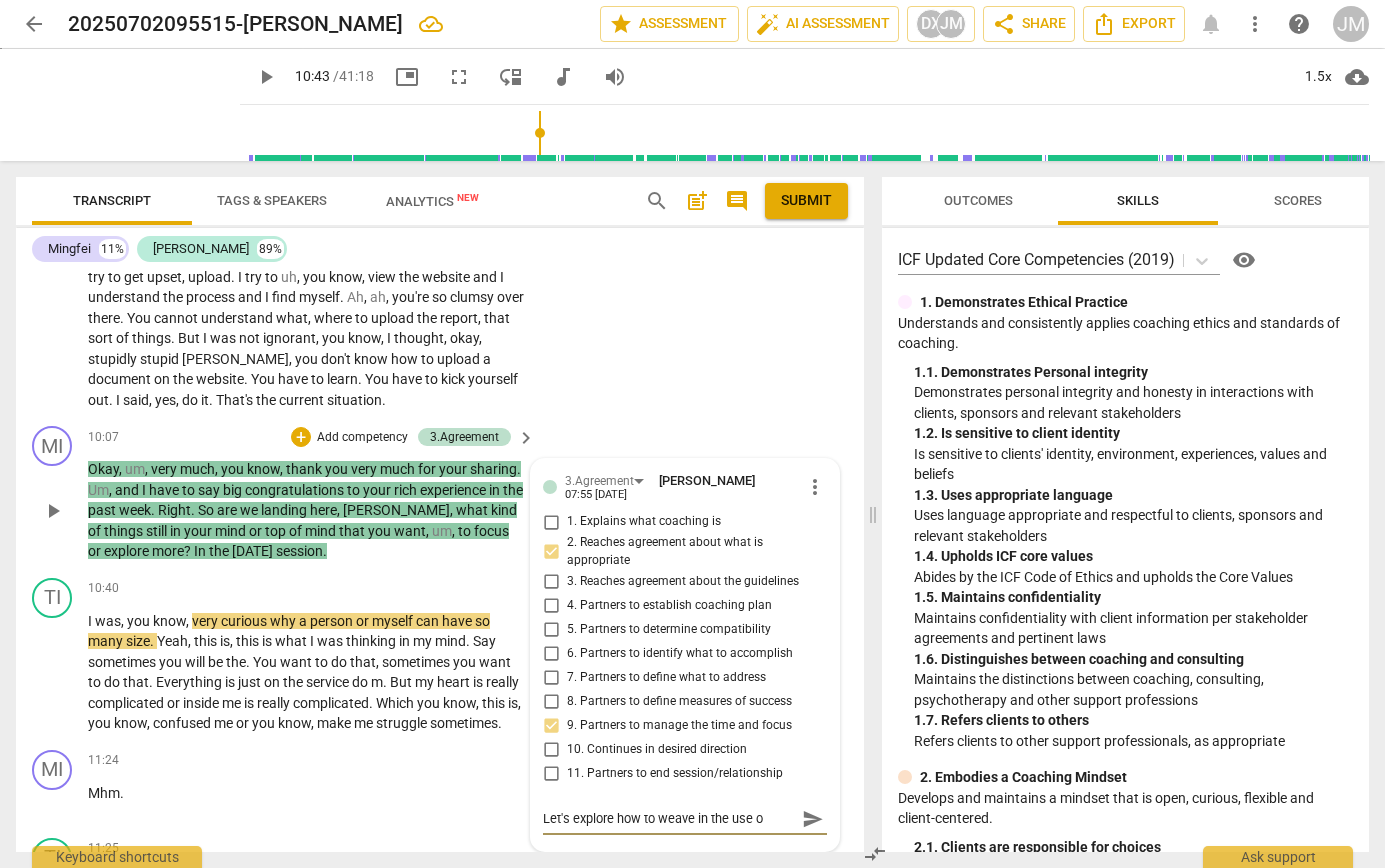 type on "Let's explore how to weave in the use of" 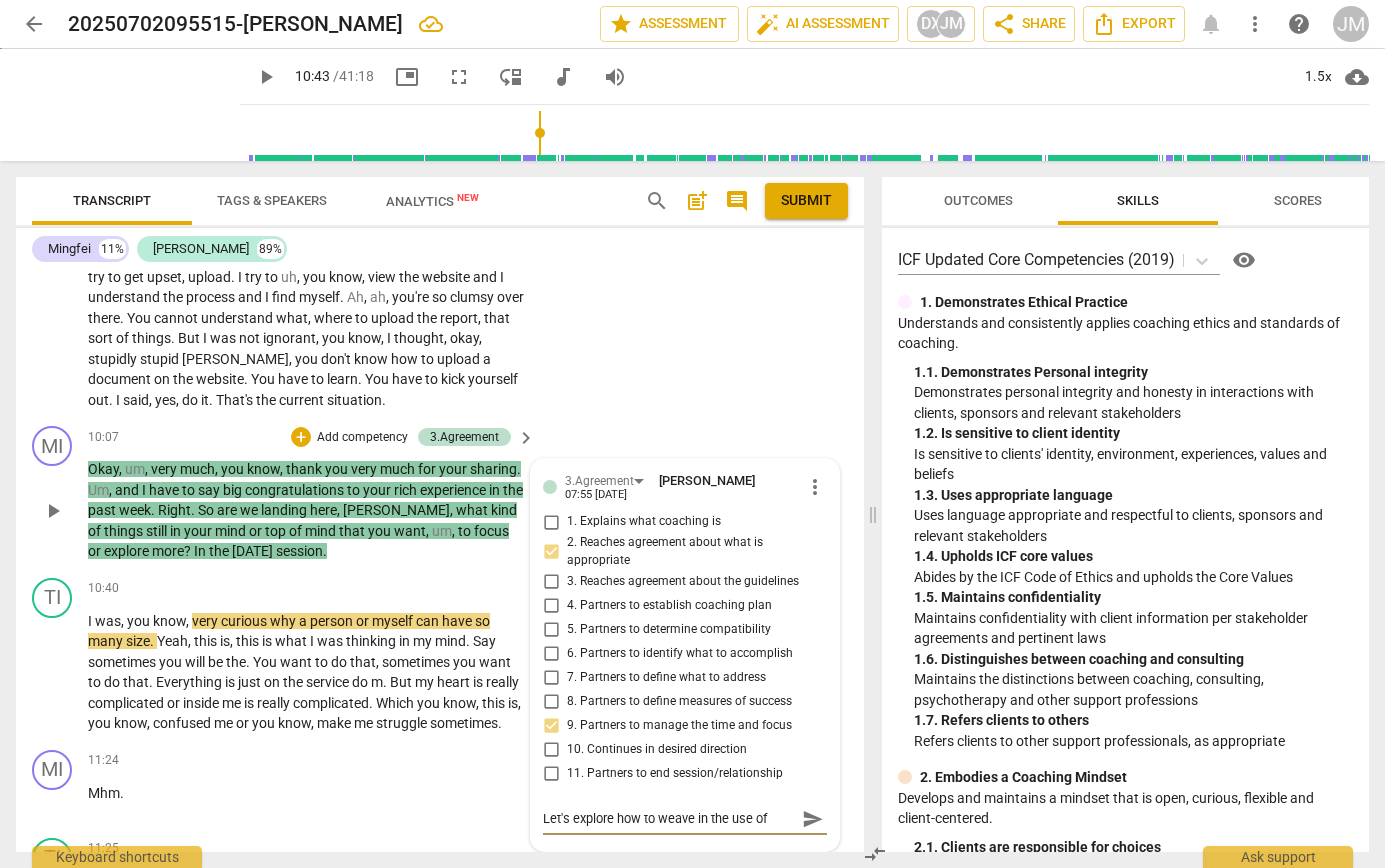 type on "Let's explore how to weave in the use of" 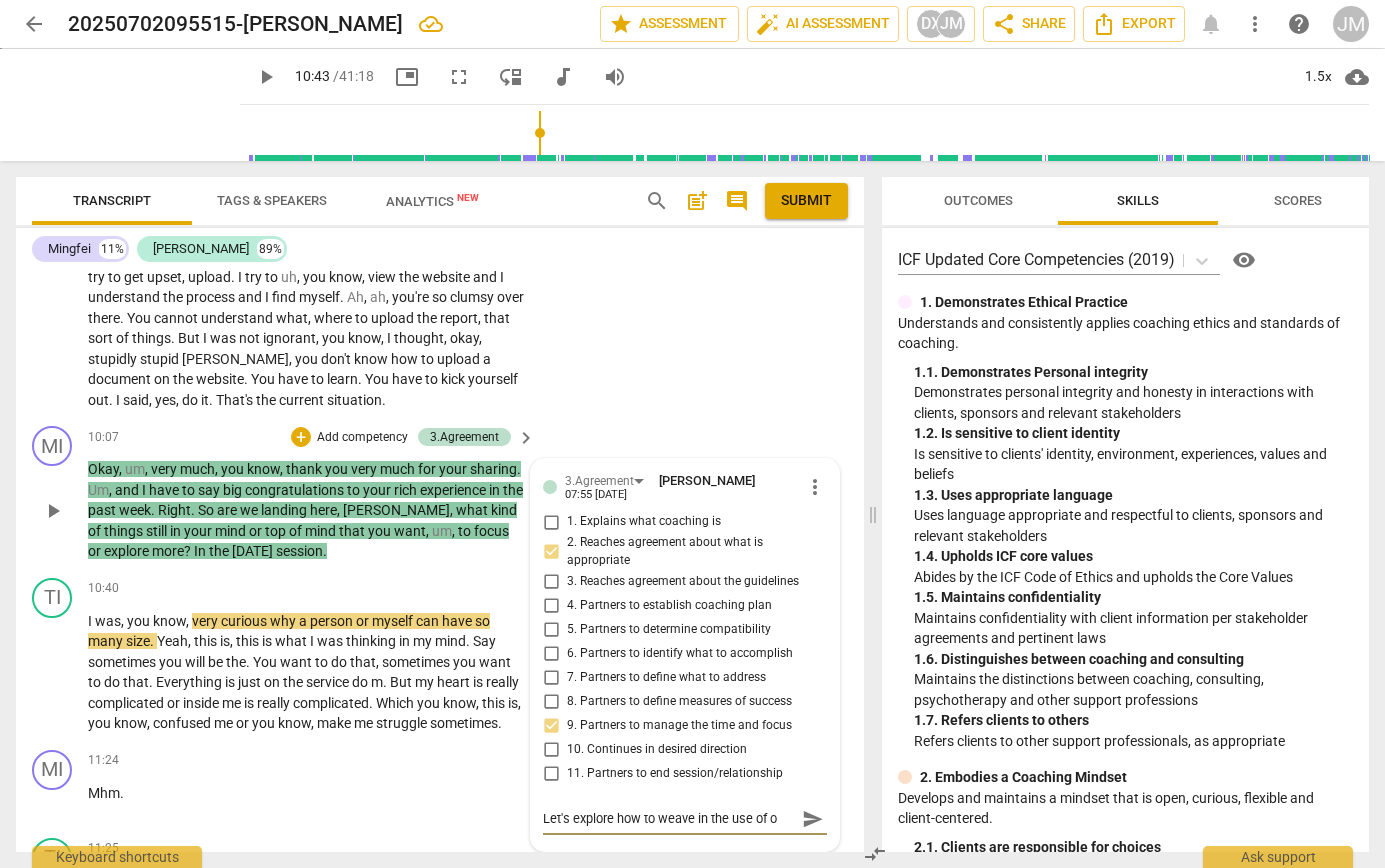 type on "Let's explore how to weave in the use of ot" 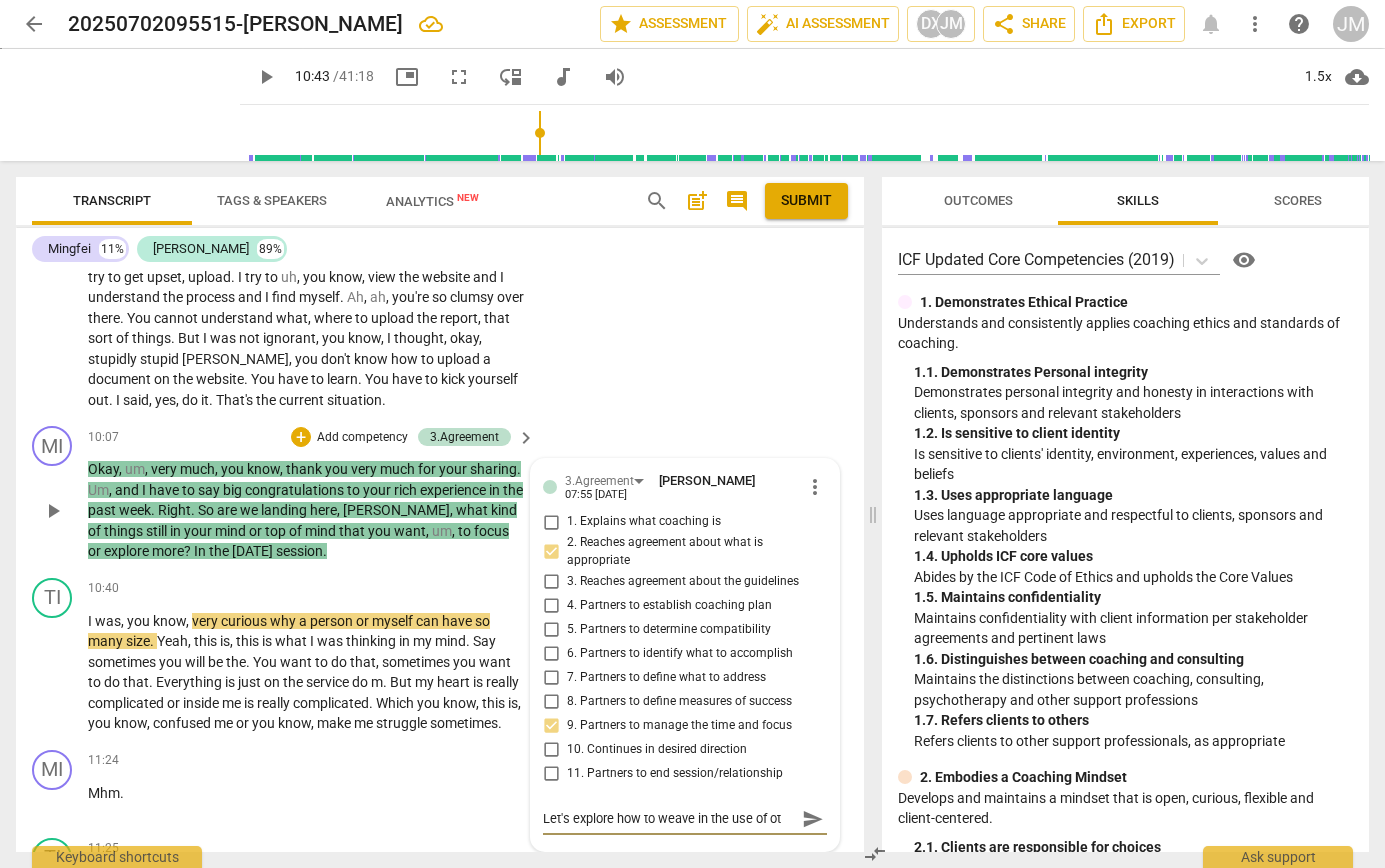 type on "Let's explore how to weave in the use of oth" 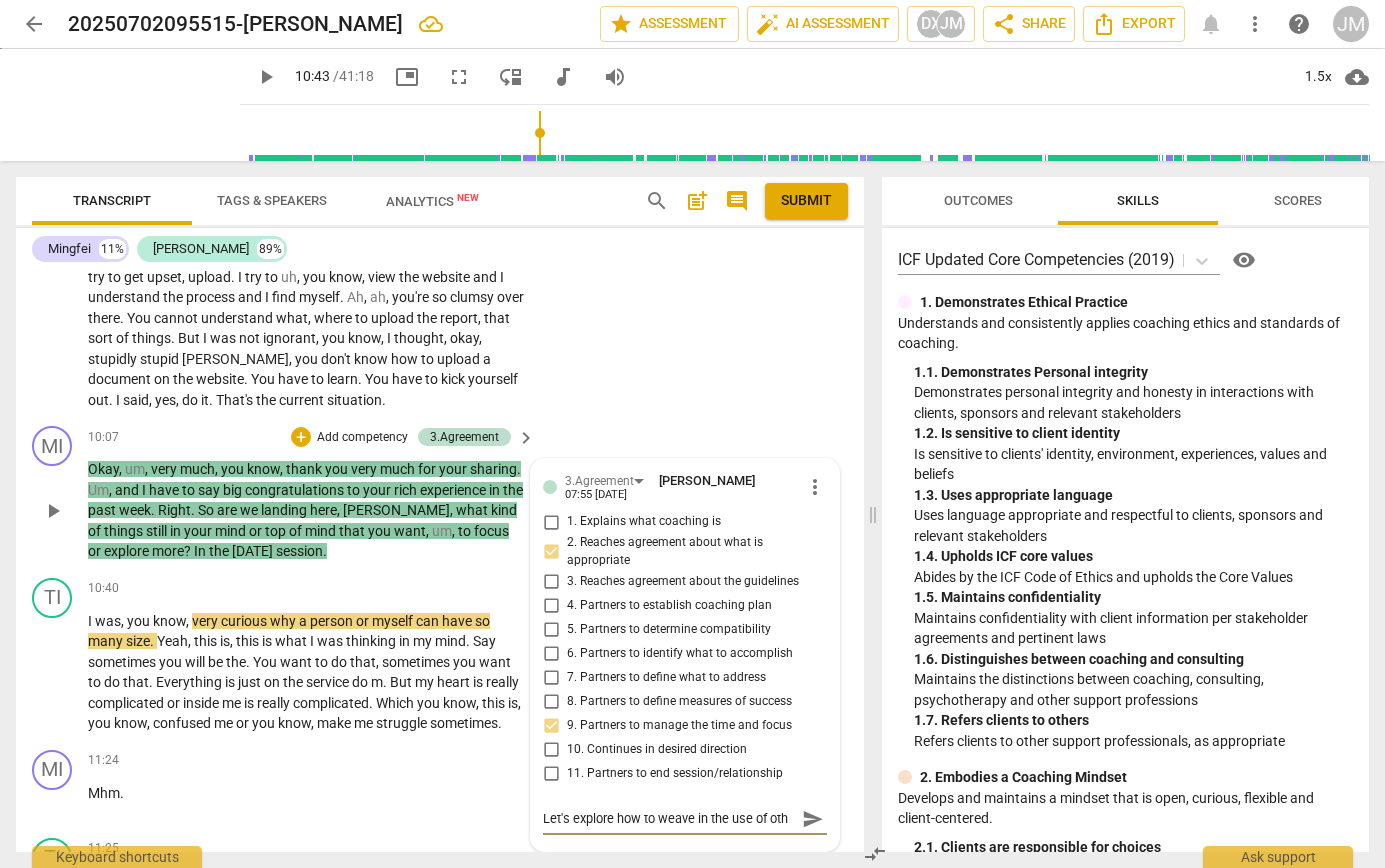 type on "Let's explore how to weave in the use of othe" 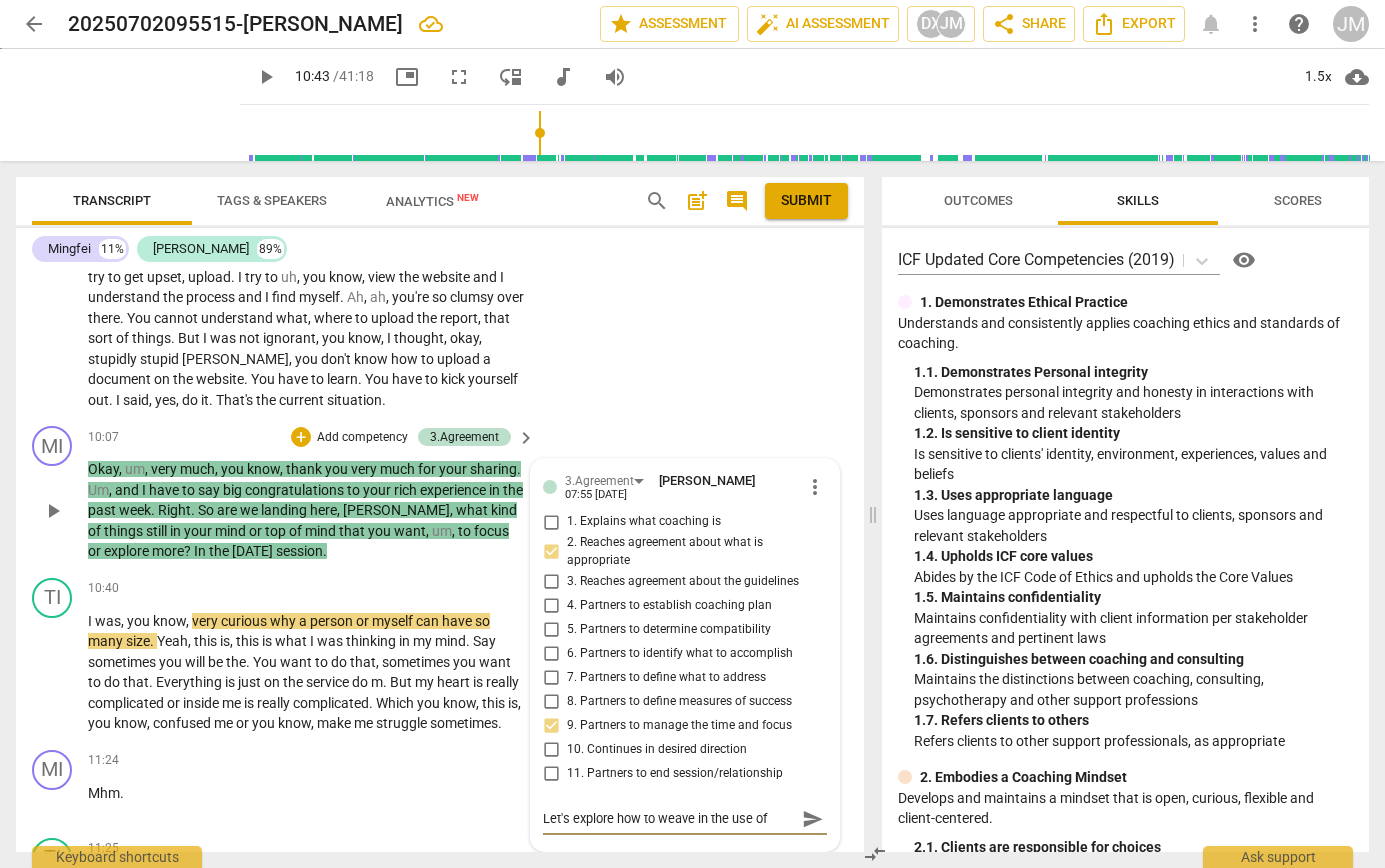 type on "Let's explore how to weave in the use of other" 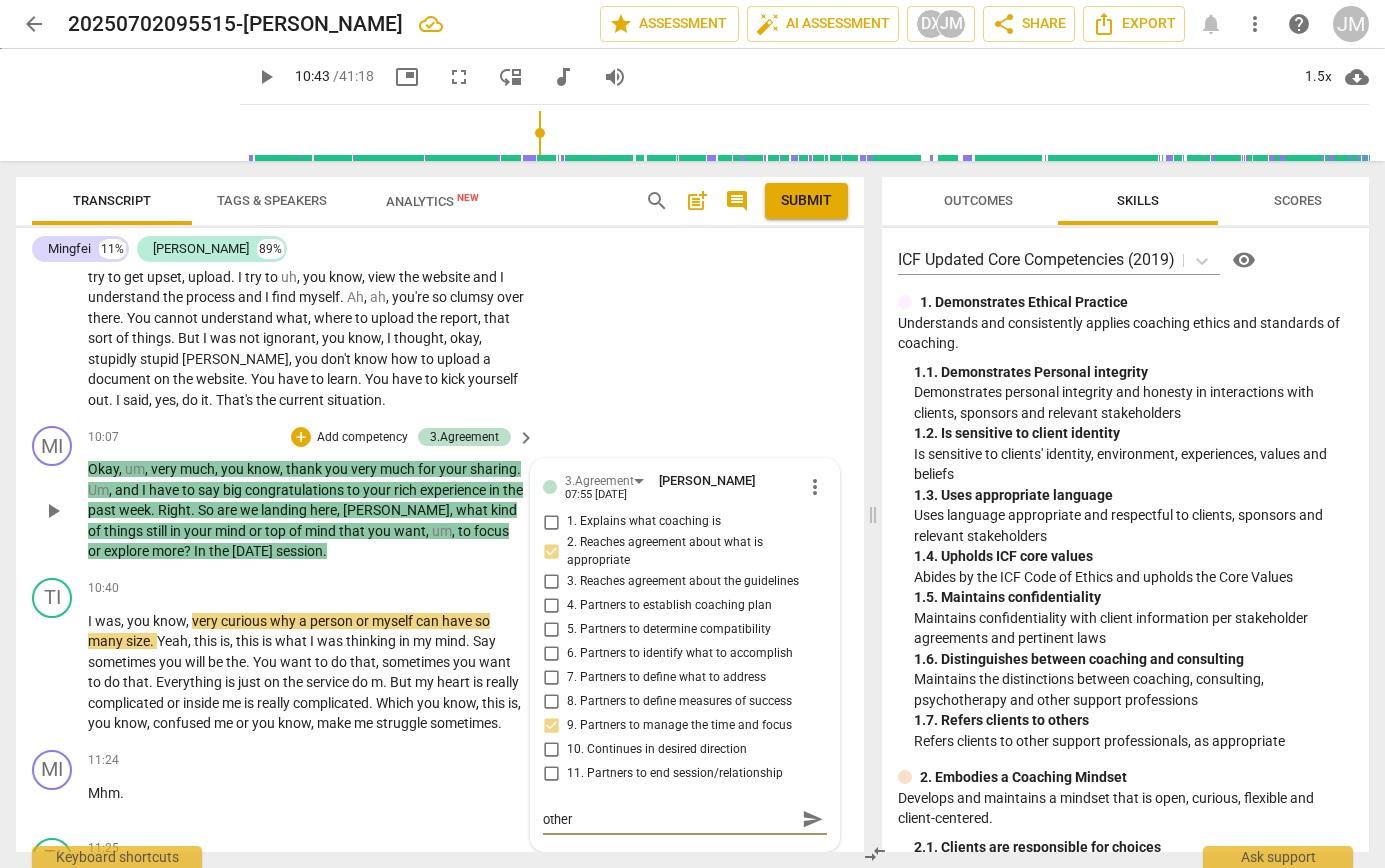 type on "Let's explore how to weave in the use of other" 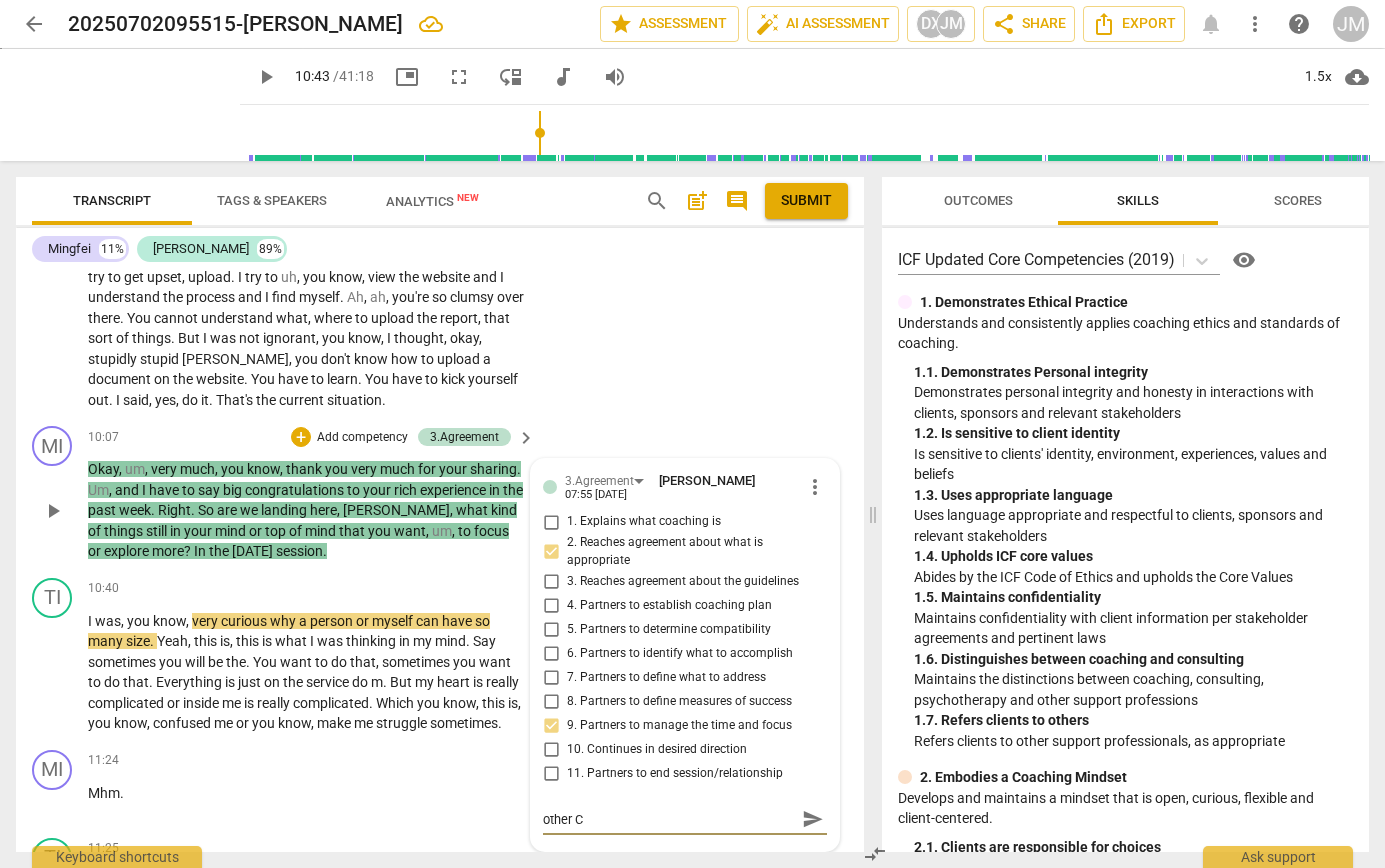 type on "Let's explore how to weave in the use of other CC" 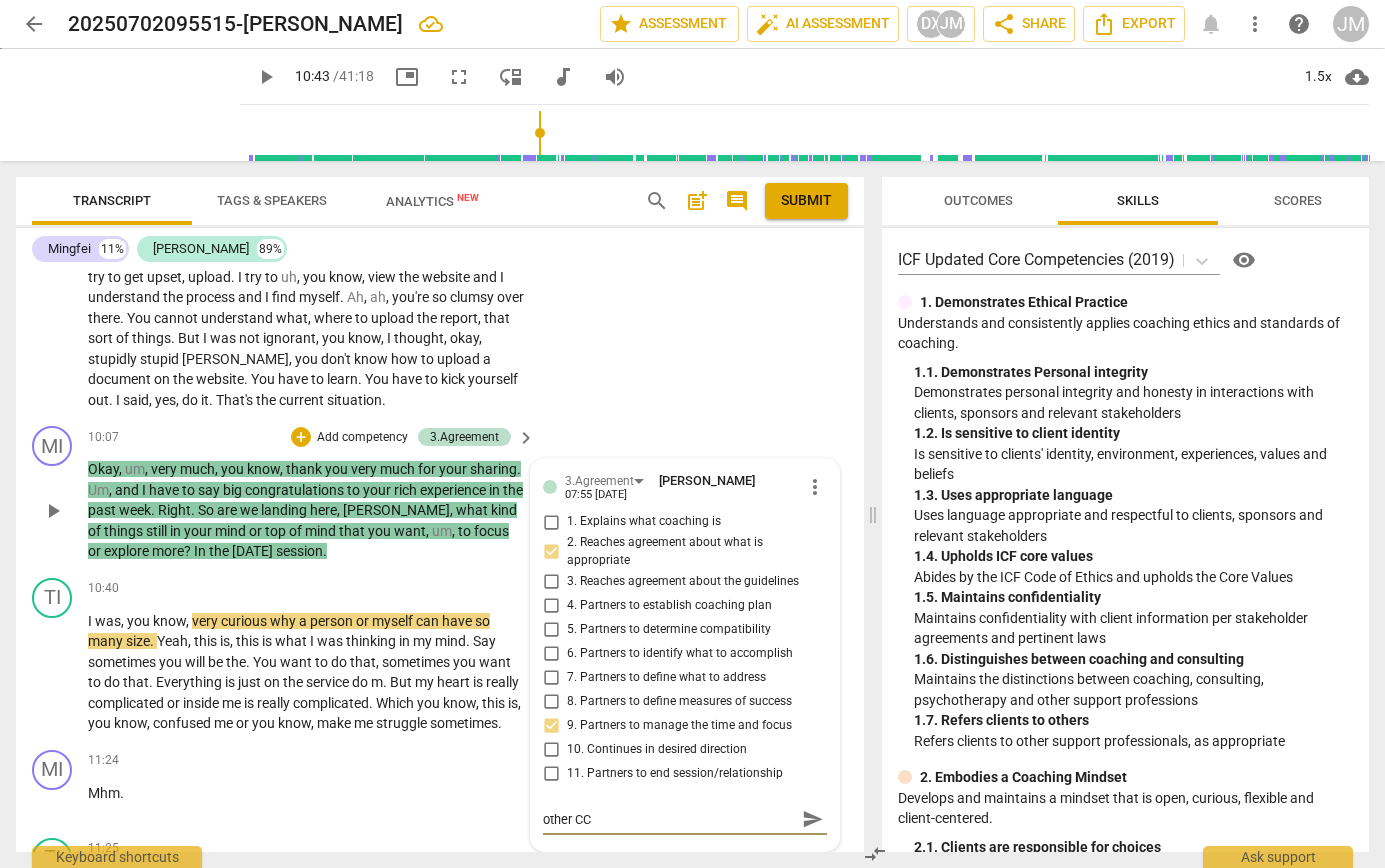 type on "Let's explore how to weave in the use of other CC" 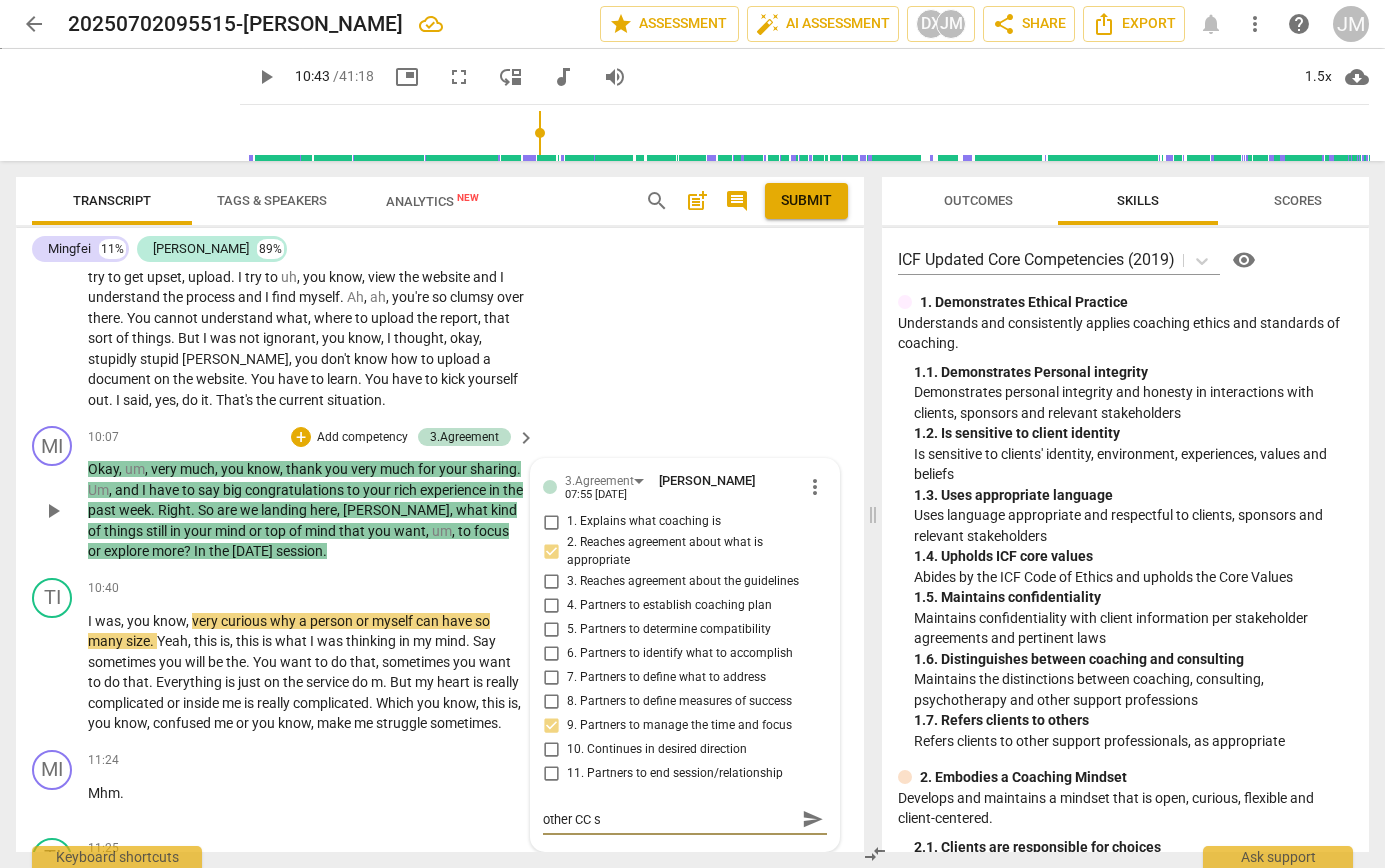 scroll, scrollTop: 0, scrollLeft: 0, axis: both 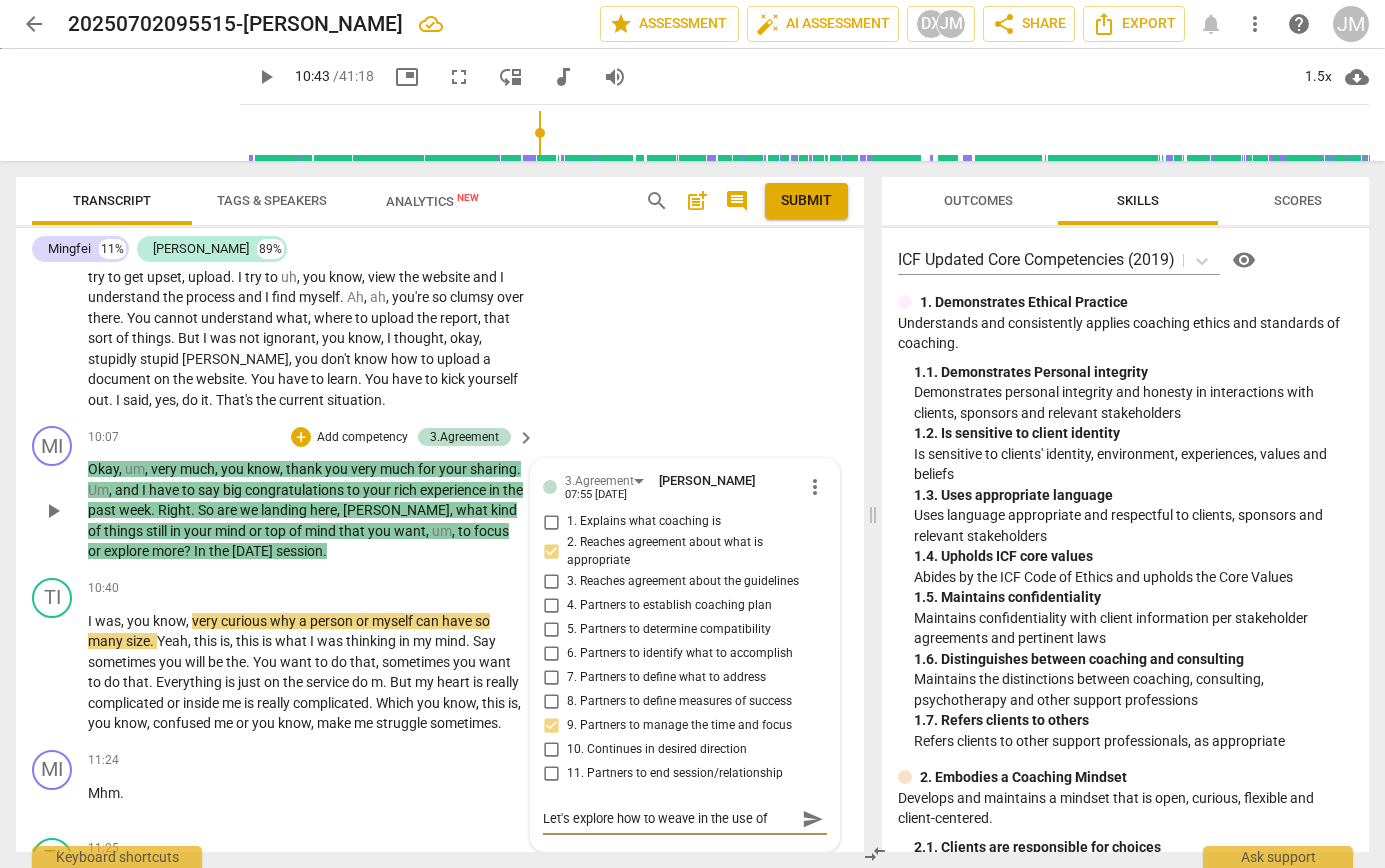 type on "Let's explore how to weave in the use of other CC sk" 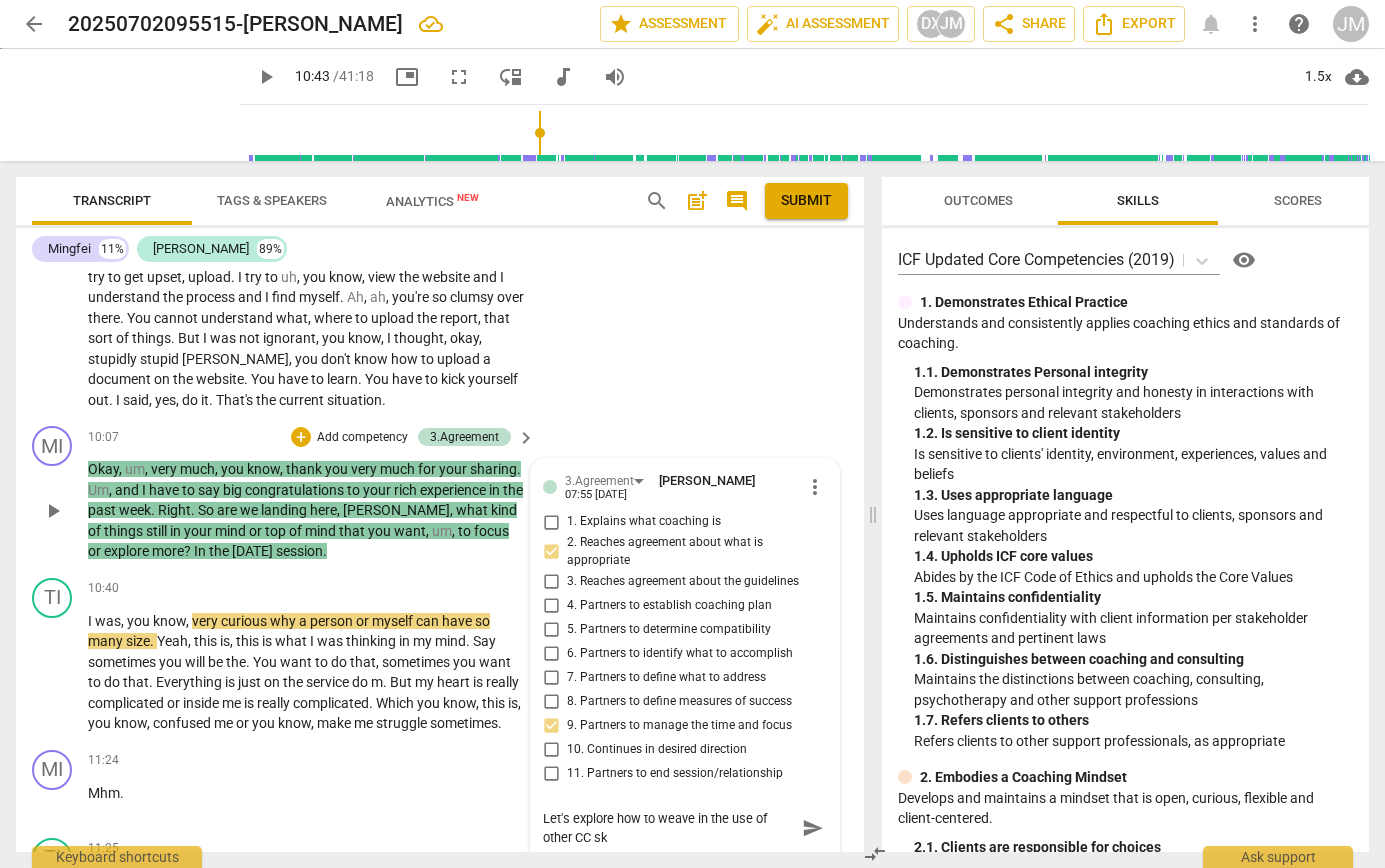 type on "Let's explore how to weave in the use of other CC ski" 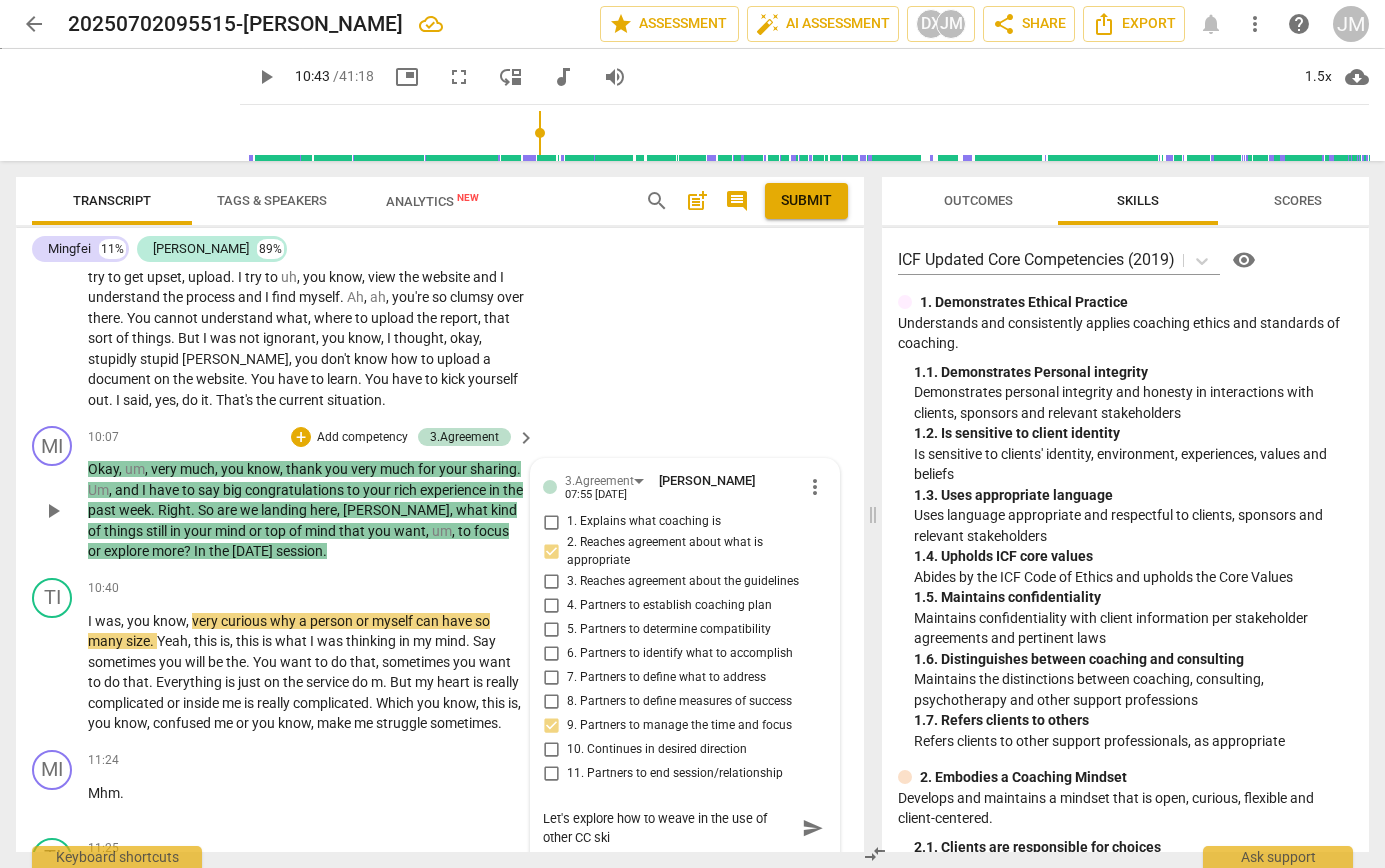 type on "Let's explore how to weave in the use of other CC skil" 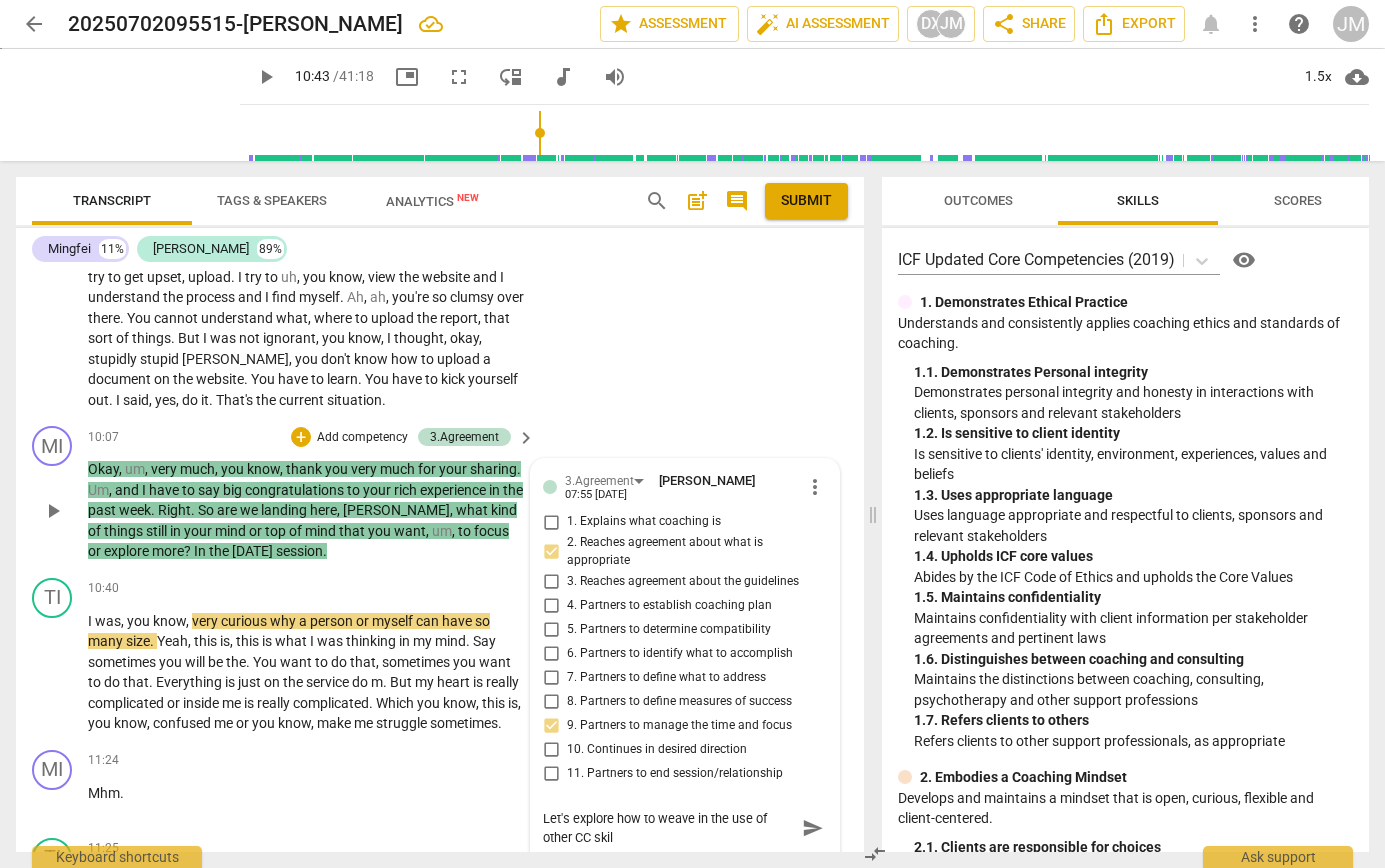 type on "Let's explore how to weave in the use of other CC skill" 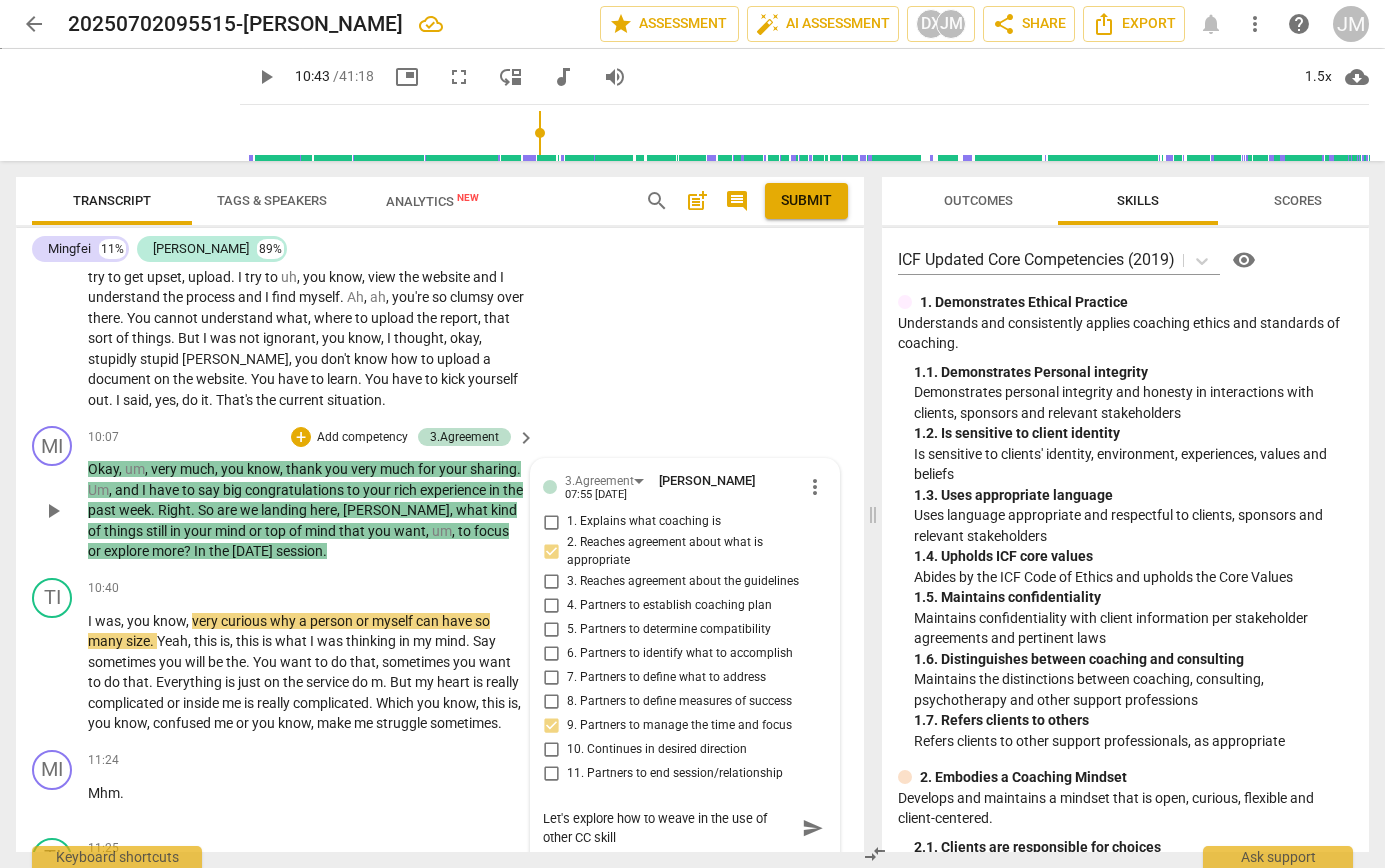 type on "Let's explore how to weave in the use of other CC skills" 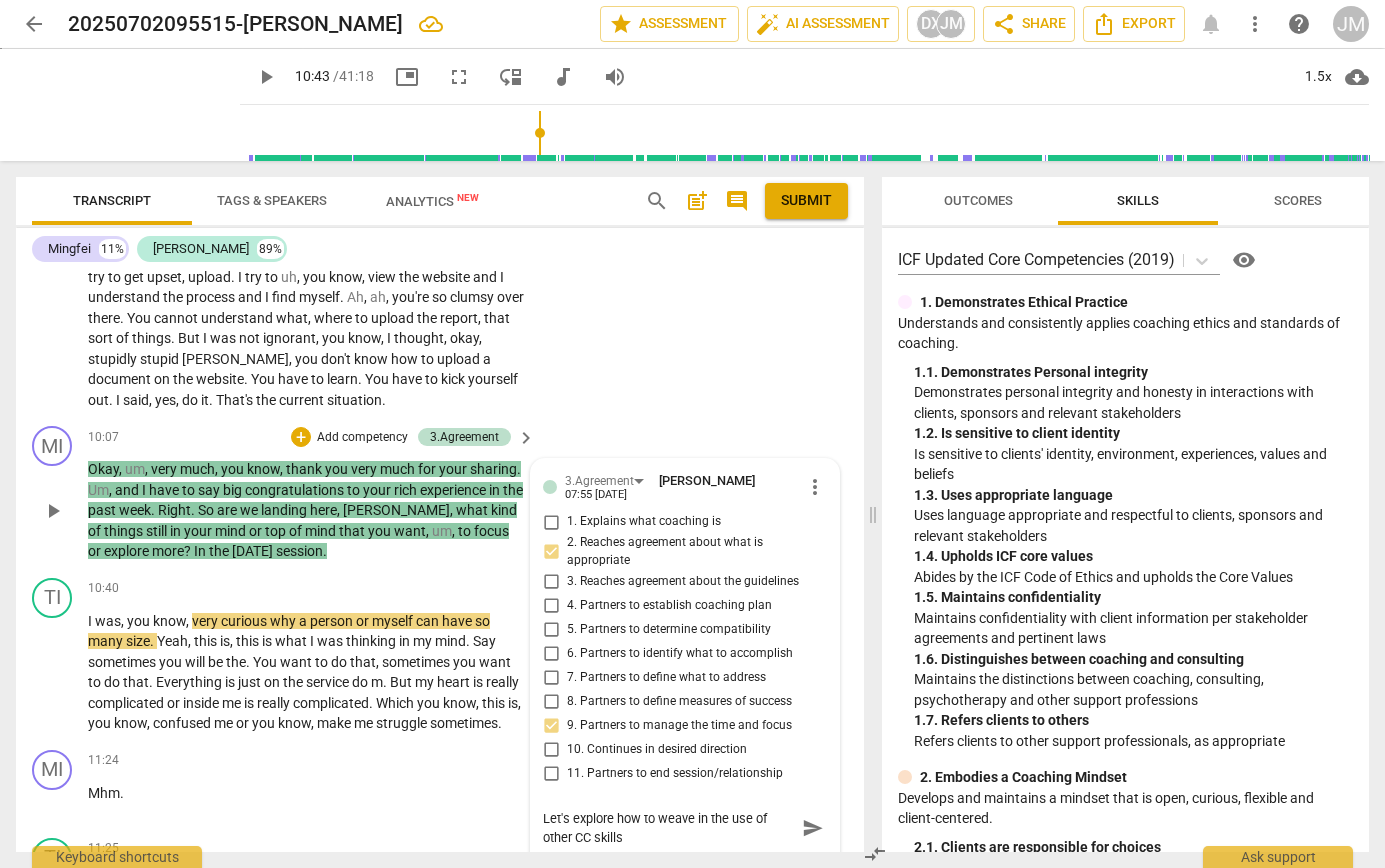 type on "Let's explore how to weave in the use of other CC skills" 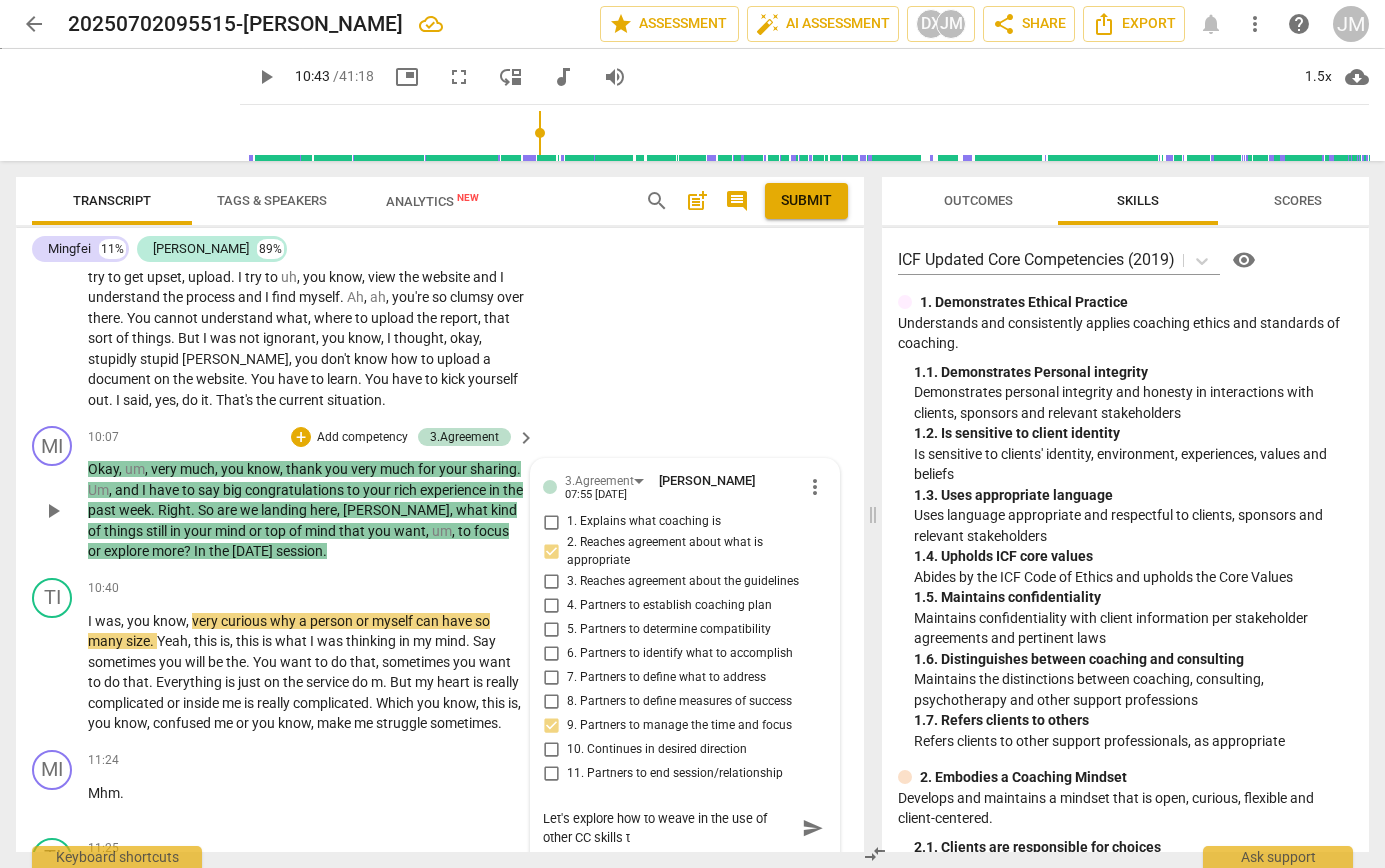 type on "Let's explore how to weave in the use of other CC skills to" 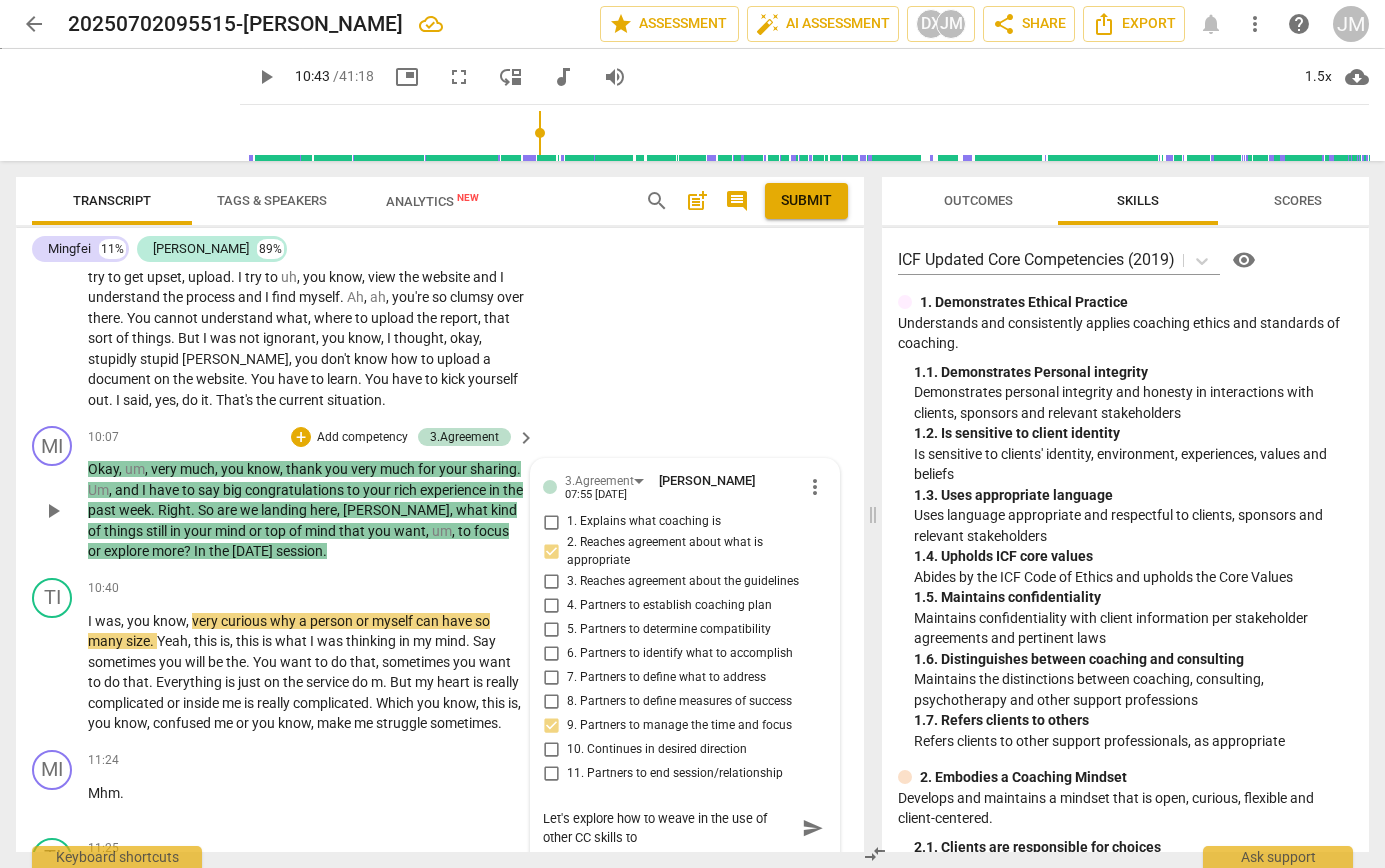 type on "Let's explore how to weave in the use of other CC skills to" 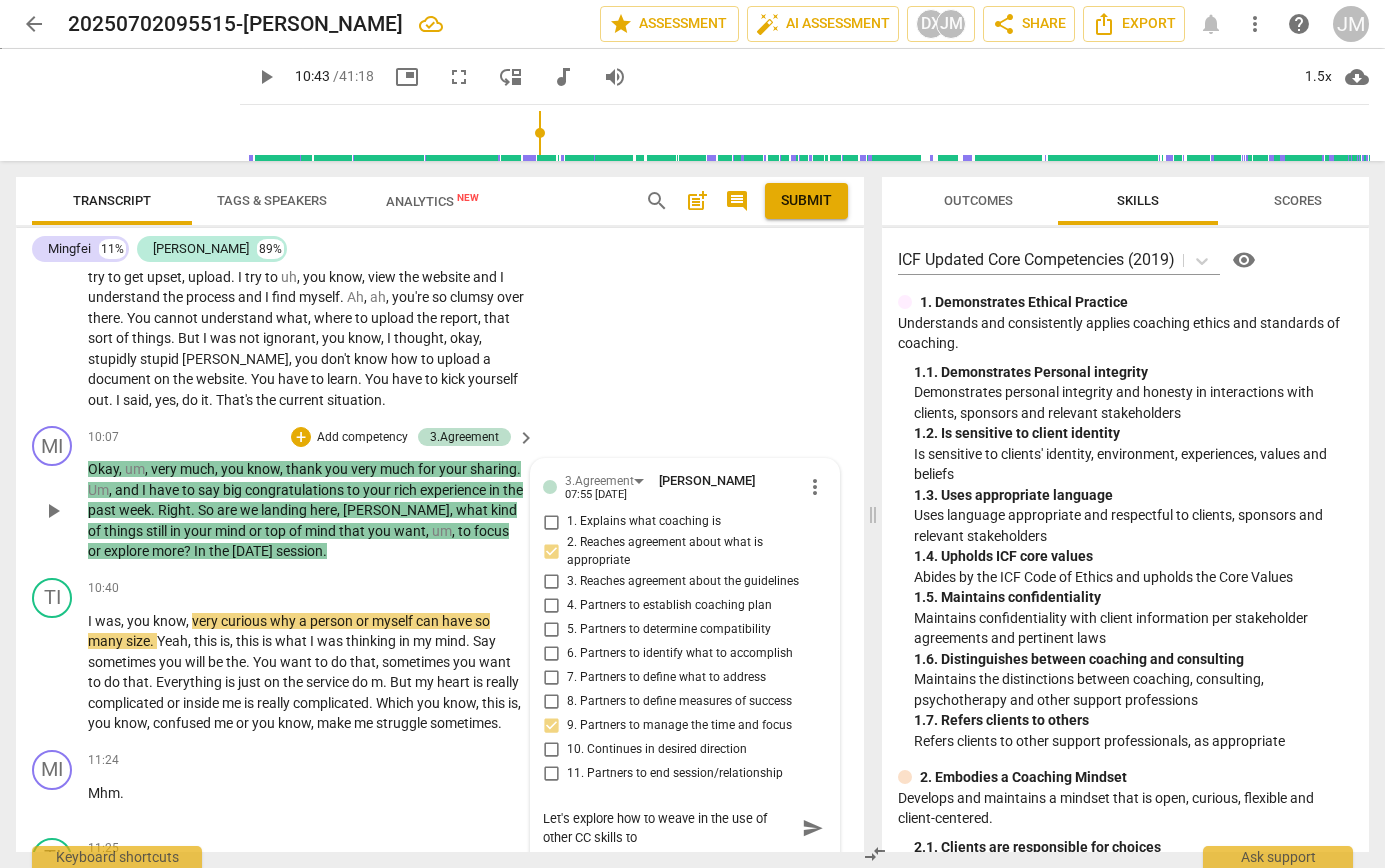 type on "Let's explore how to weave in the use of other CC skills to a" 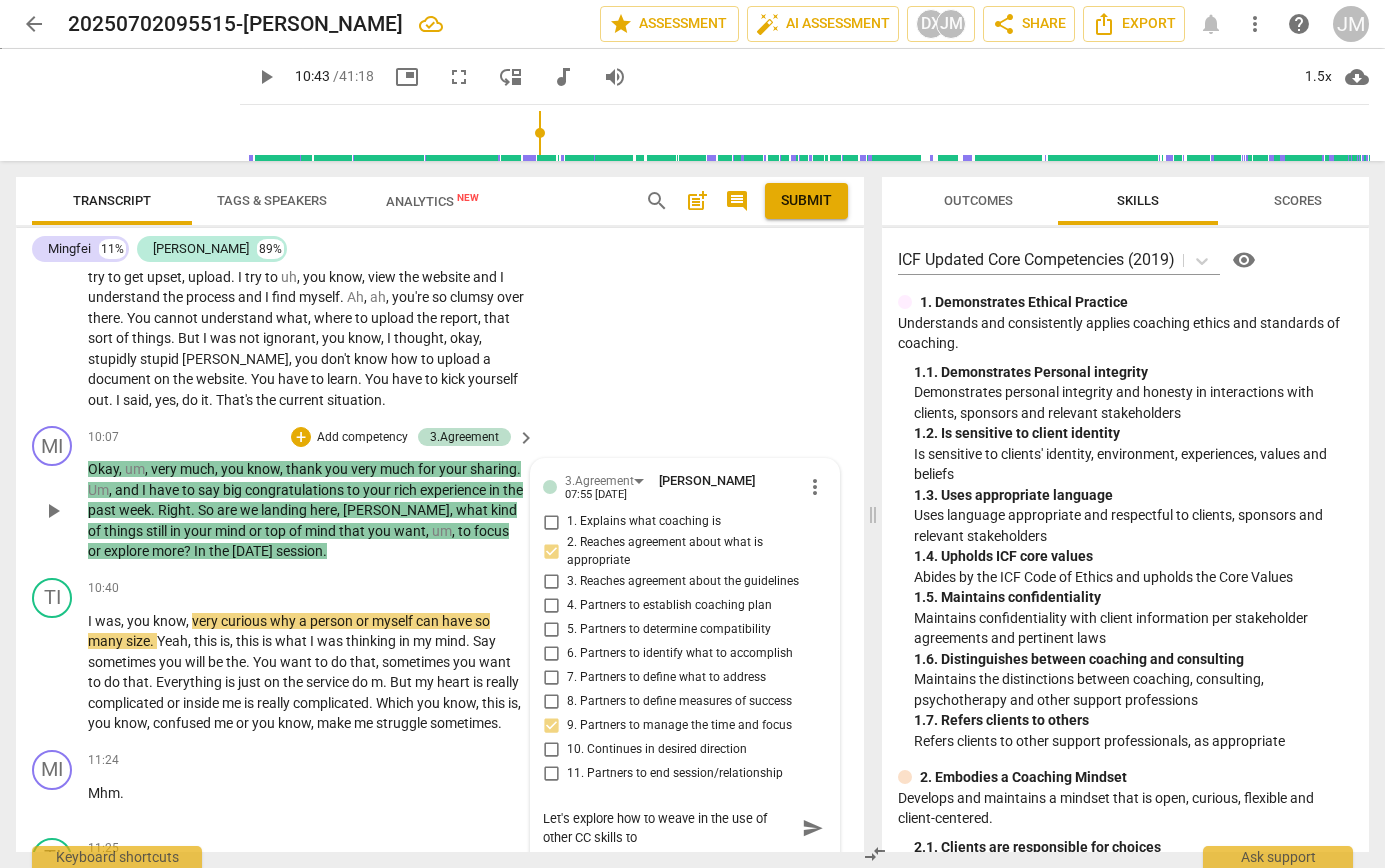 type on "Let's explore how to weave in the use of other CC skills to a" 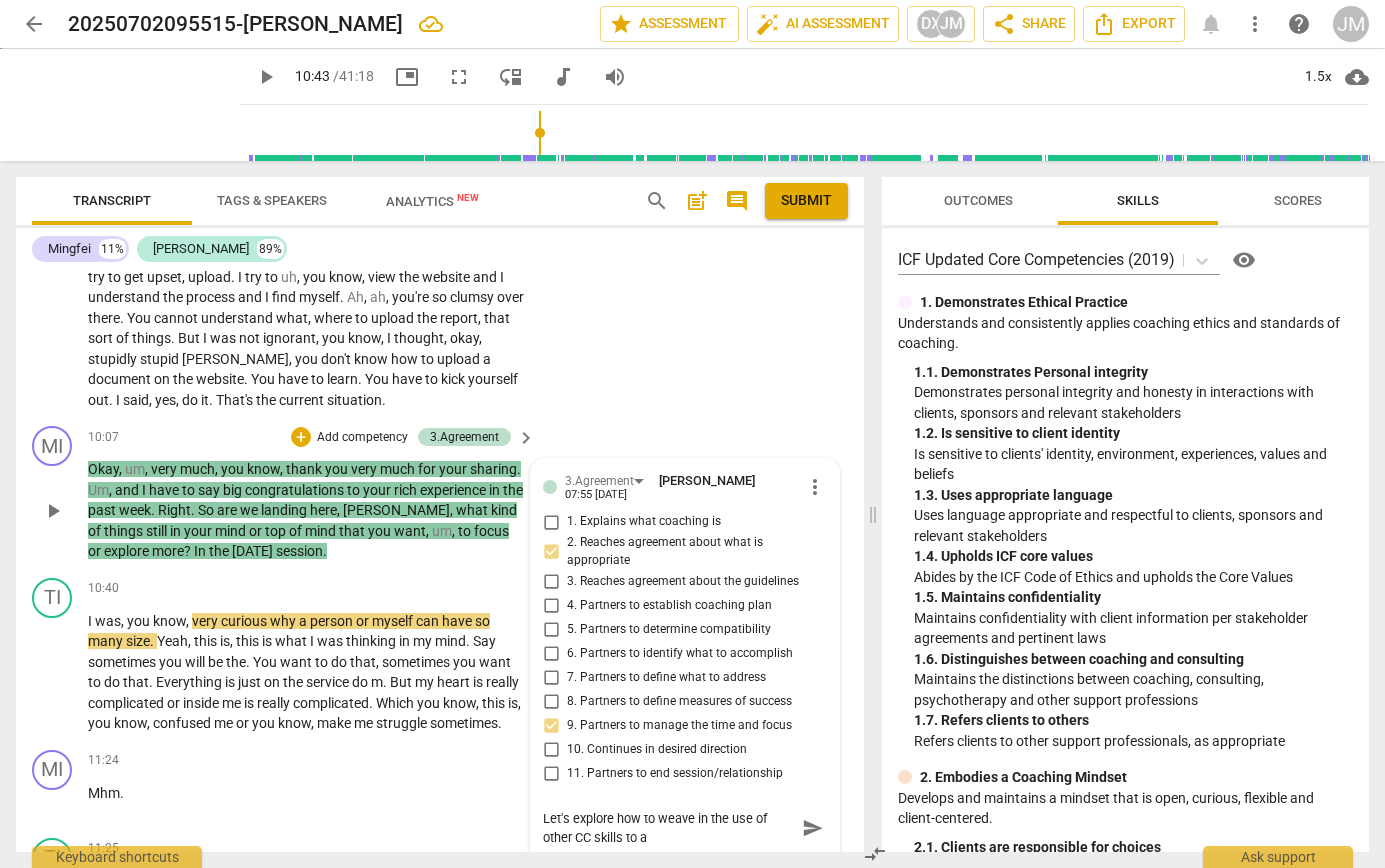 type on "Let's explore how to weave in the use of other CC skills to ac" 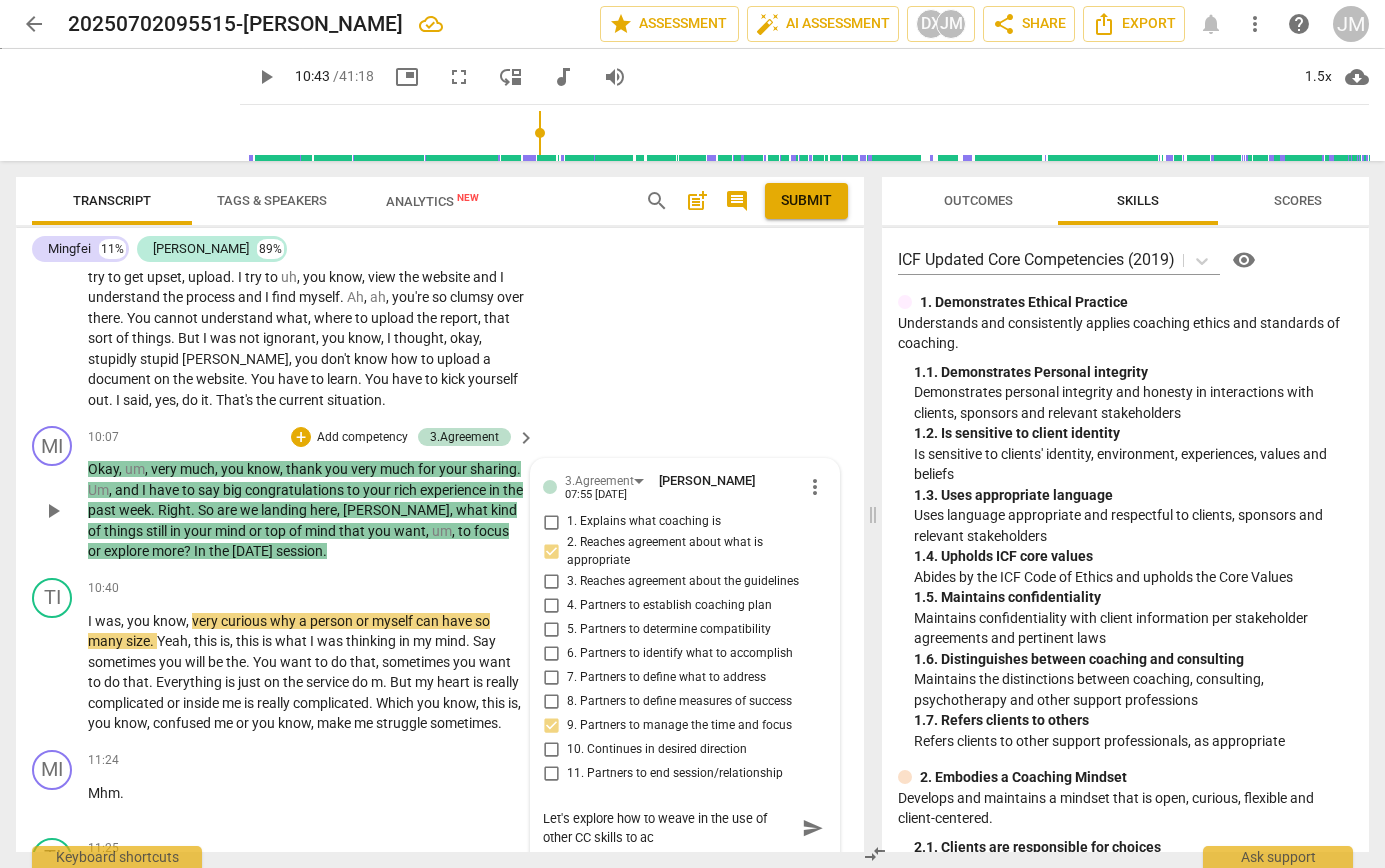 type on "Let's explore how to weave in the use of other CC skills to ack" 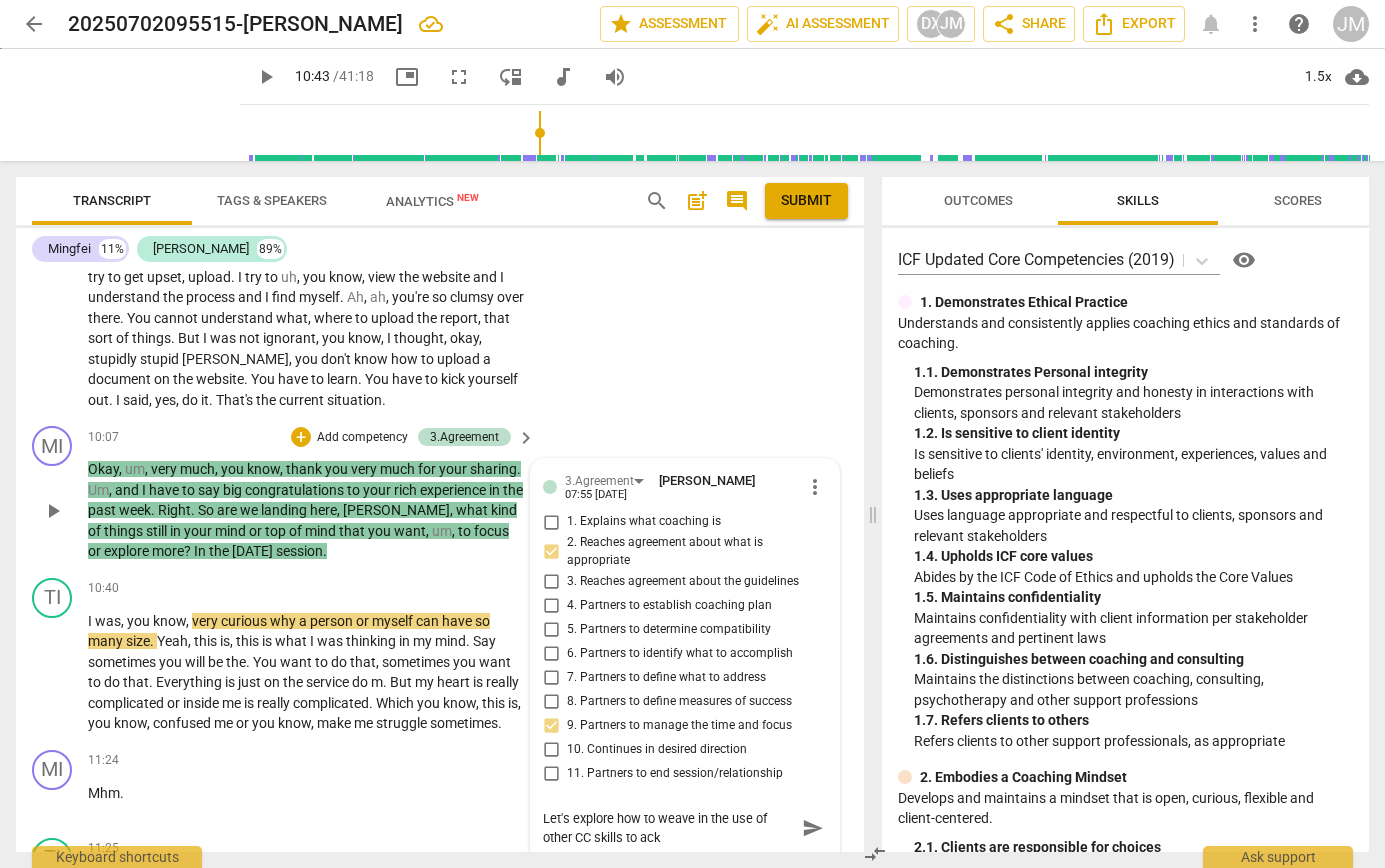 type on "Let's explore how to weave in the use of other CC skills to ackn" 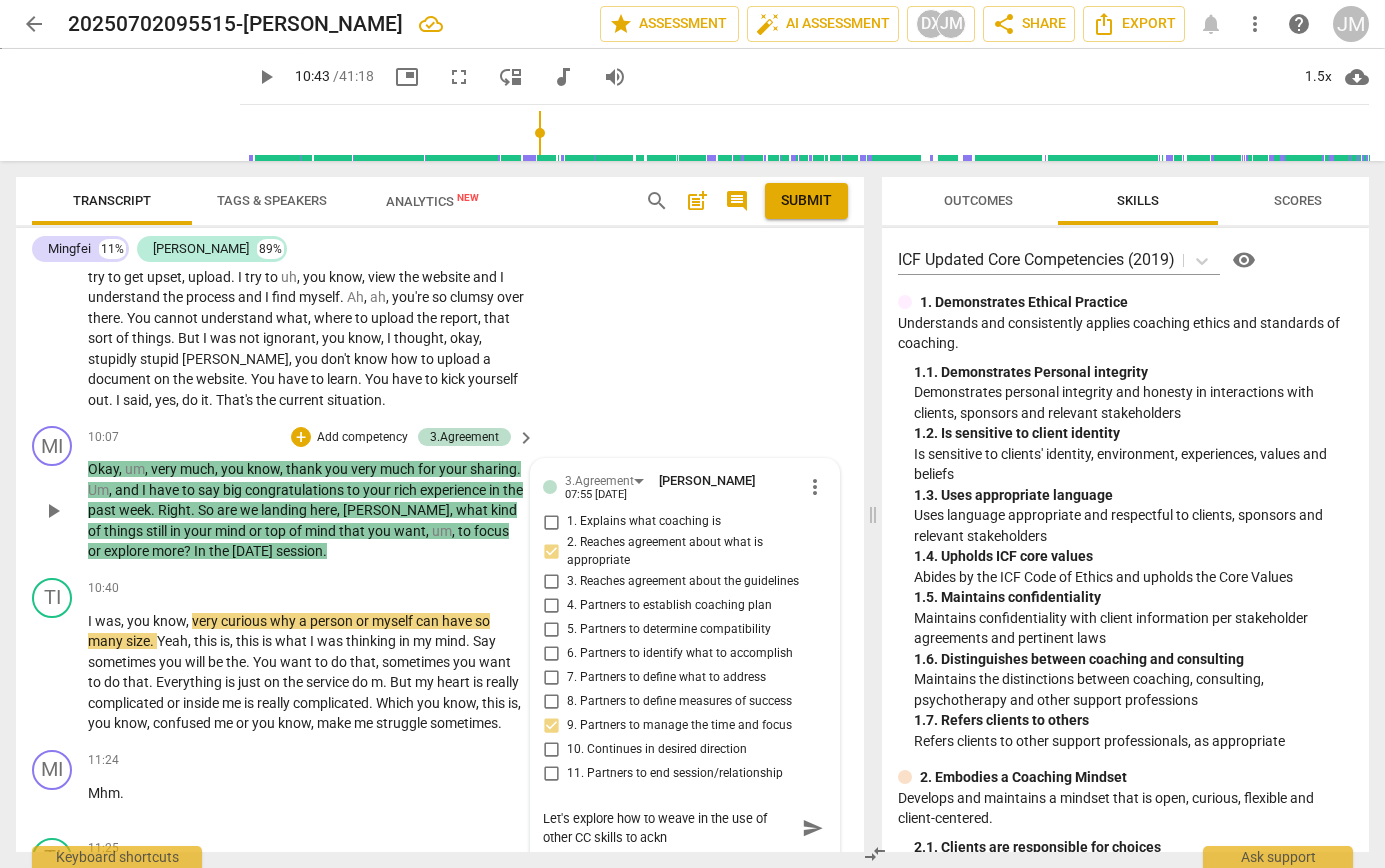 type on "Let's explore how to weave in the use of other CC skills to ackno" 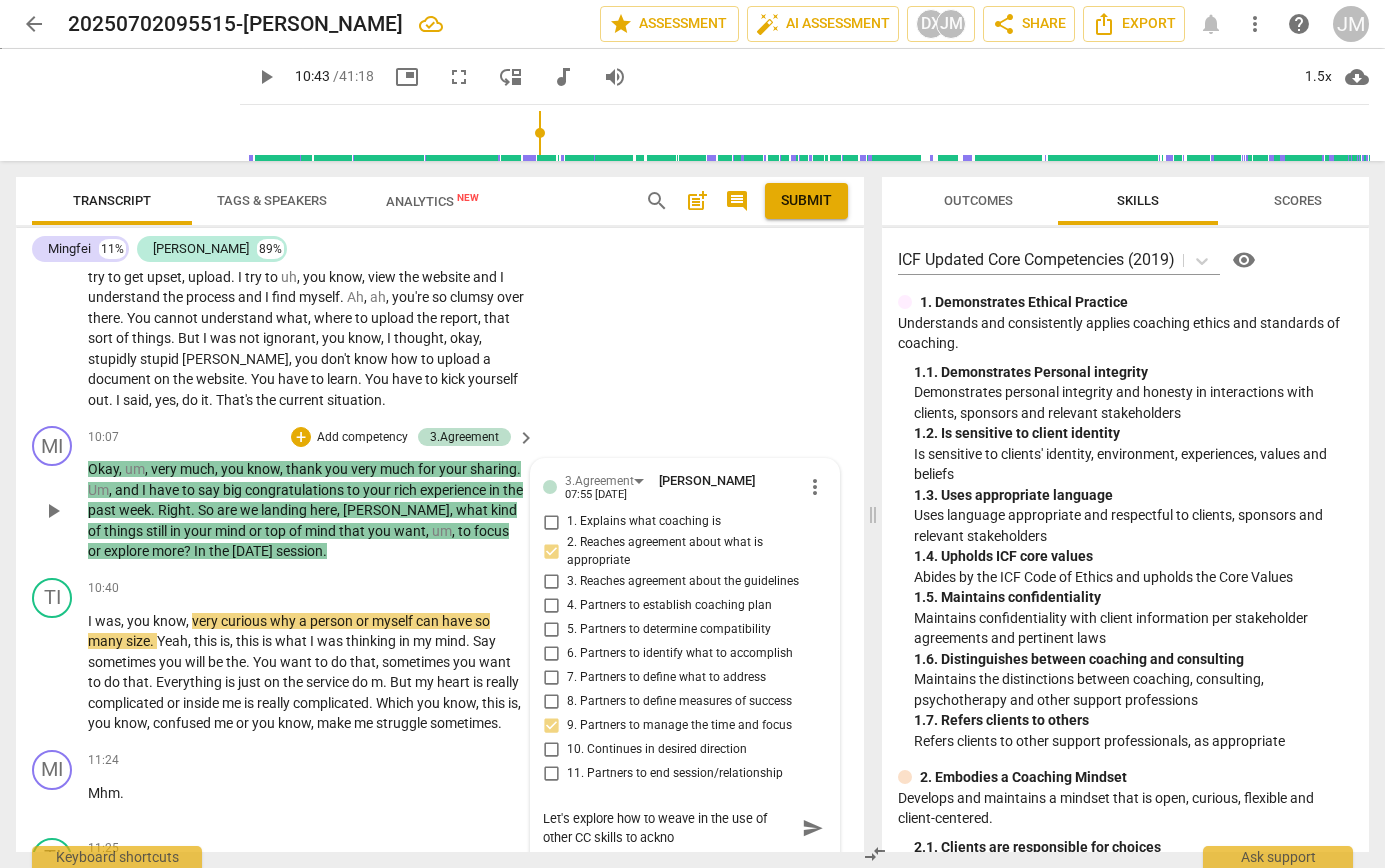 type on "Let's explore how to weave in the use of other CC skills to acknow" 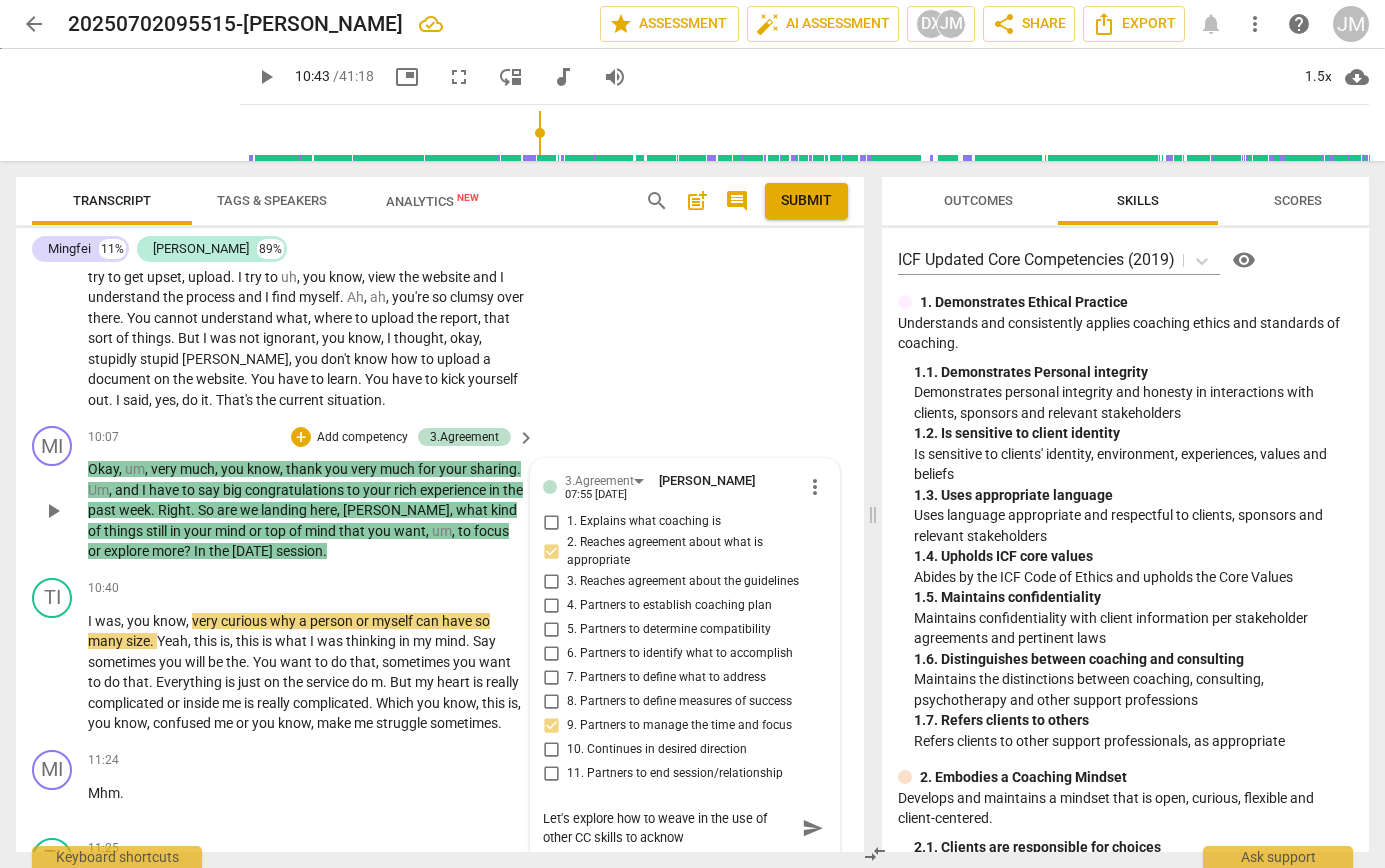 type on "Let's explore how to weave in the use of other CC skills to acknowl" 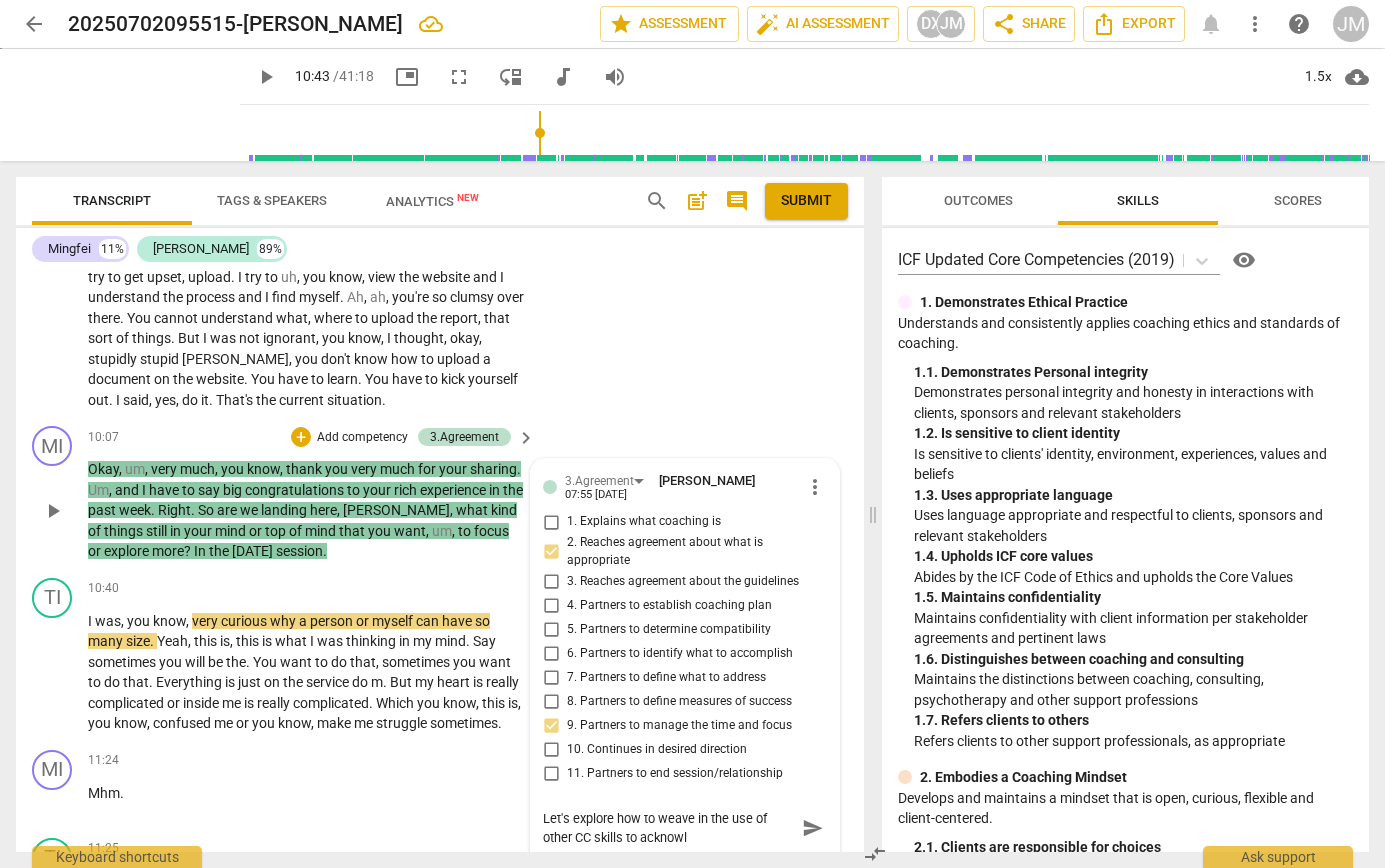 type on "Let's explore how to weave in the use of other CC skills to acknowle" 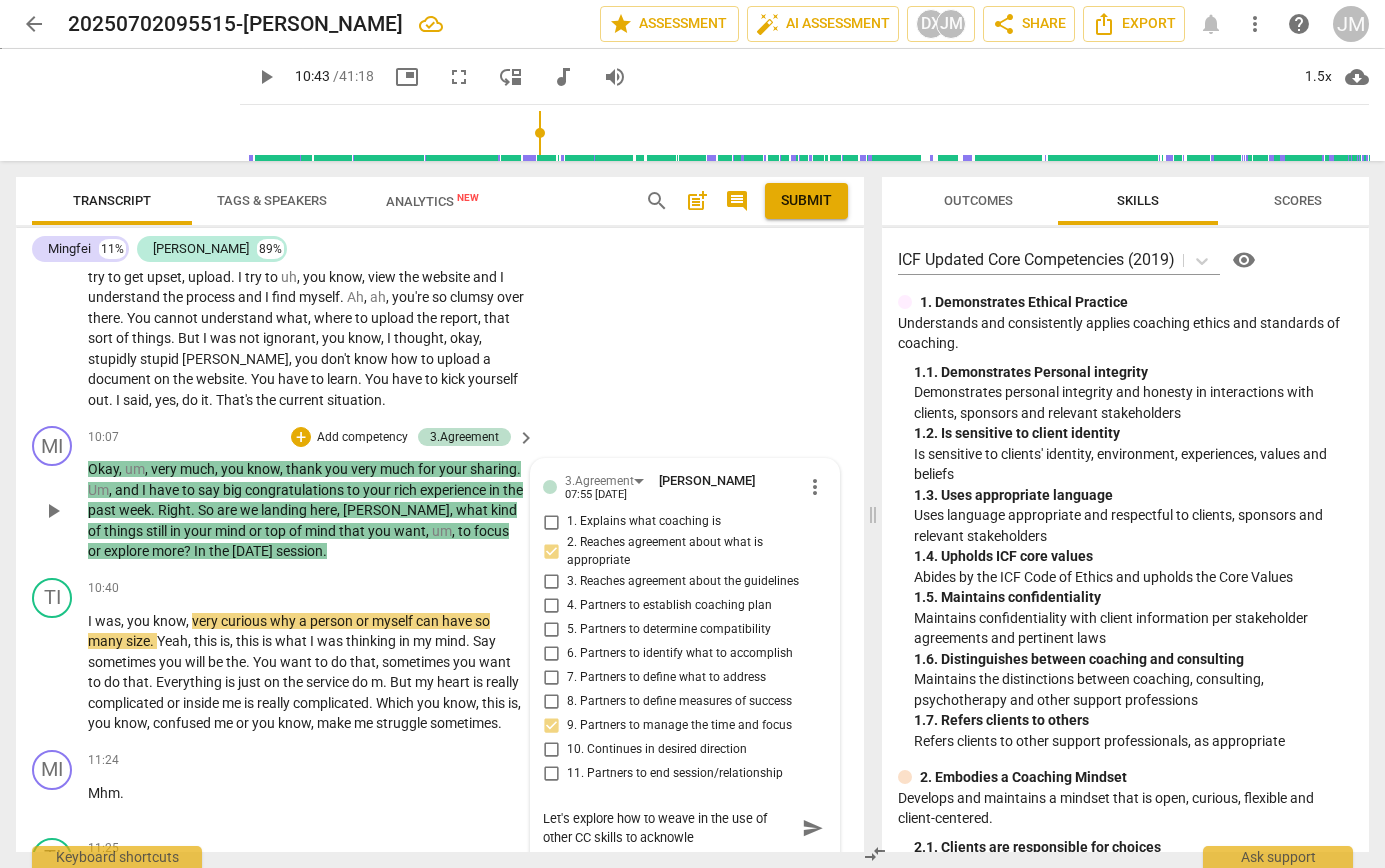 type on "Let's explore how to weave in the use of other CC skills to acknowled" 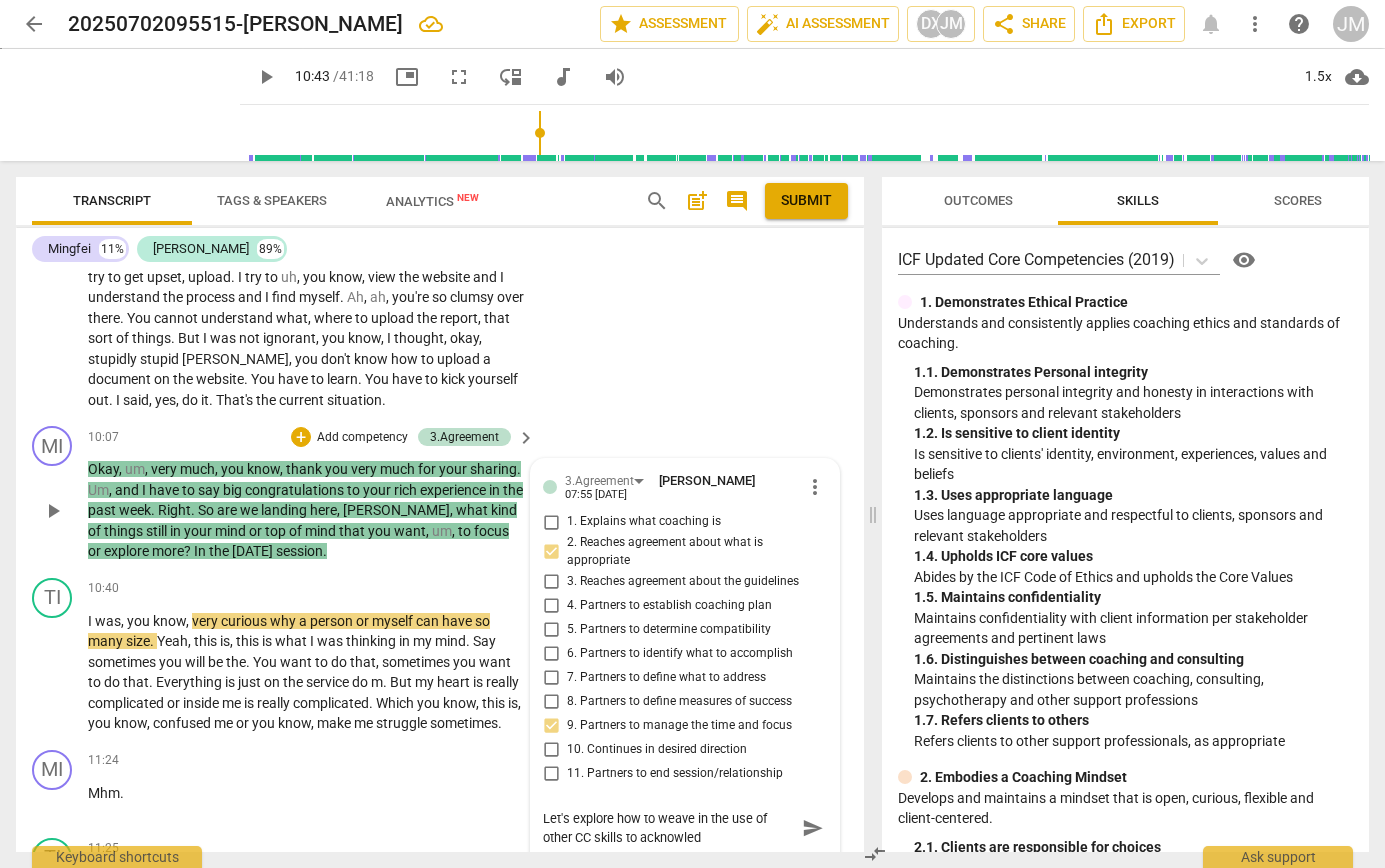 type on "Let's explore how to weave in the use of other CC skills to acknowledg" 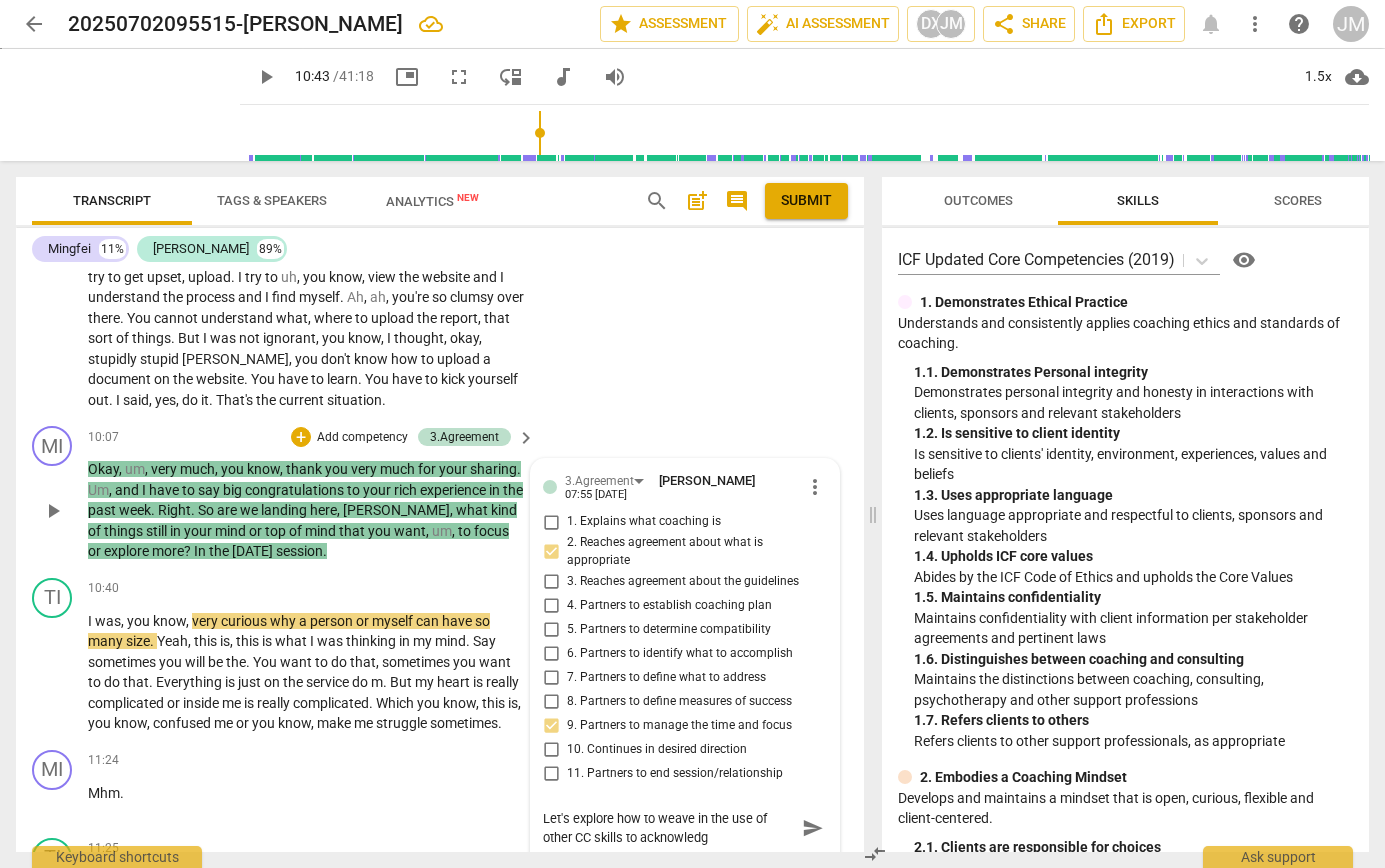 type on "Let's explore how to weave in the use of other CC skills to acknowledge" 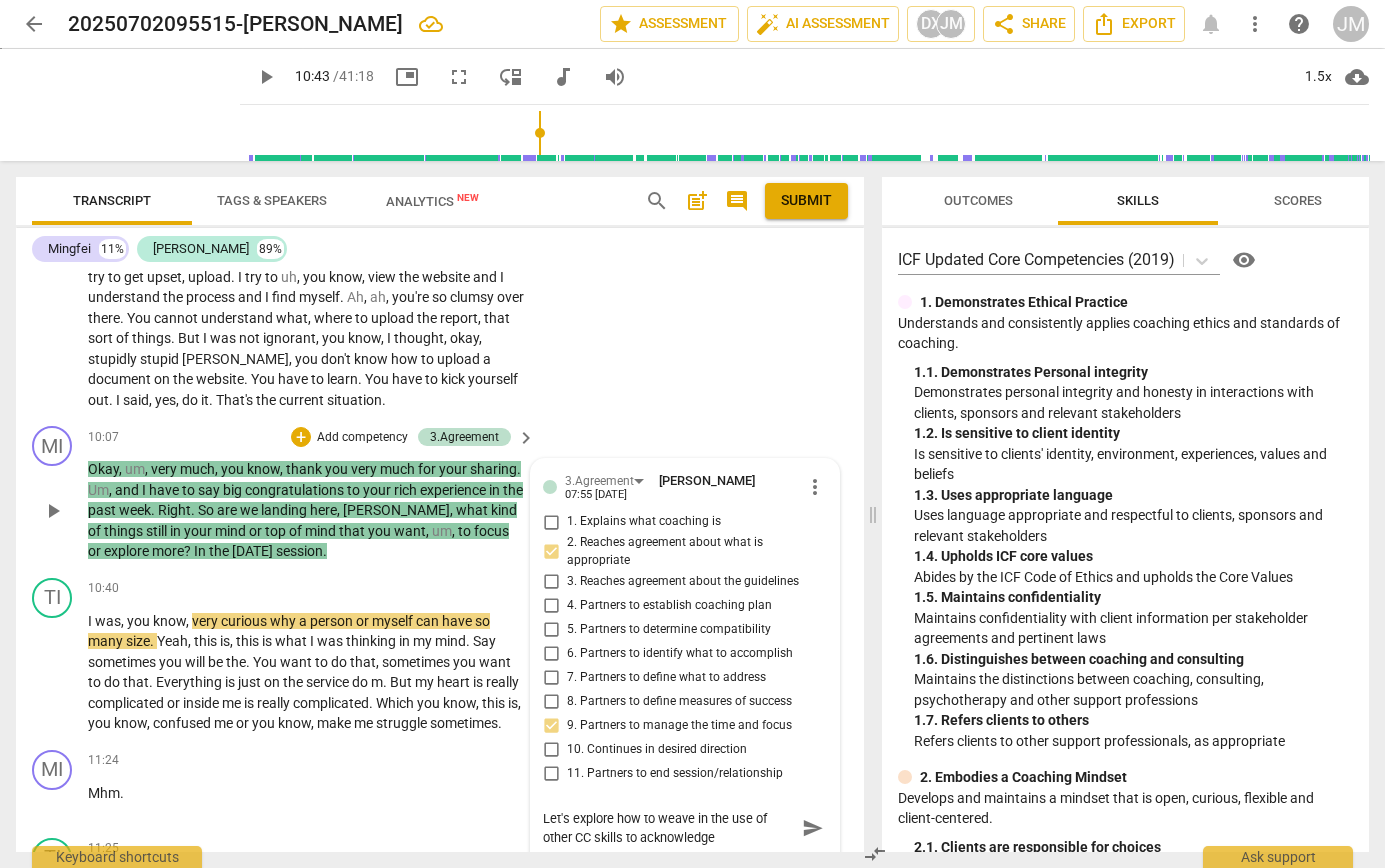 type on "Let's explore how to weave in the use of other CC skills to acknowledge" 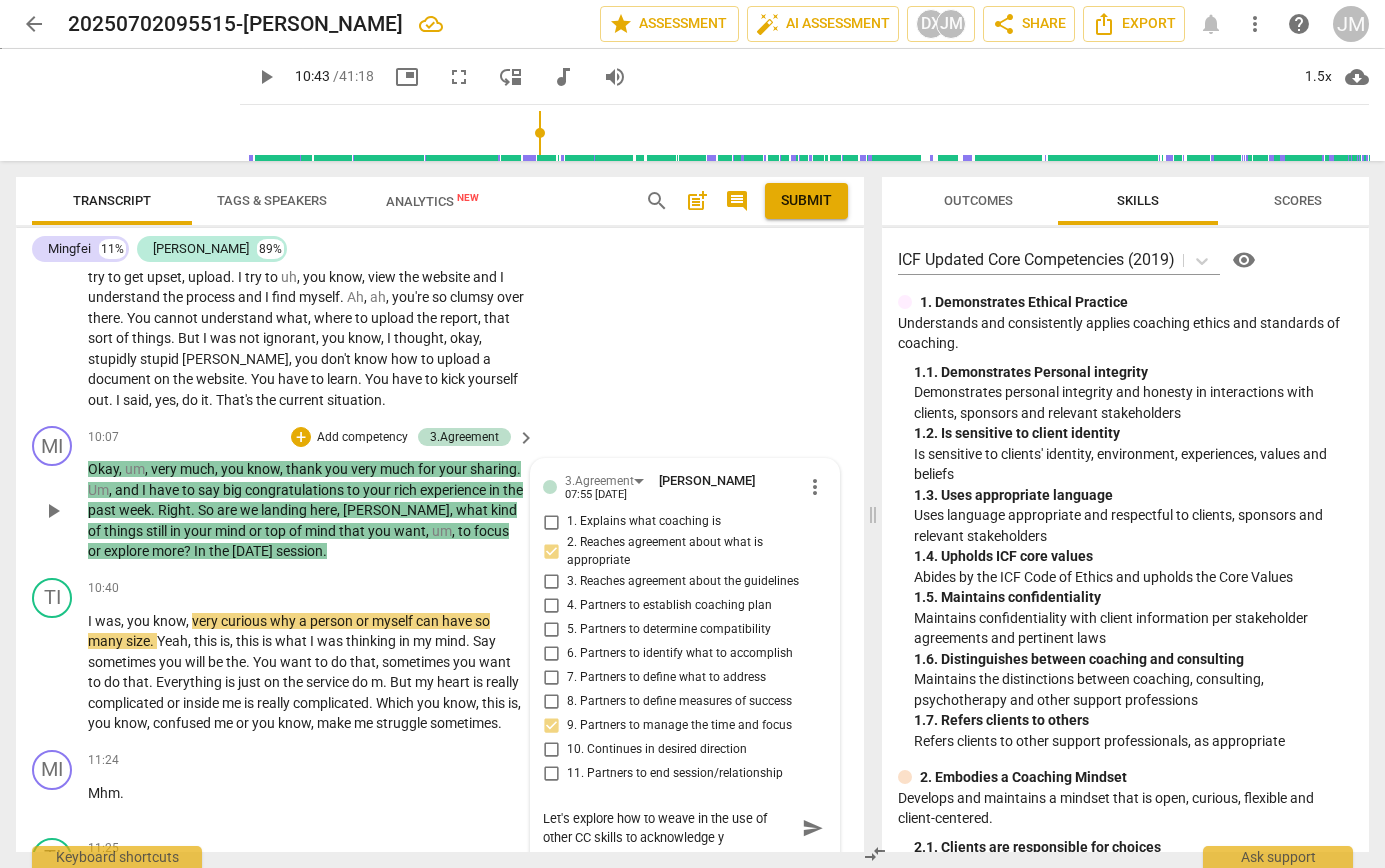 type on "Let's explore how to weave in the use of other CC skills to acknowledge yo" 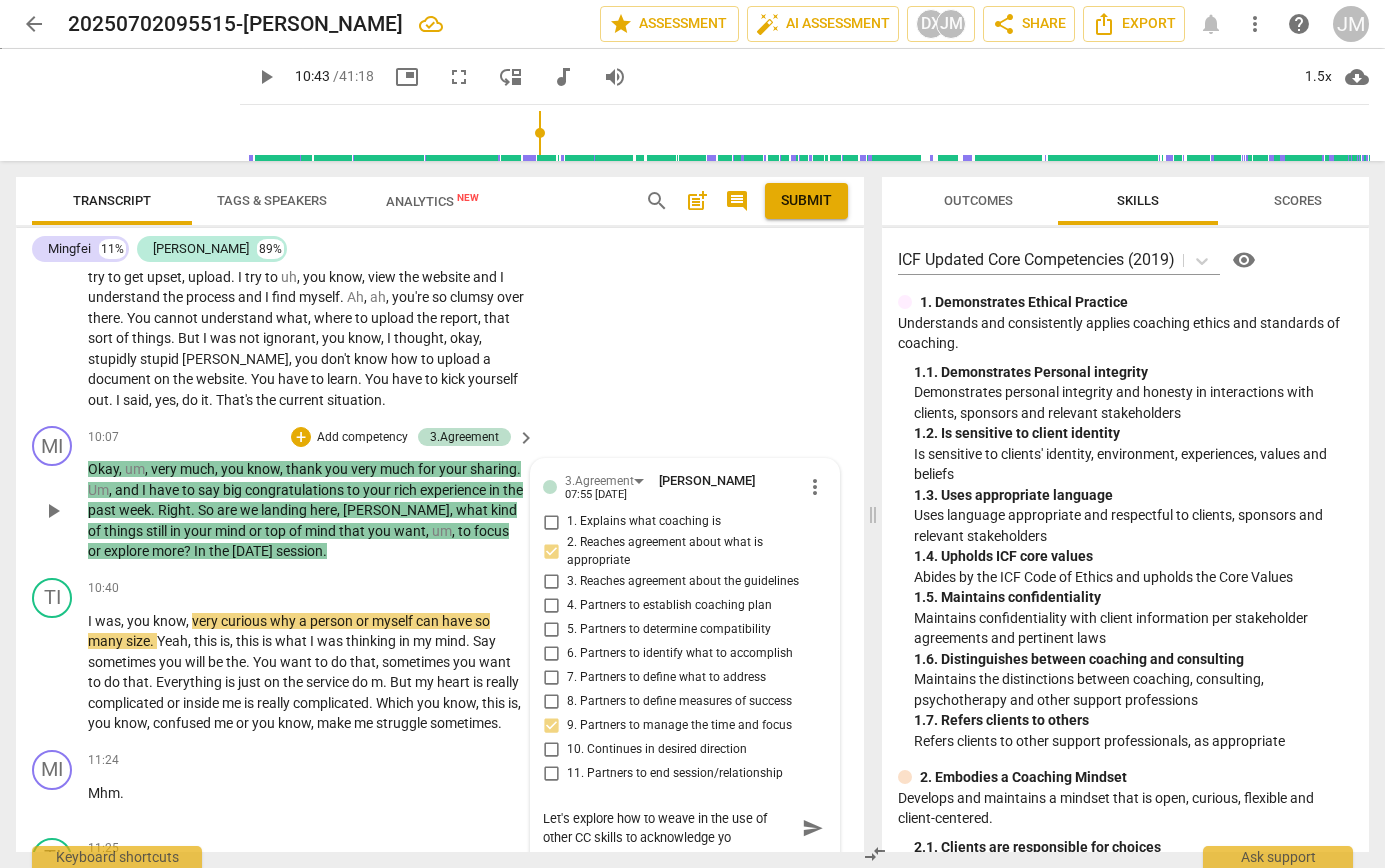 type on "Let's explore how to weave in the use of other CC skills to acknowledge yo" 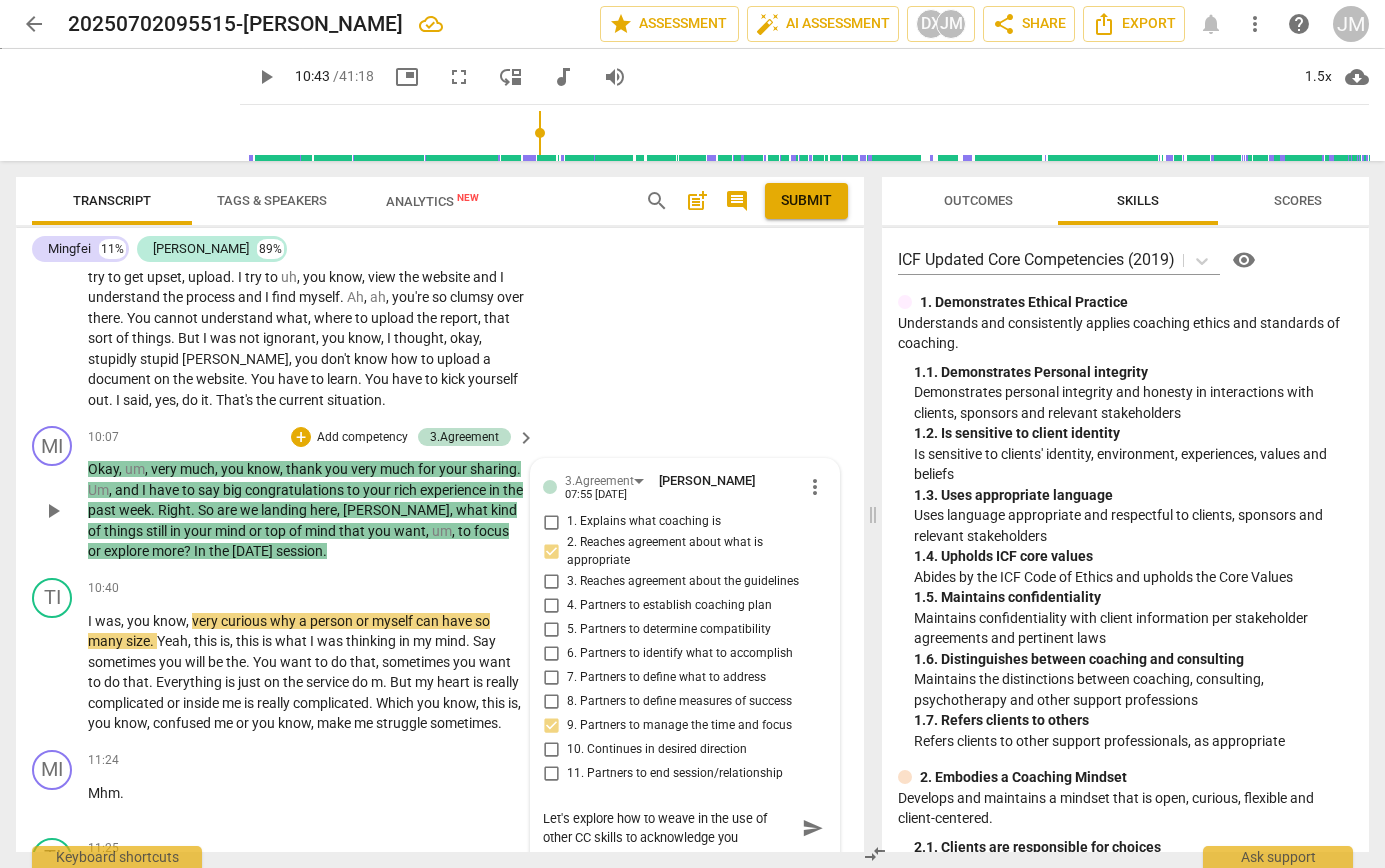 type on "Let's explore how to weave in the use of other CC skills to acknowledge your" 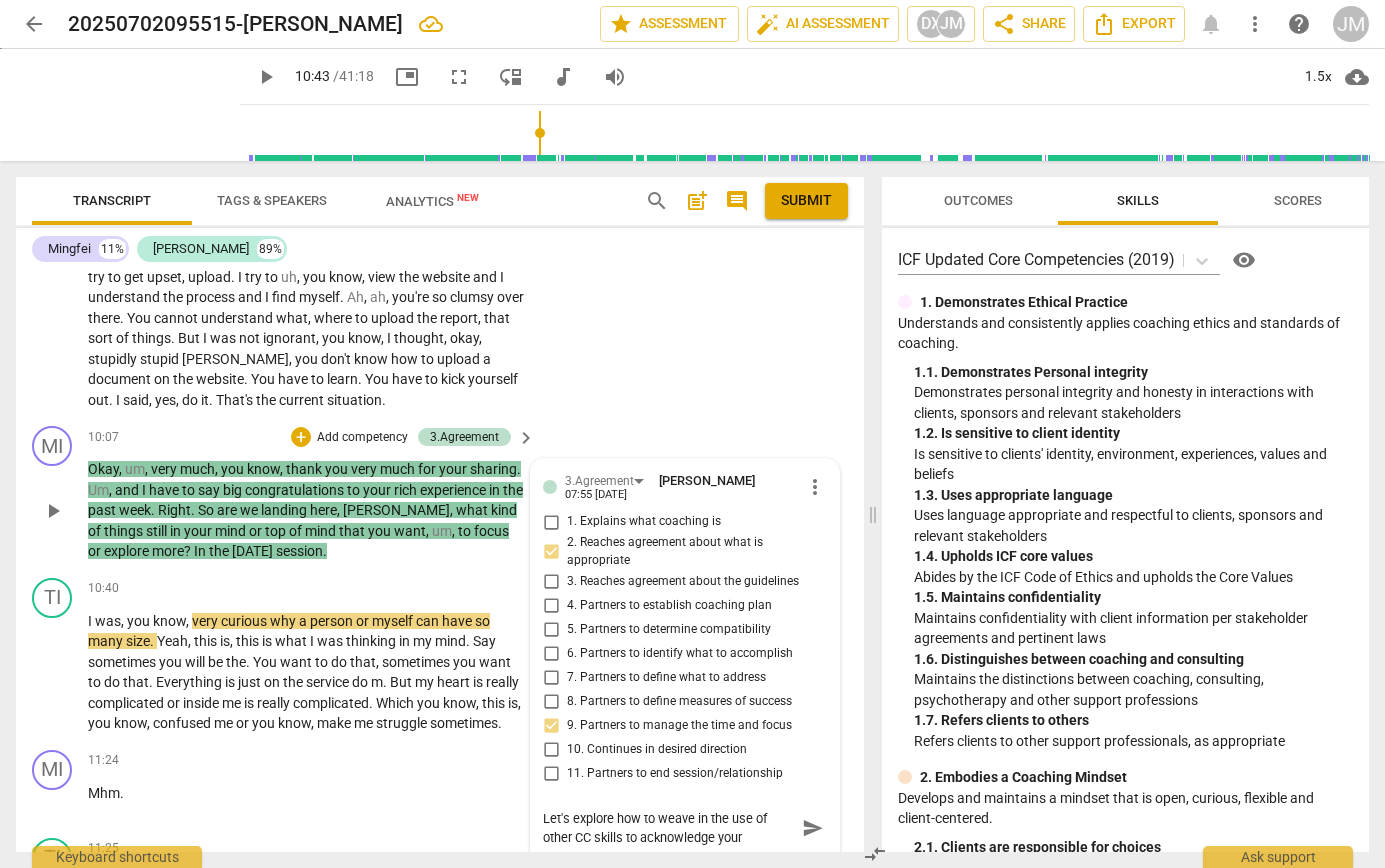 type on "Let's explore how to weave in the use of other CC skills to acknowledge your" 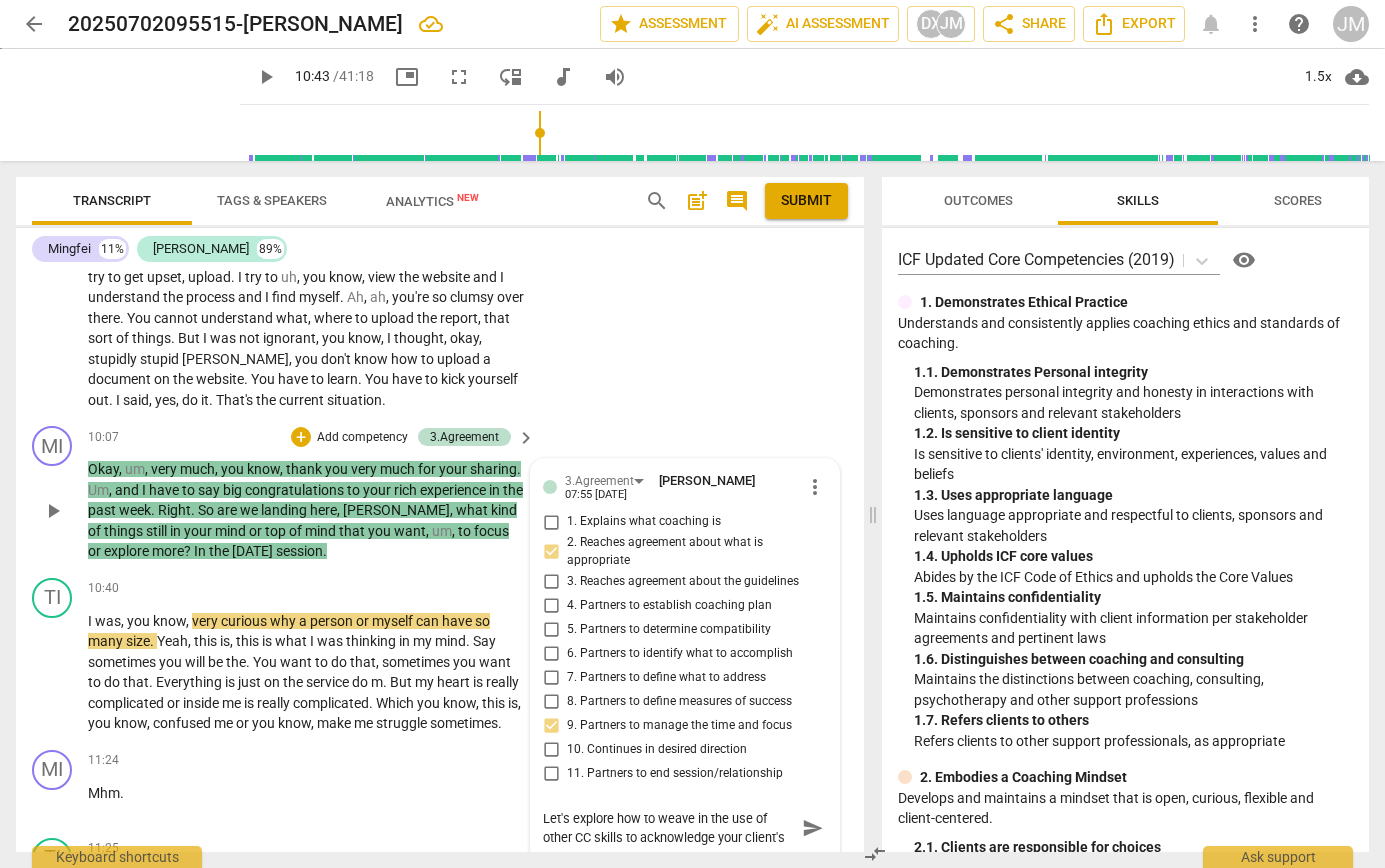 scroll, scrollTop: 18, scrollLeft: 0, axis: vertical 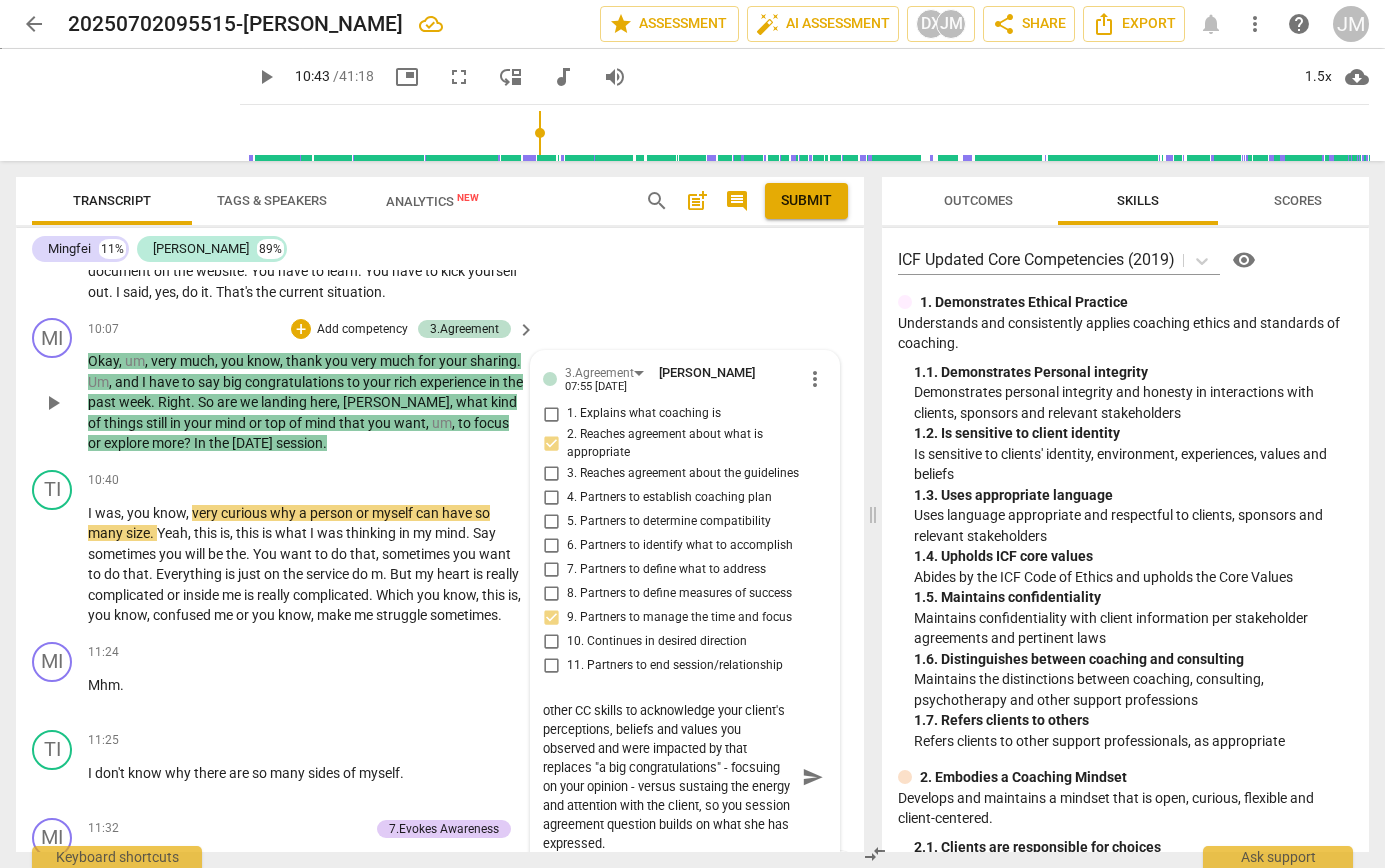 click on "Let's explore how to weave in the use of other CC skills to acknowledge your client's perceptions, beliefs and values you observed and were impacted by that replaces "a big congratulations" - focsuing on your opinion - versus sustaing the energy and attention with the client, so you session agreement question builds on what she has expressed." at bounding box center [669, 777] 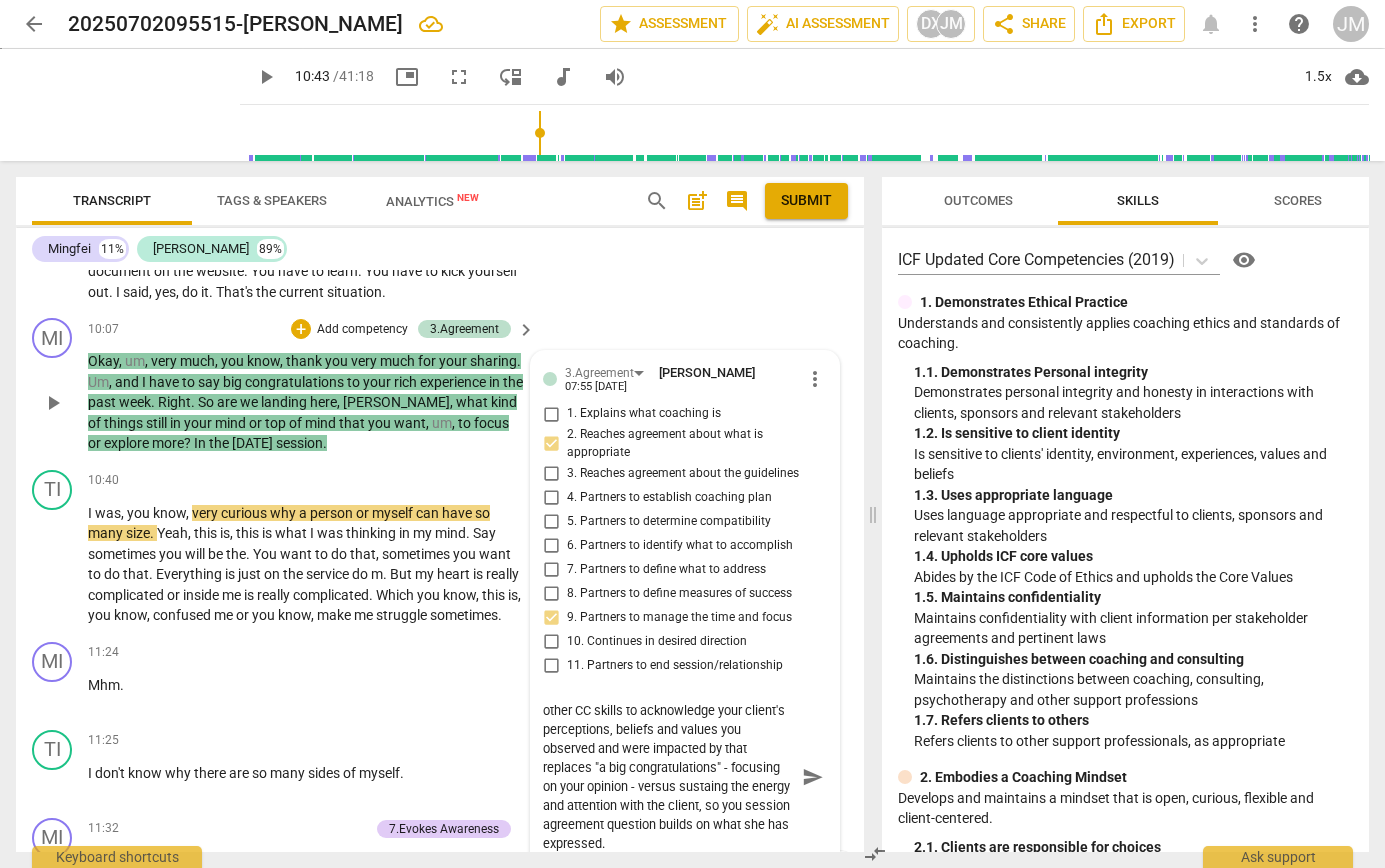 click on "Let's explore how to weave in the use of other CC skills to acknowledge your client's perceptions, beliefs and values you observed and were impacted by that replaces "a big congratulations" - focusing on your opinion - versus sustaing the energy and attention with the client, so you session agreement question builds on what she has expressed." at bounding box center (669, 777) 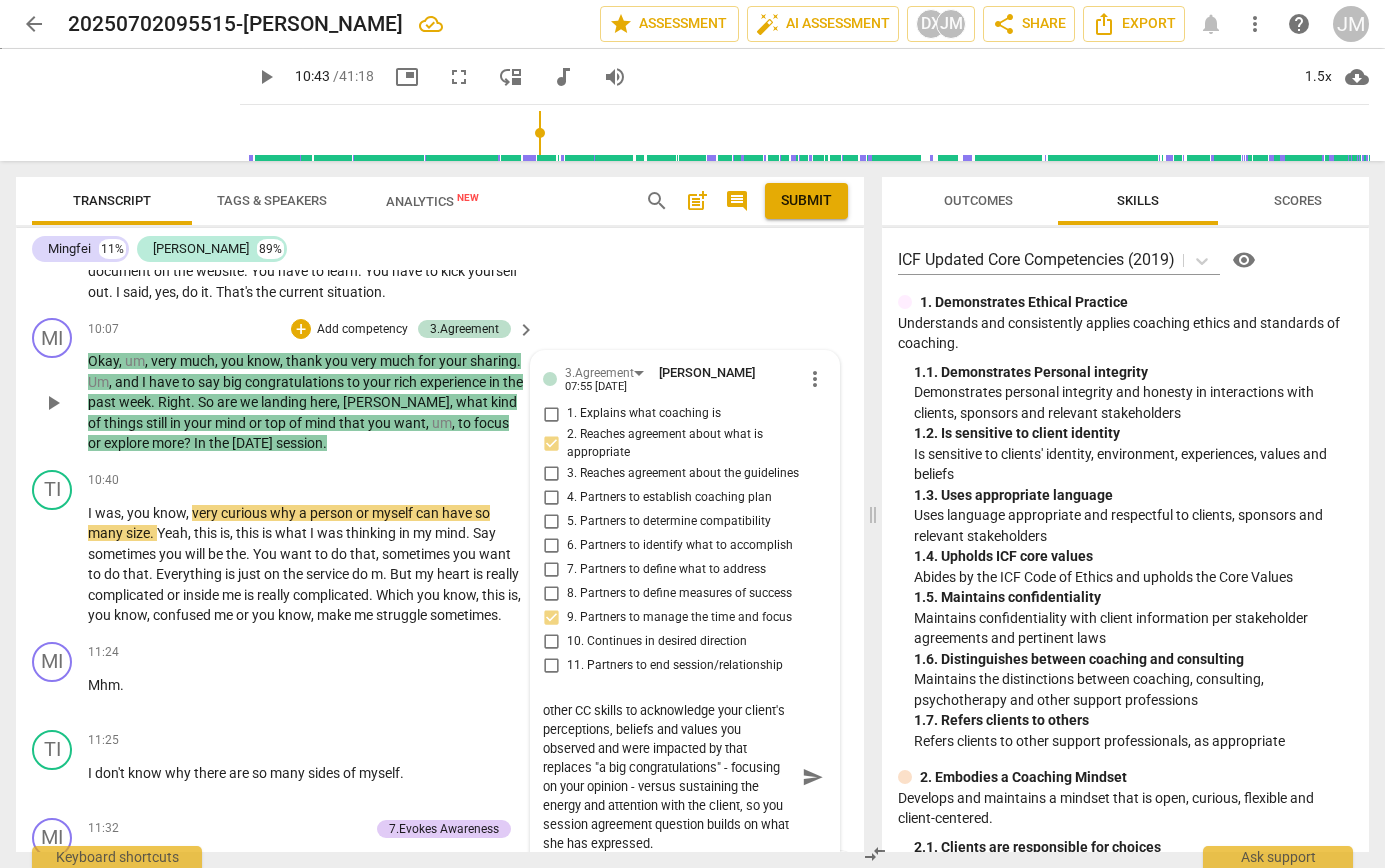 click on "send" at bounding box center (813, 778) 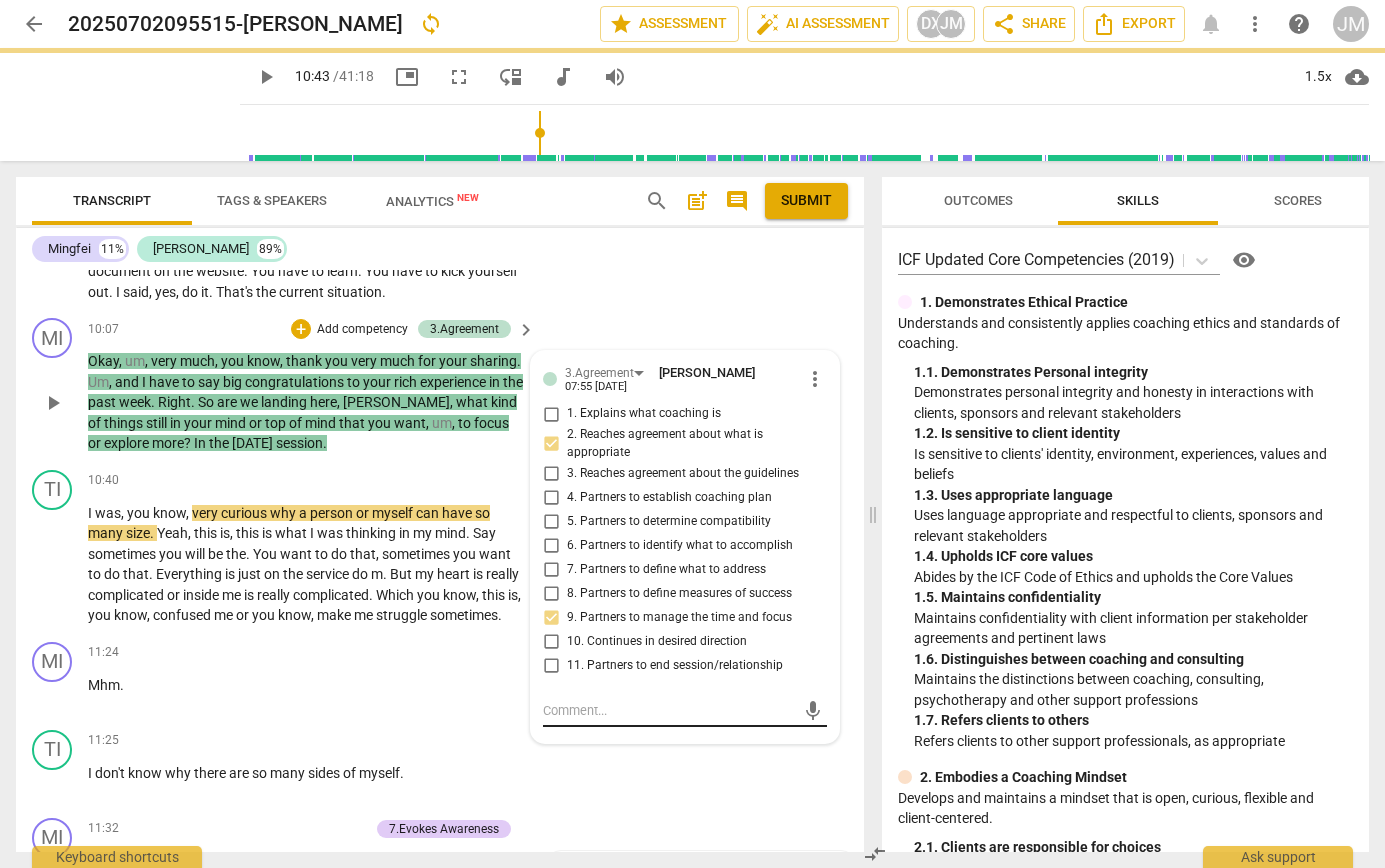scroll, scrollTop: 0, scrollLeft: 0, axis: both 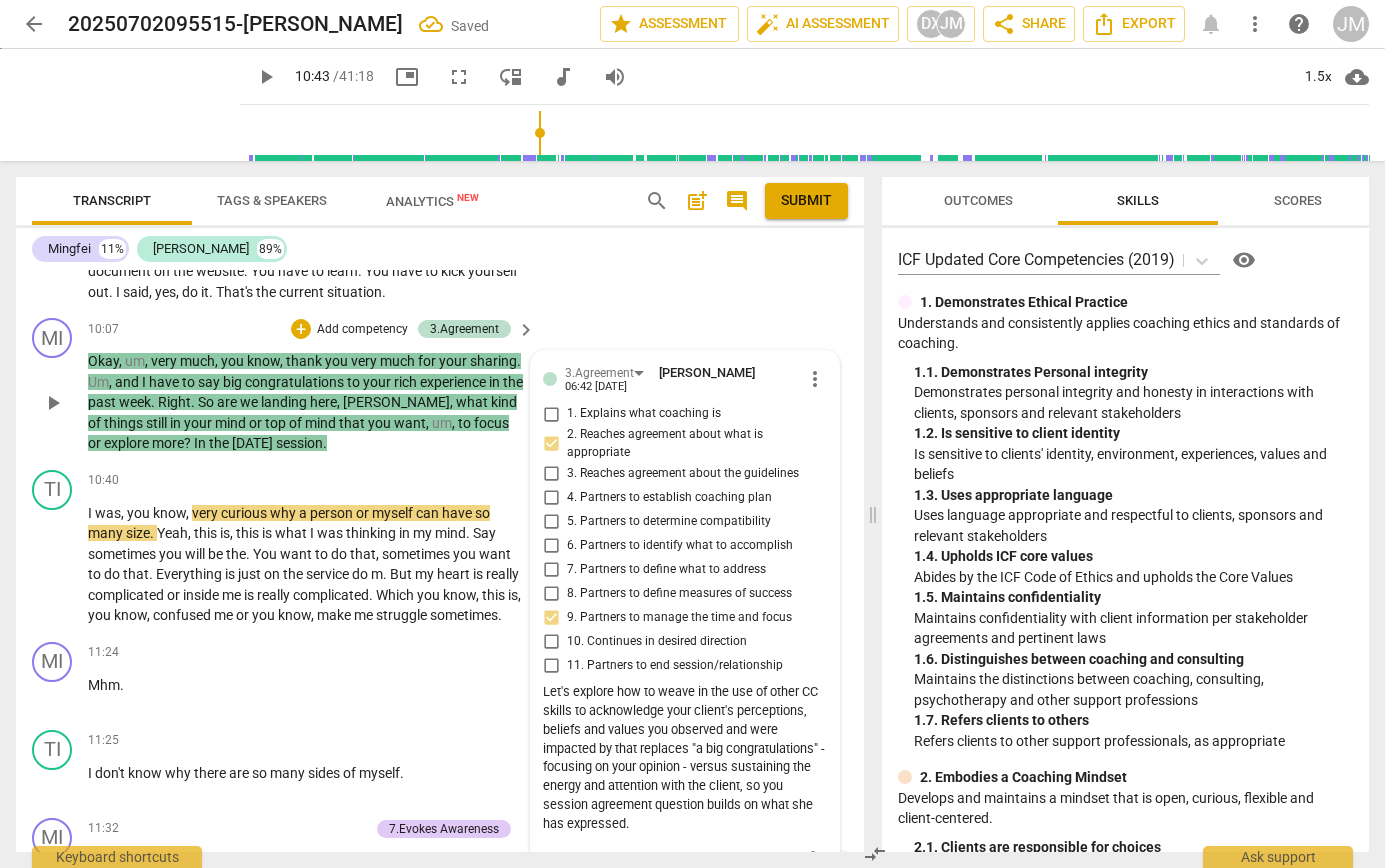 click on "much" at bounding box center (197, 361) 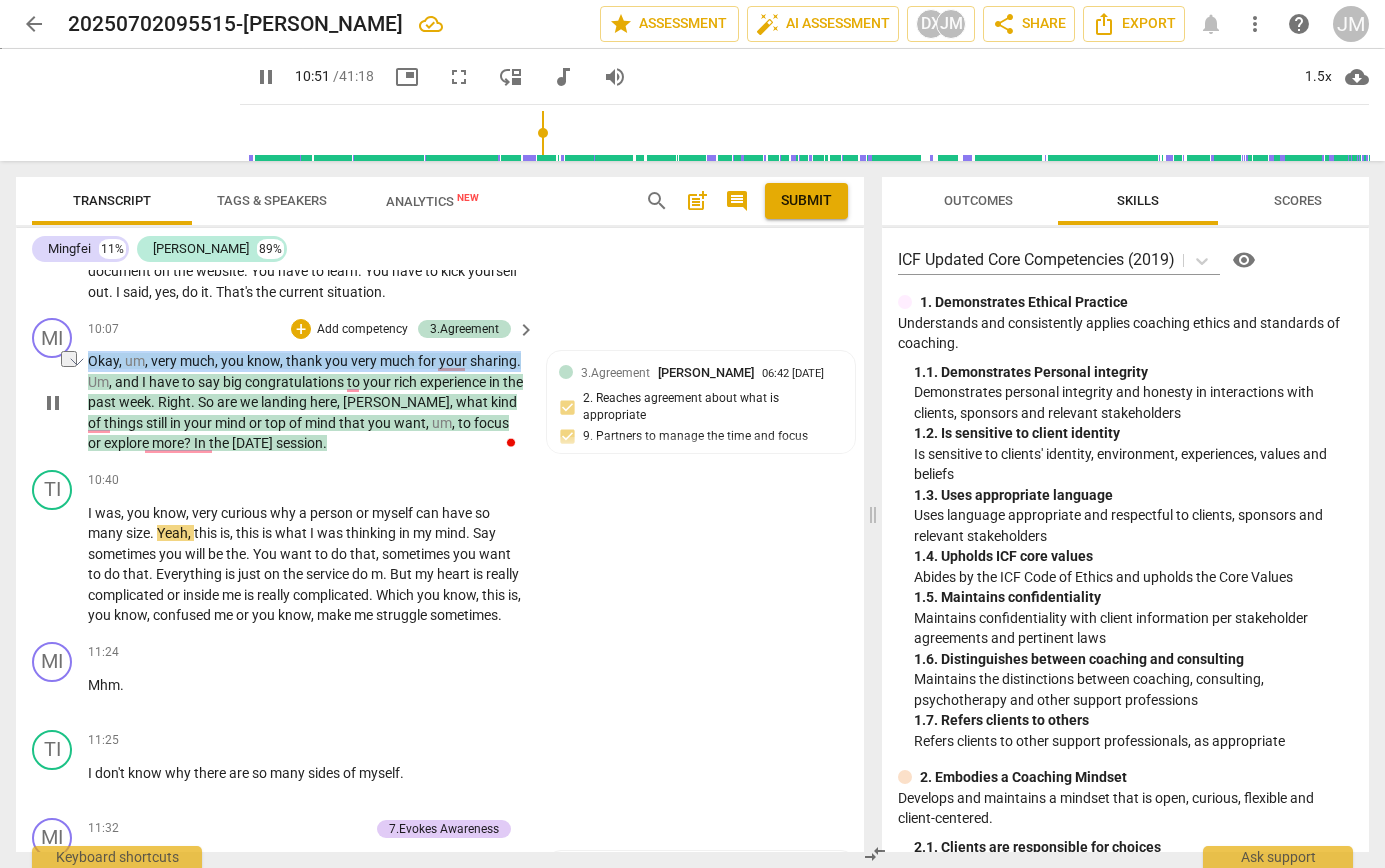 drag, startPoint x: 517, startPoint y: 360, endPoint x: 88, endPoint y: 359, distance: 429.00116 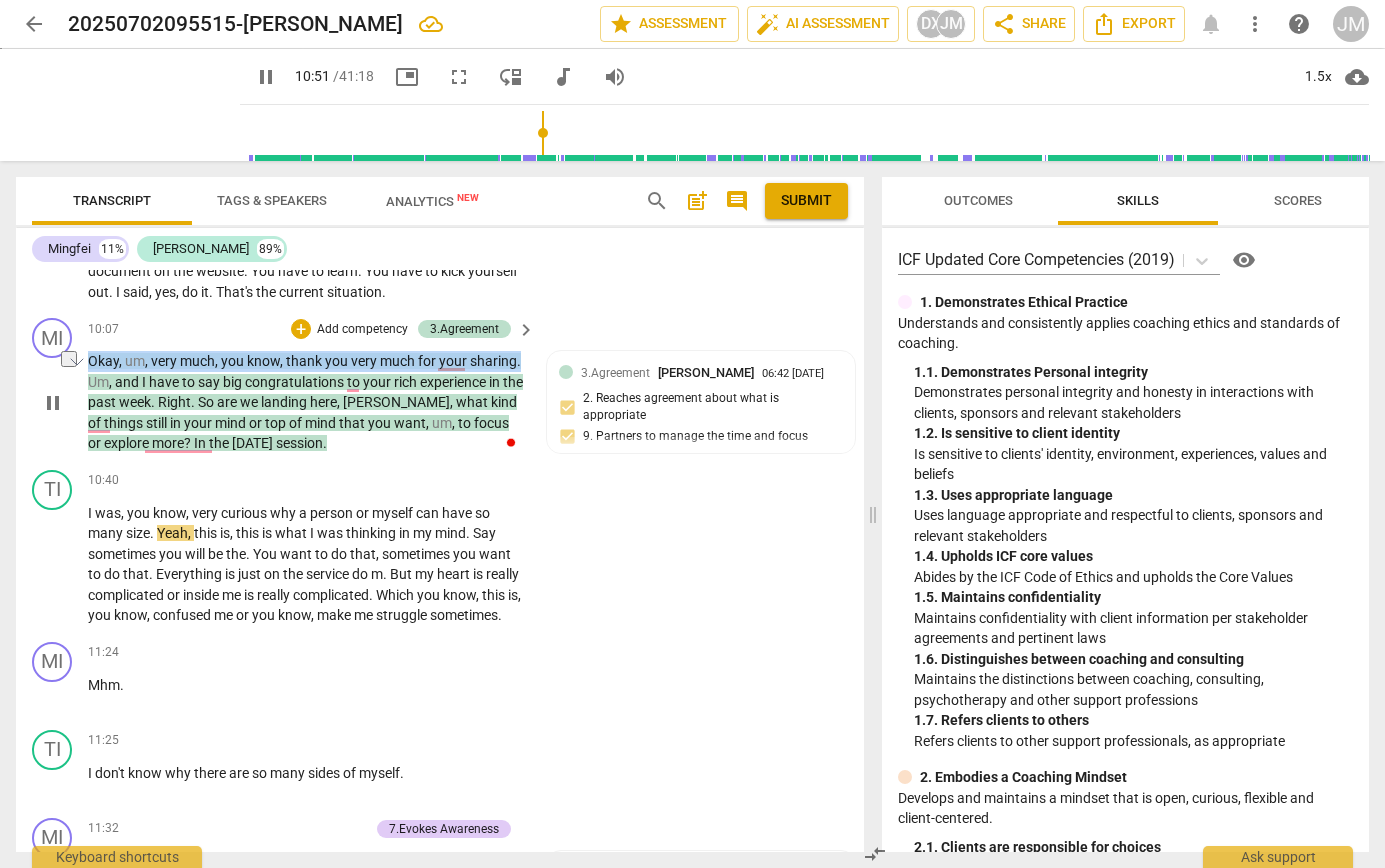 click on "Okay ,   um ,   very   much ,   you   know ,   thank   you   very   much   for   your   sharing .   Um ,   and   I   have   to   say   big   congratulations   to   your   rich   experience   in   the   past   week .   Right .   So   are   we   landing   here ,   [PERSON_NAME] ,   what   kind   of   things   still   in   your   mind   or   top   of   mind   that   you   want ,   um ,   to   focus   or   explore   more ?   In   the   [DATE]   session ." at bounding box center [306, 402] 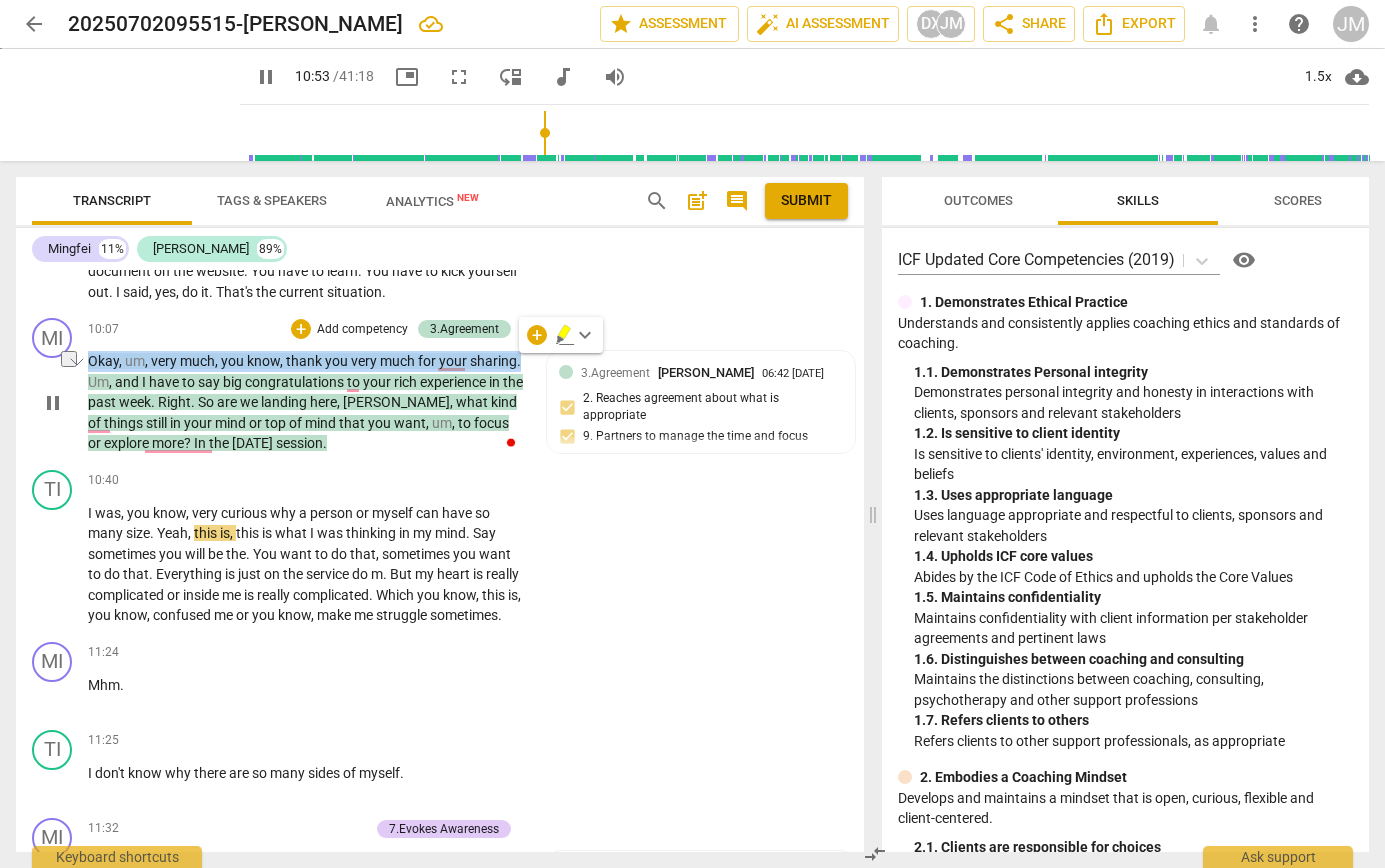 click on "Add competency" at bounding box center [362, 330] 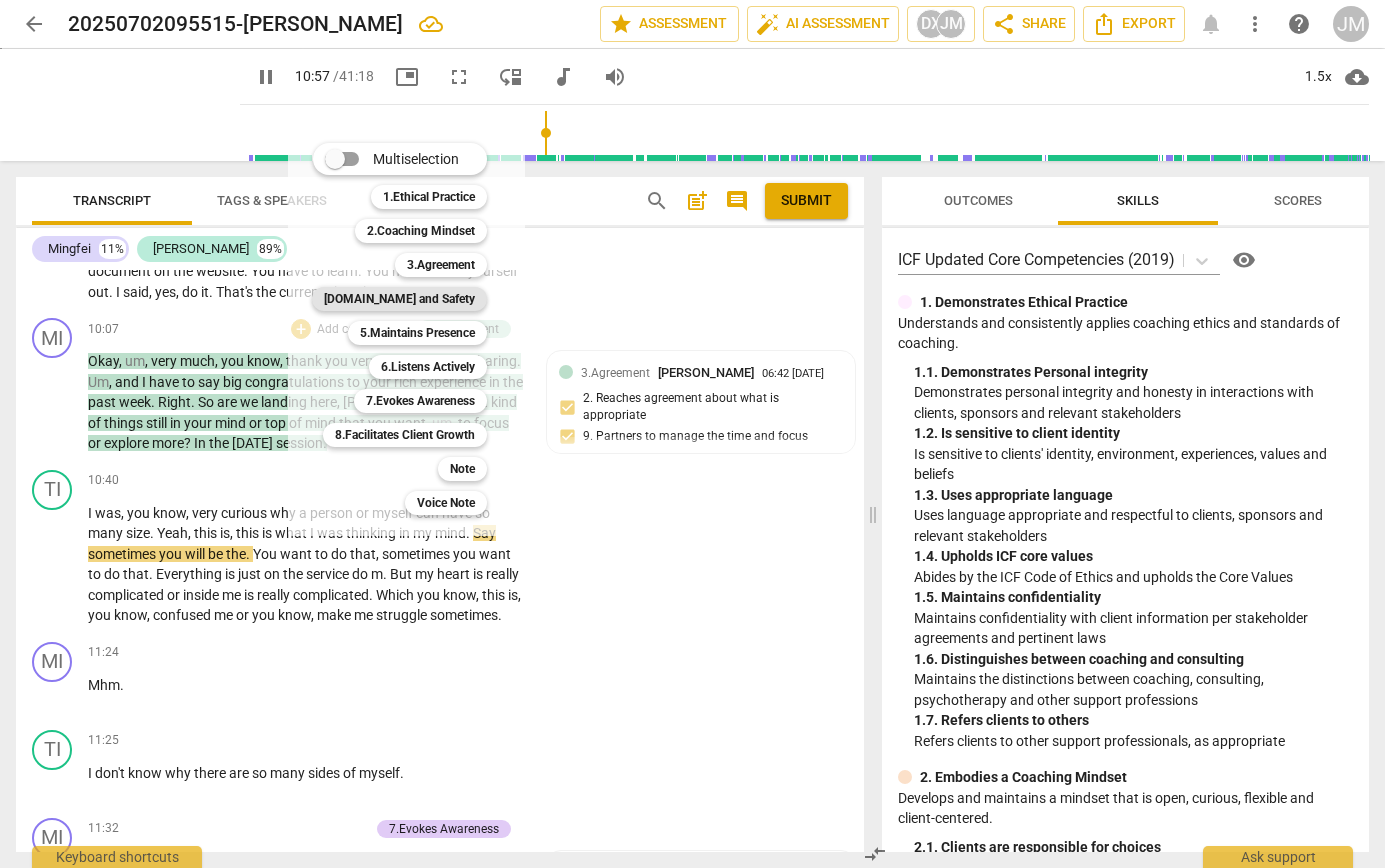 click on "[DOMAIN_NAME] and Safety" at bounding box center (399, 299) 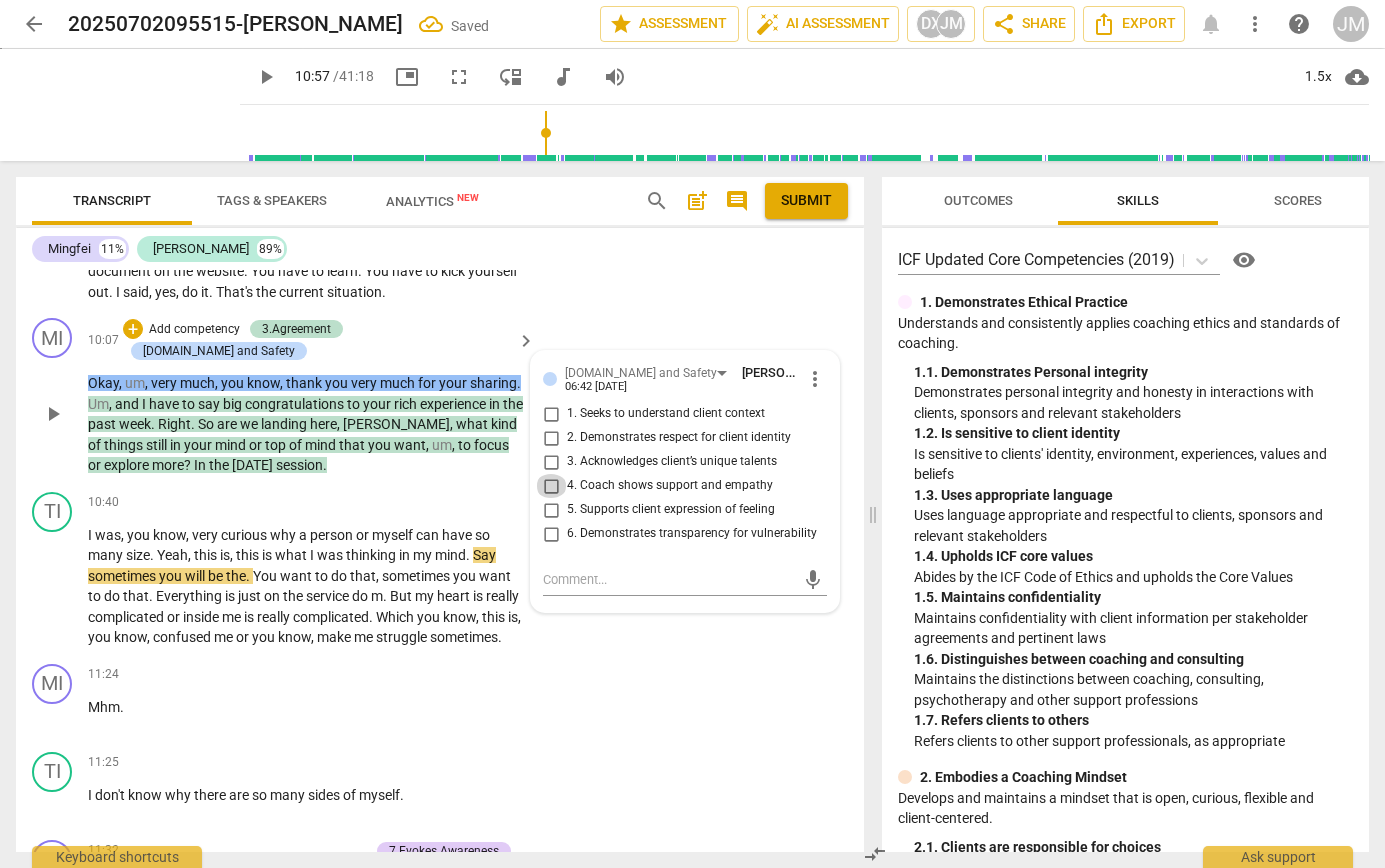 click on "4. Coach shows support and empathy" at bounding box center [551, 486] 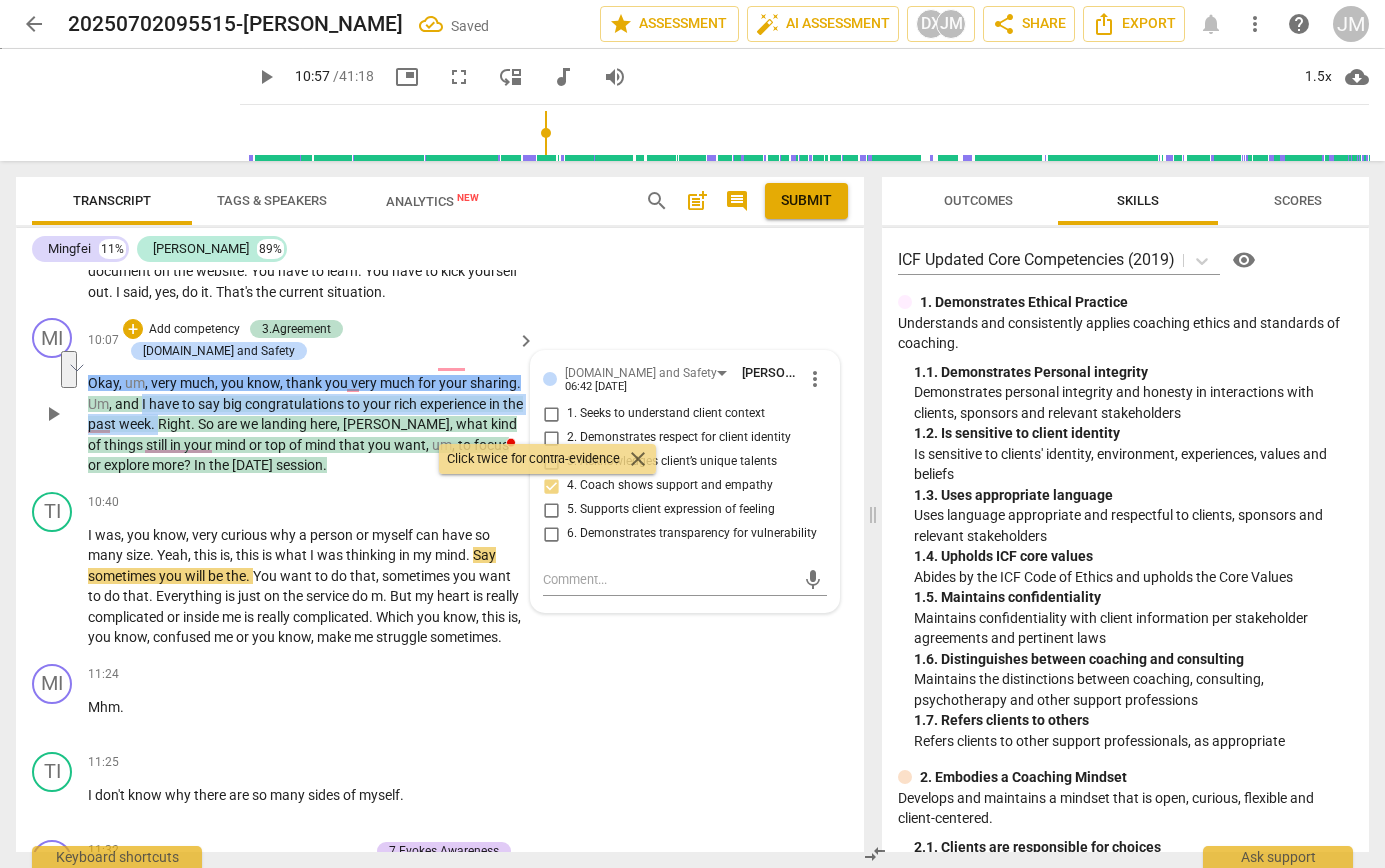 drag, startPoint x: 143, startPoint y: 380, endPoint x: 180, endPoint y: 402, distance: 43.046486 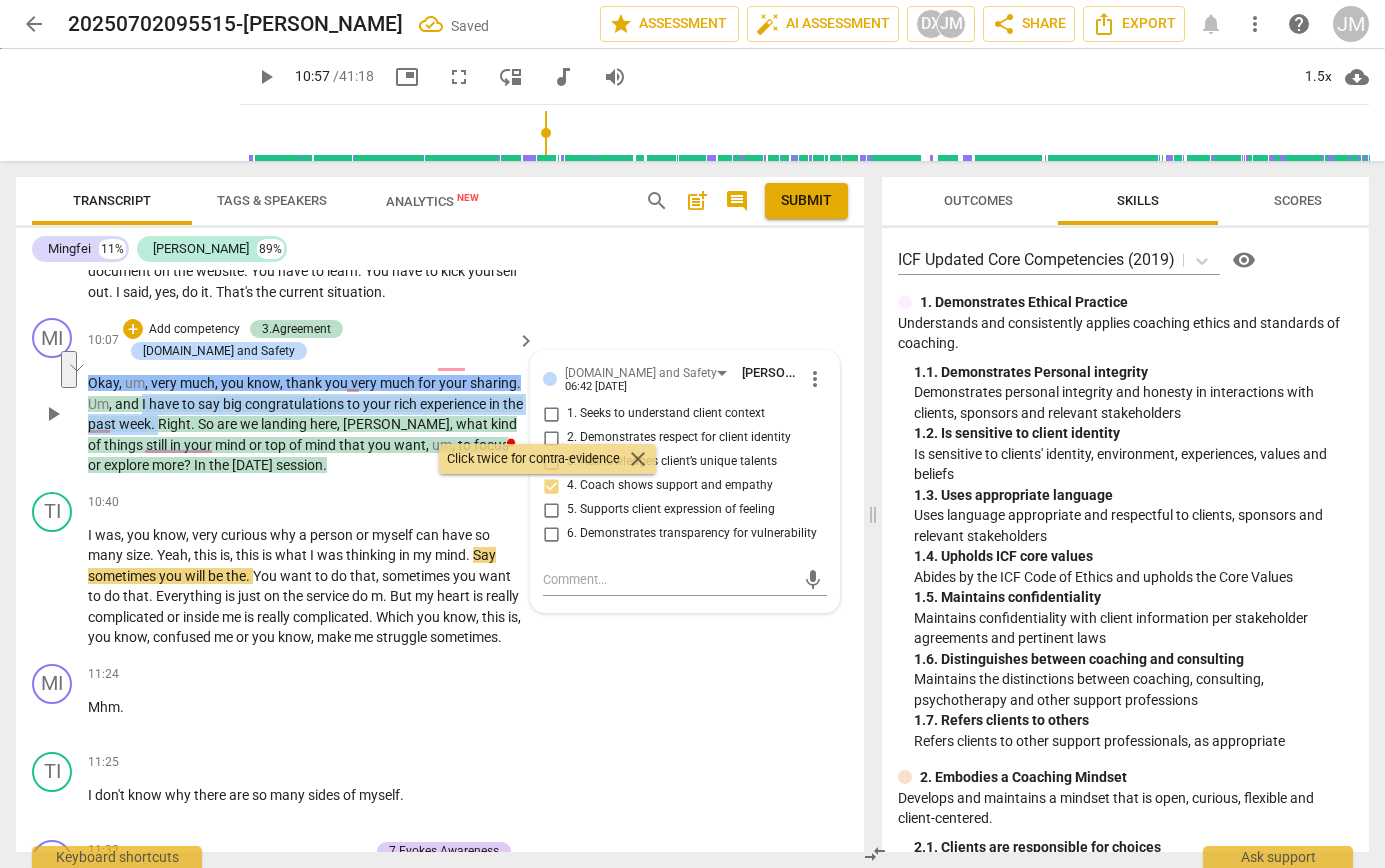 click on "Okay ,   um ,   very   much ,   you   know ,   thank   you   very   much   for   your   sharing .   Um ,   and   I   have   to   say   big   congratulations   to   your   rich   experience   in   the   past   week .   Right .   So   are   we   landing   here ,   [PERSON_NAME] ,   what   kind   of   things   still   in   your   mind   or   top   of   mind   that   you   want ,   um ,   to   focus   or   explore   more ?   In   the   [DATE]   session ." at bounding box center (306, 424) 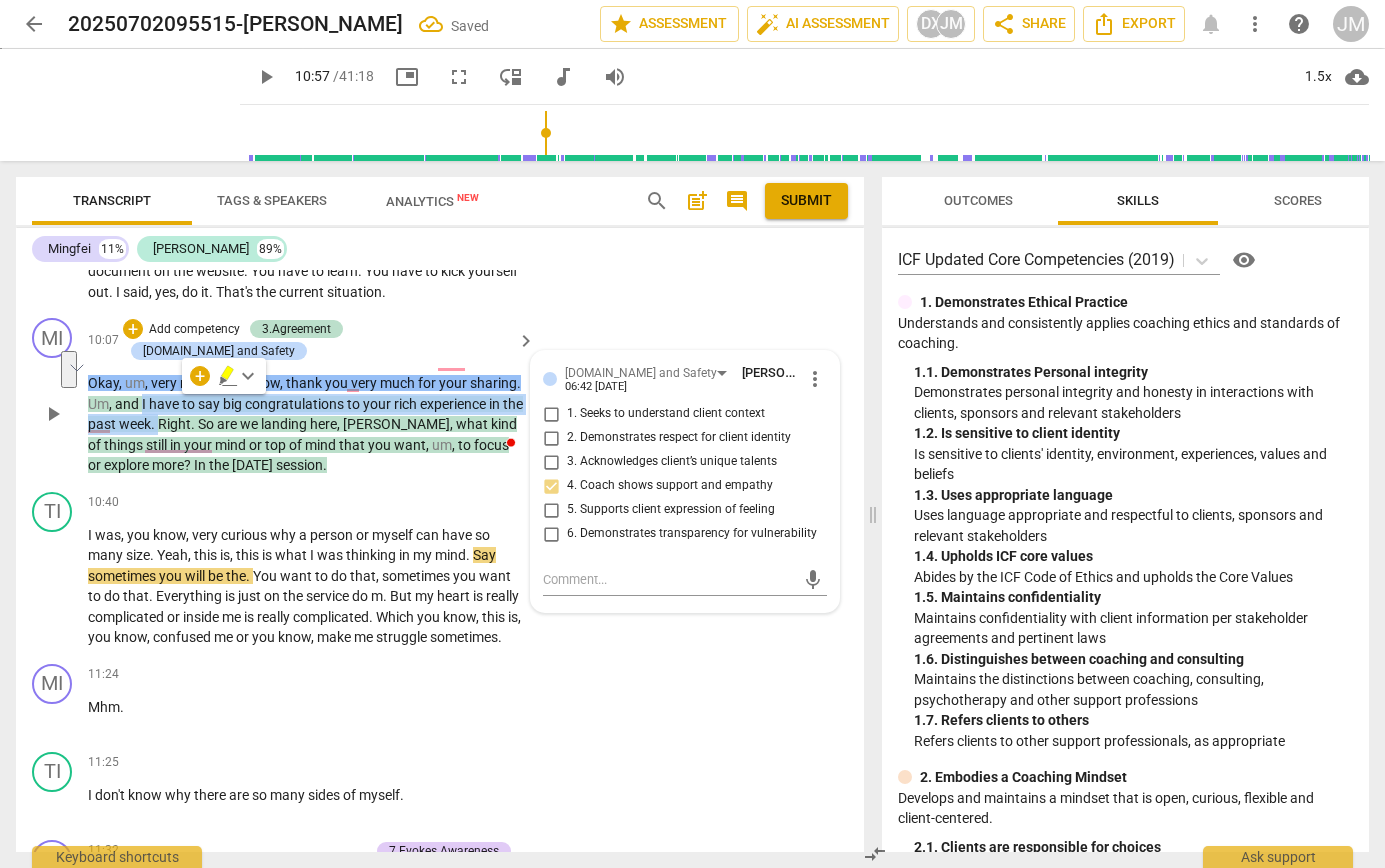 click on "Add competency" at bounding box center [194, 330] 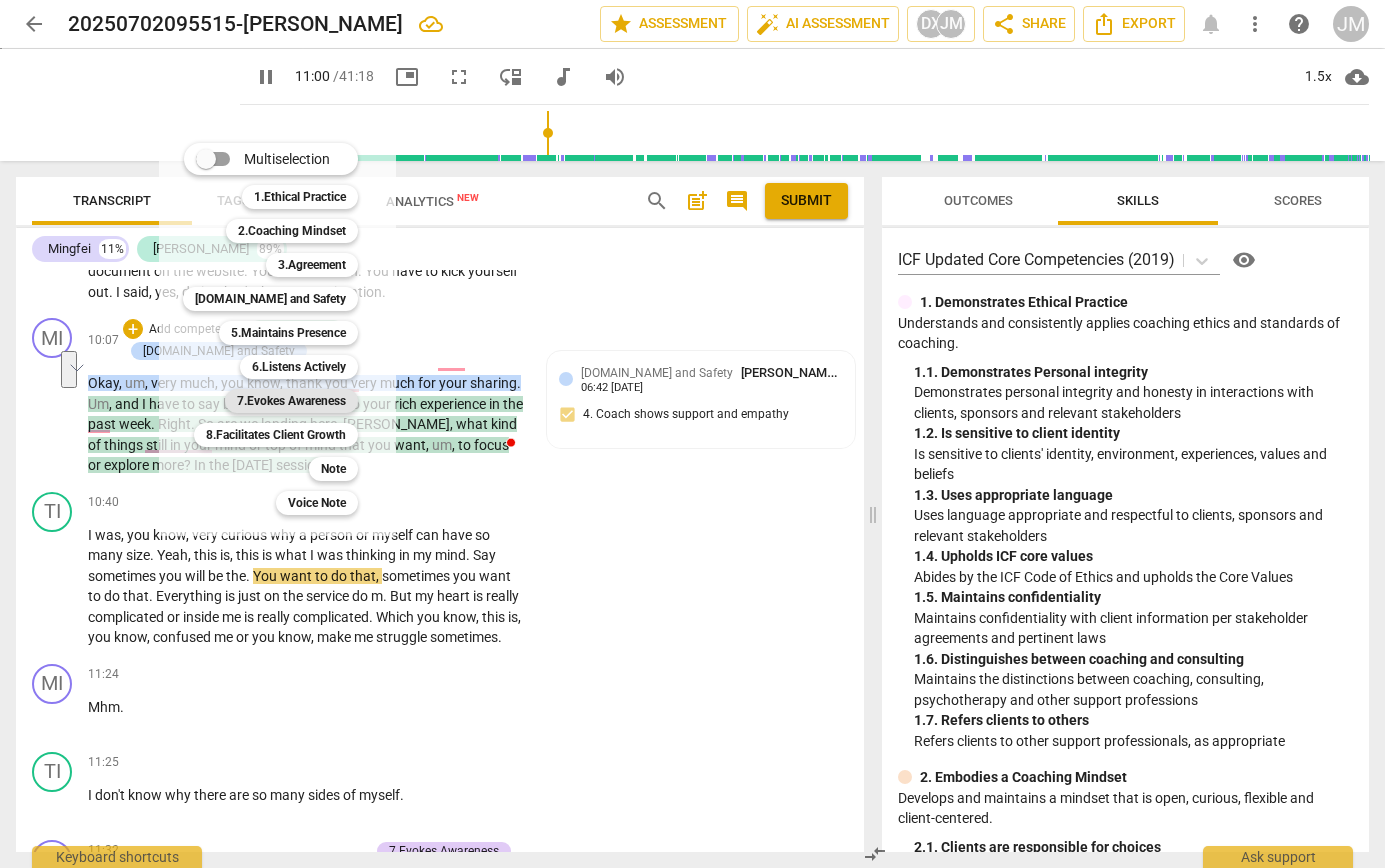 click on "7.Evokes Awareness" at bounding box center [291, 401] 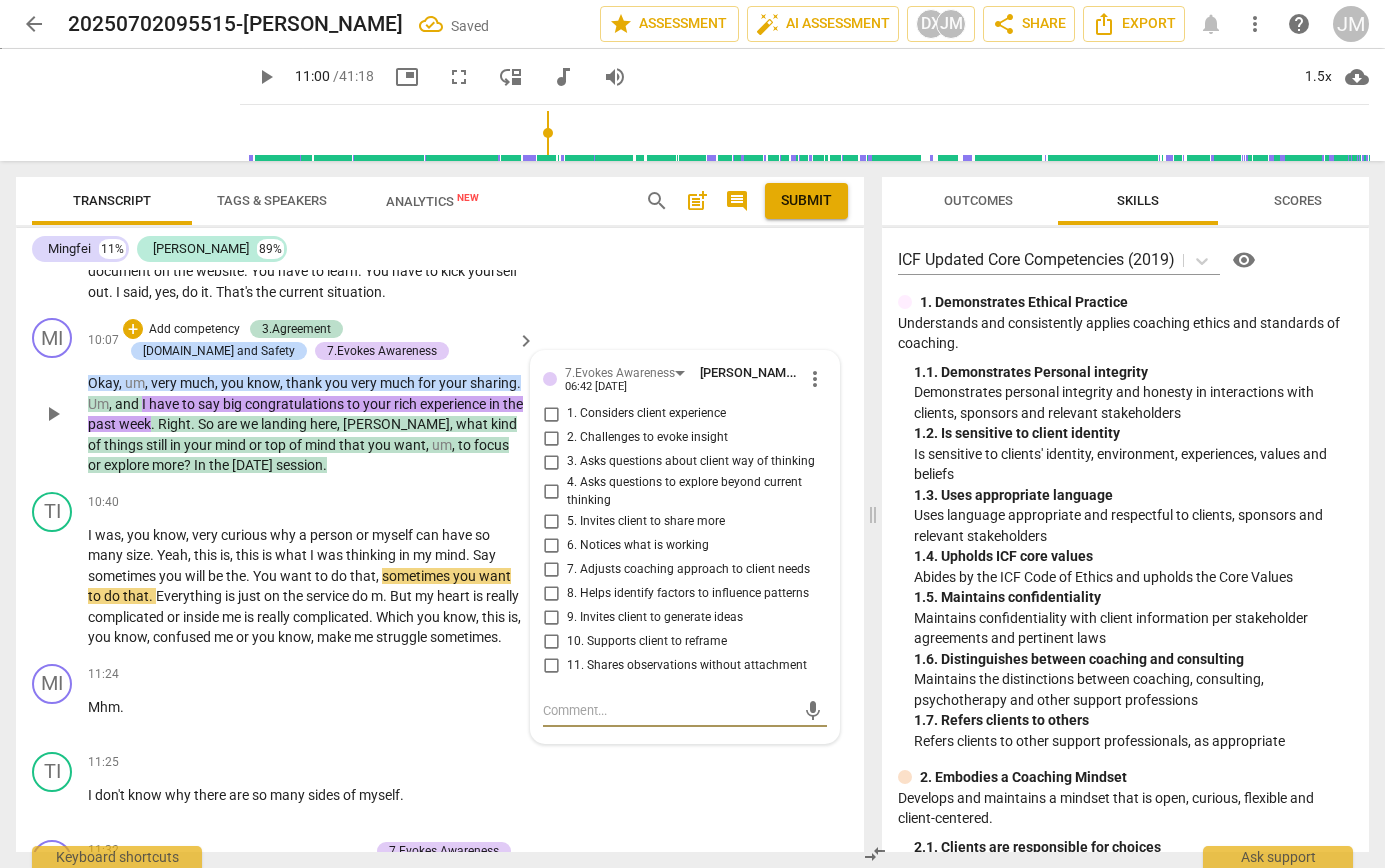 click on "11. Shares observations without attachment" at bounding box center (551, 665) 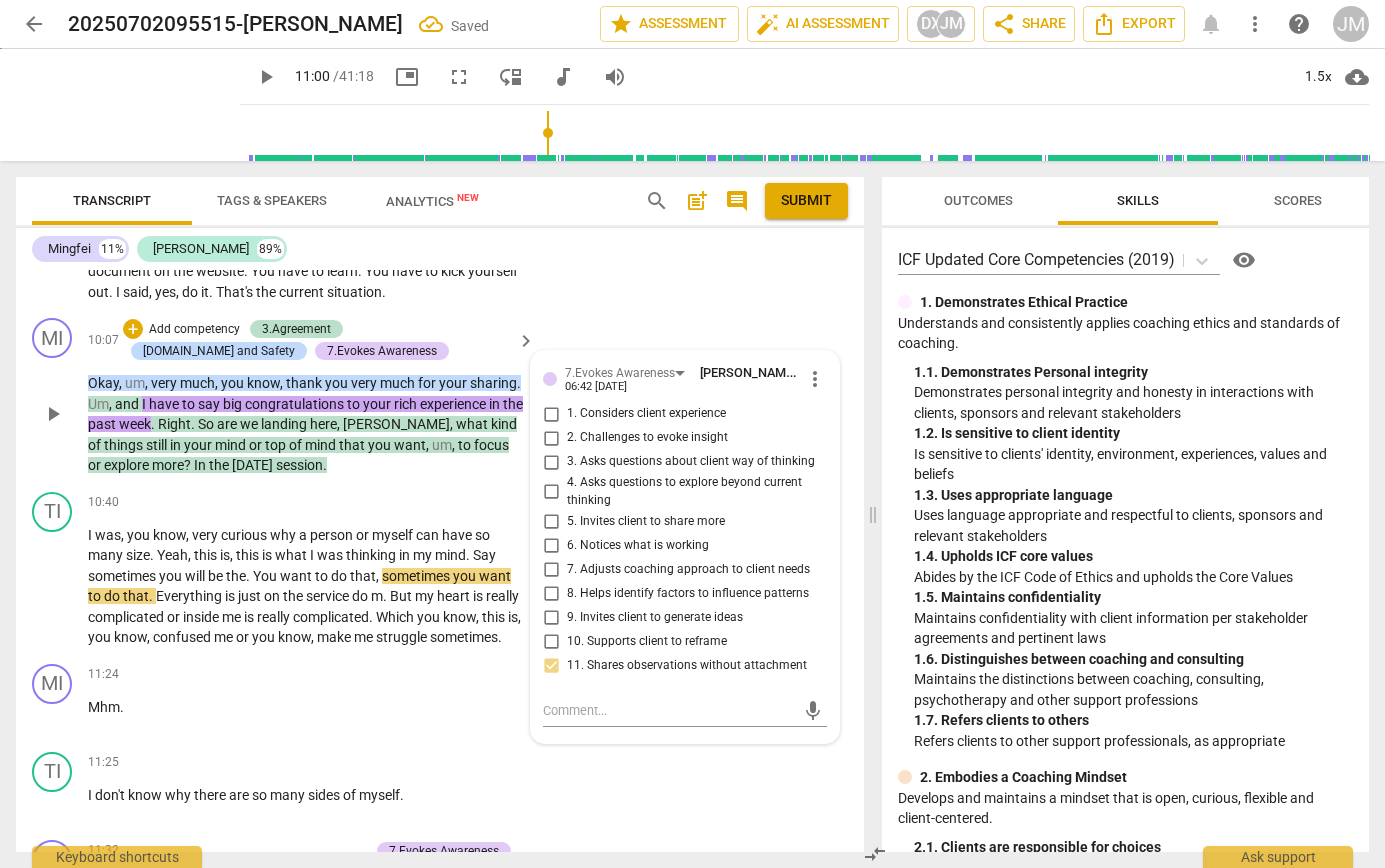 click on "11. Shares observations without attachment" at bounding box center (551, 665) 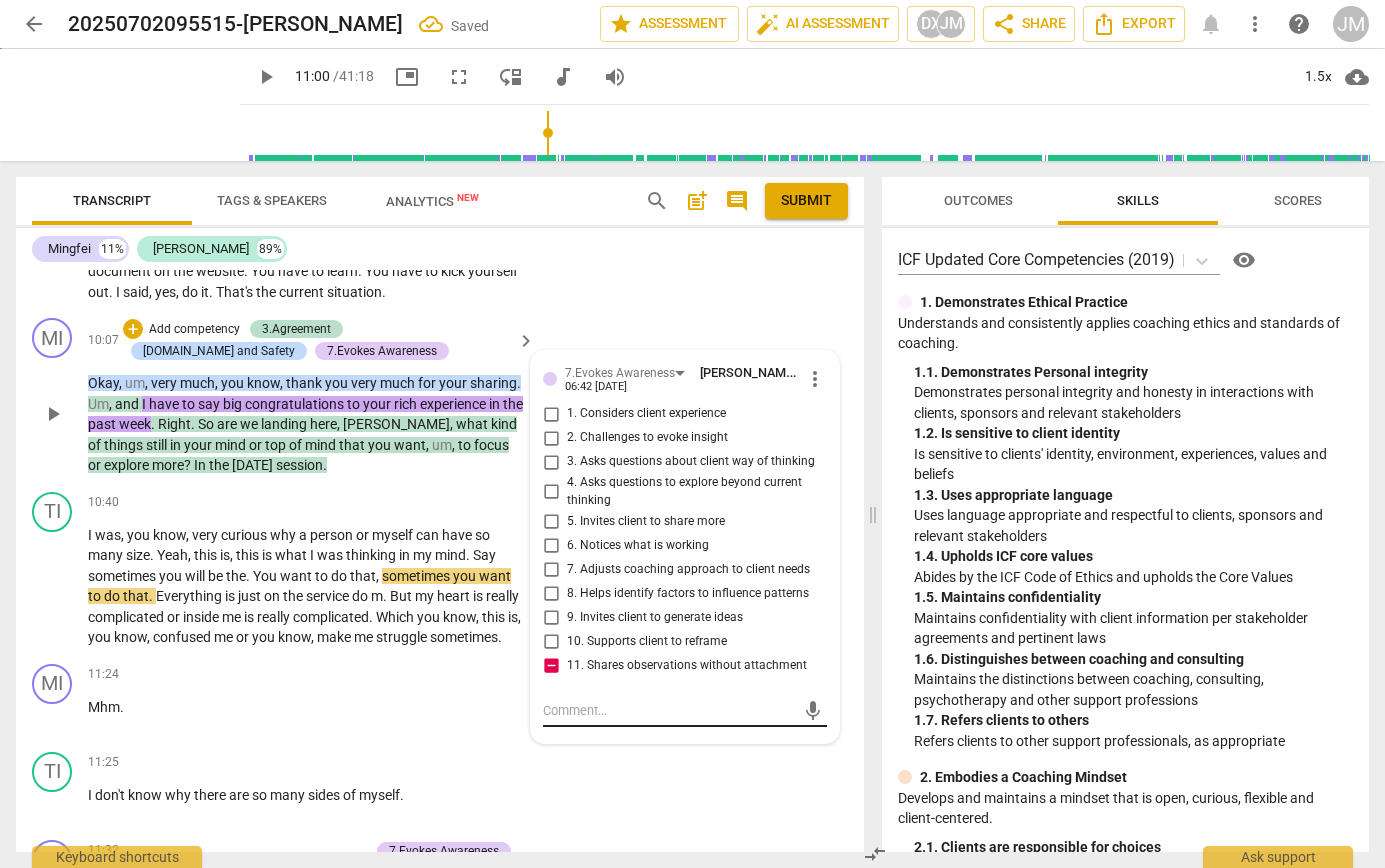 click at bounding box center [669, 710] 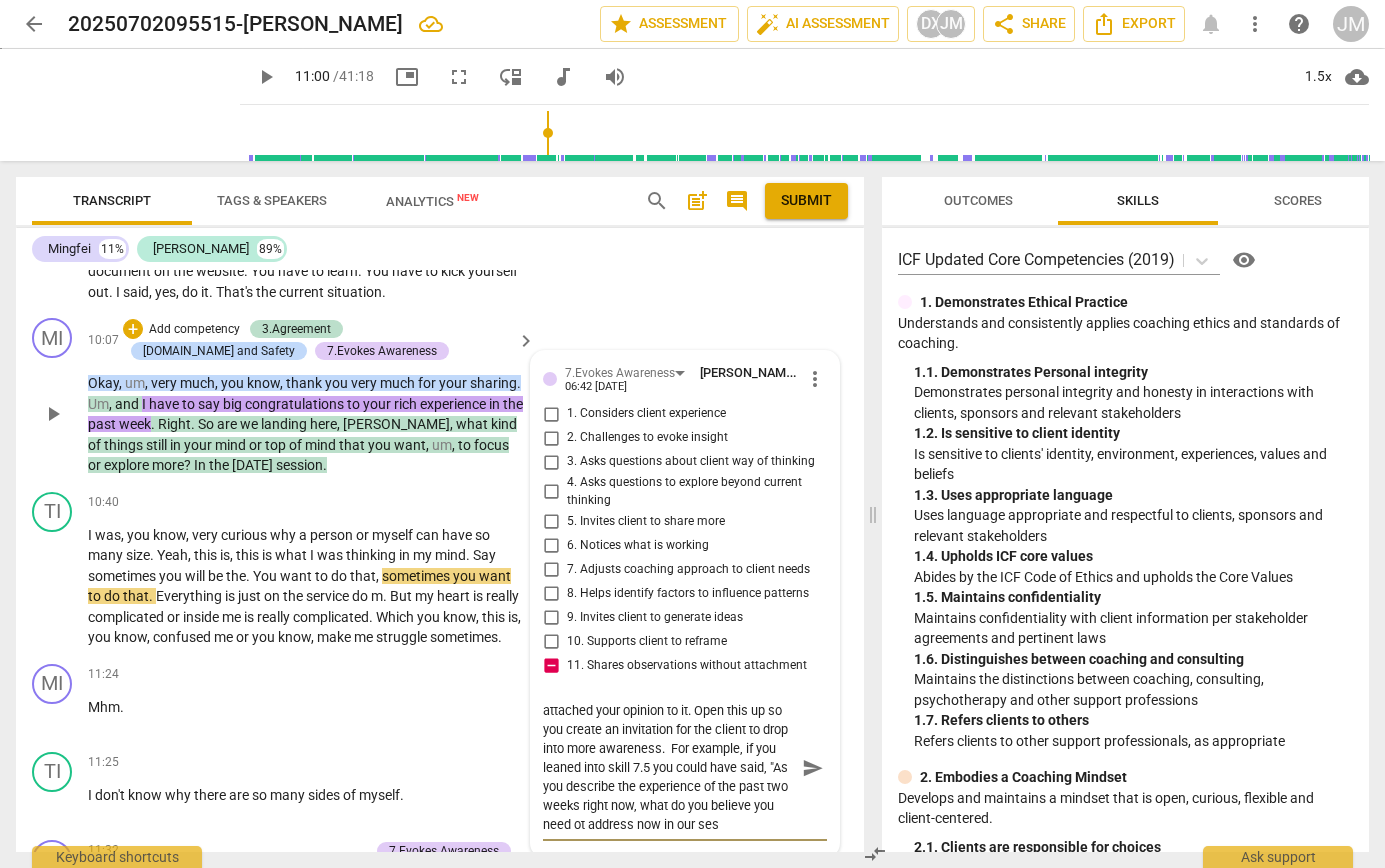 scroll, scrollTop: 19, scrollLeft: 0, axis: vertical 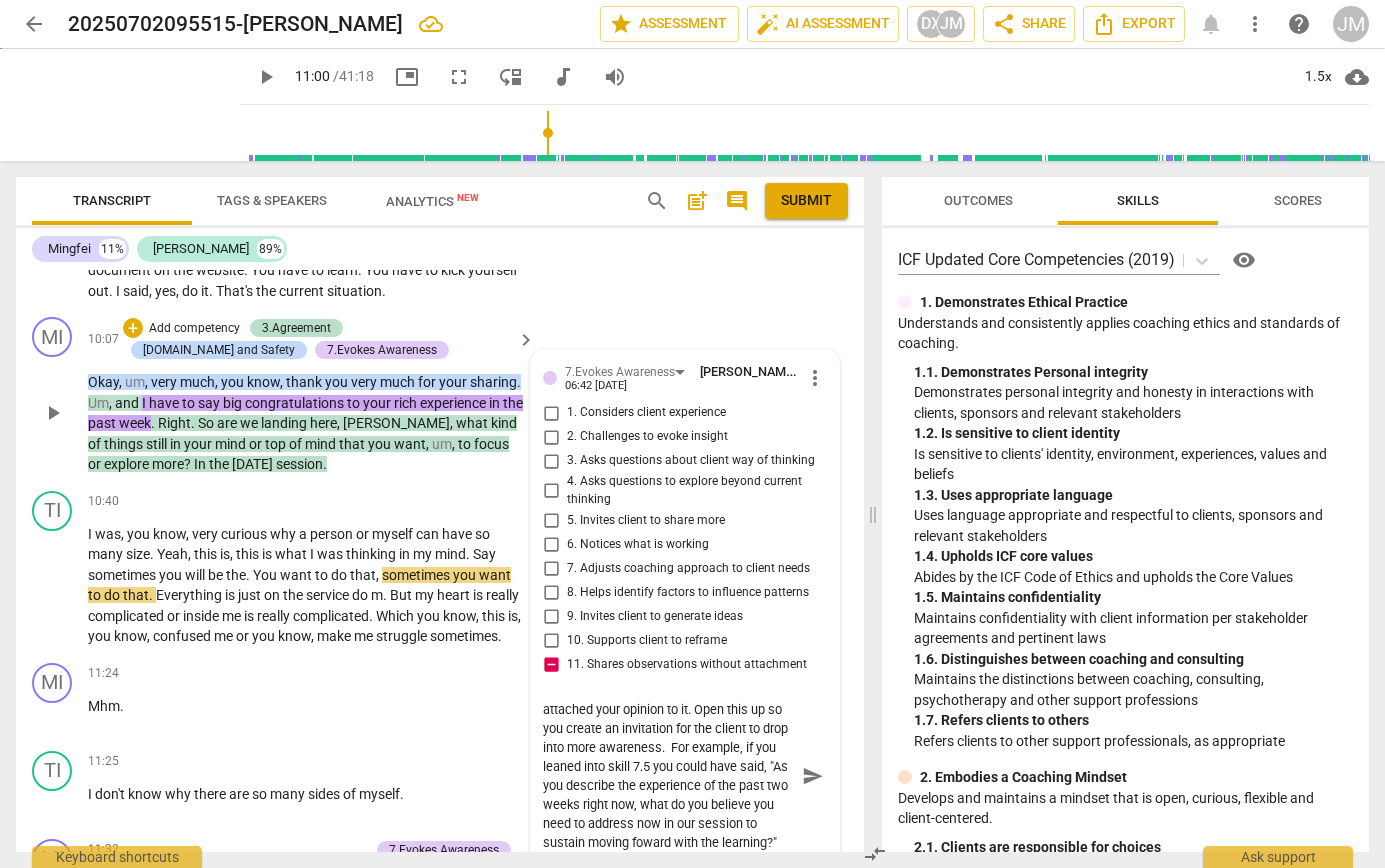 click on "send" at bounding box center (813, 777) 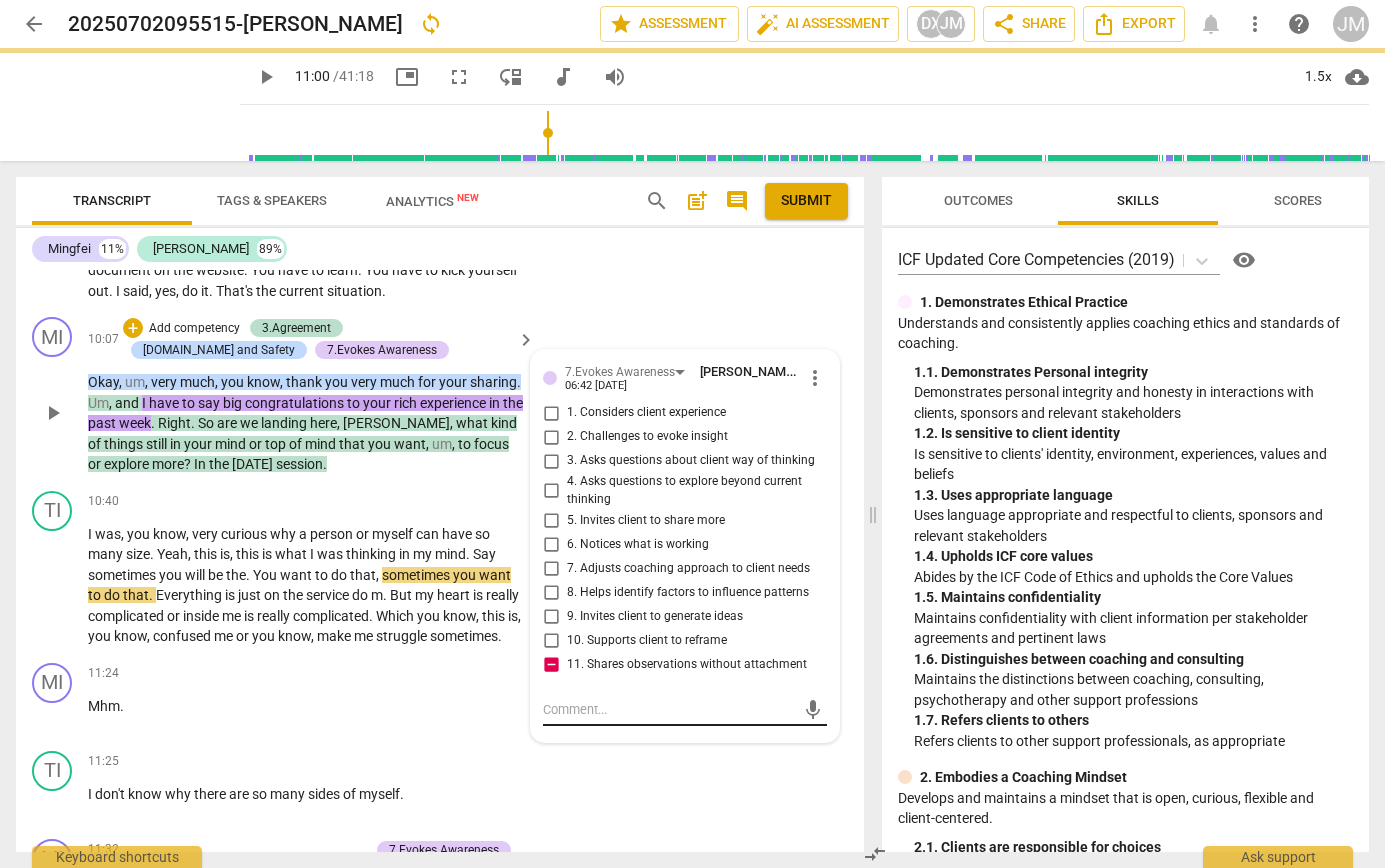scroll, scrollTop: 0, scrollLeft: 0, axis: both 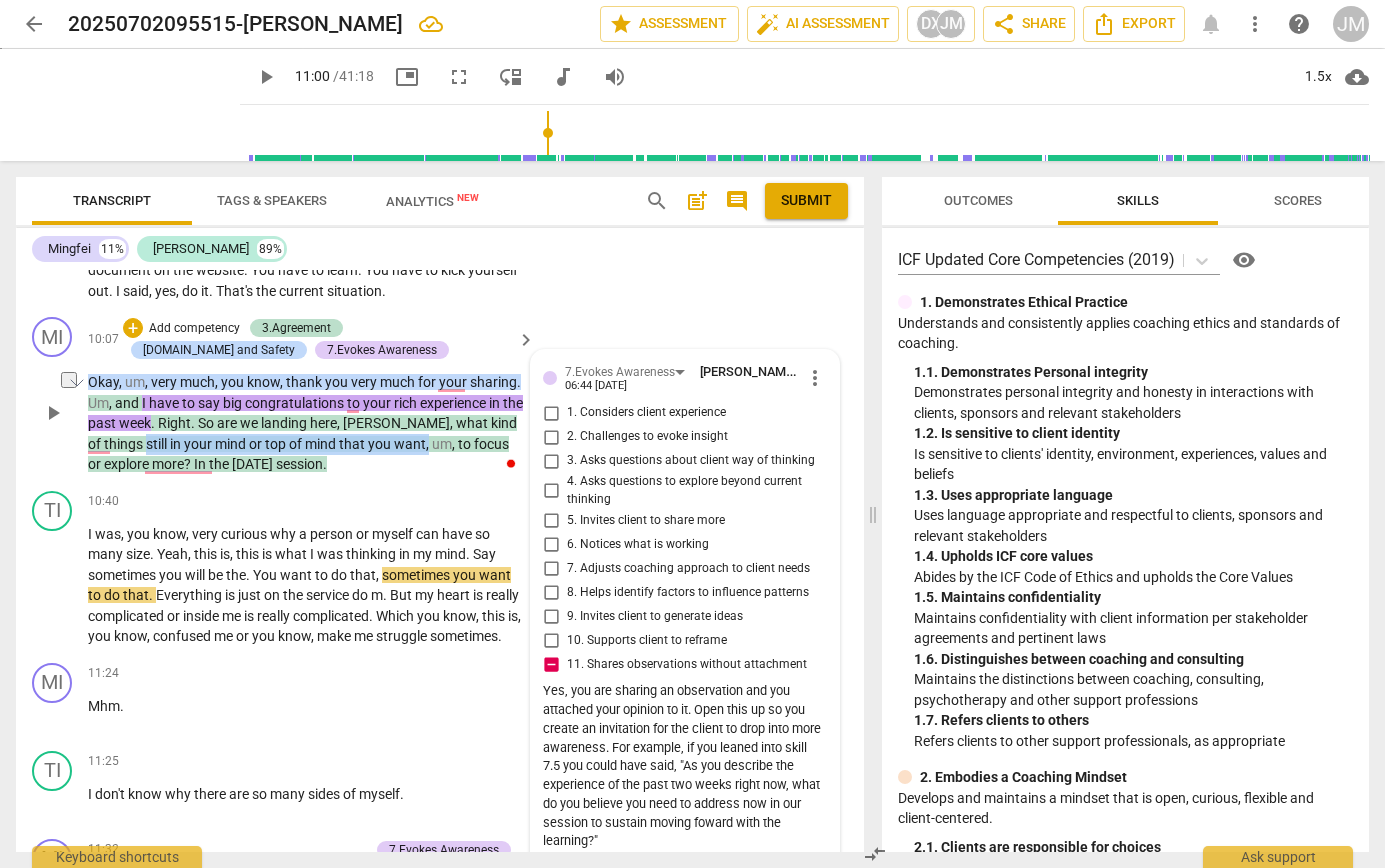 drag, startPoint x: 373, startPoint y: 447, endPoint x: 86, endPoint y: 447, distance: 287 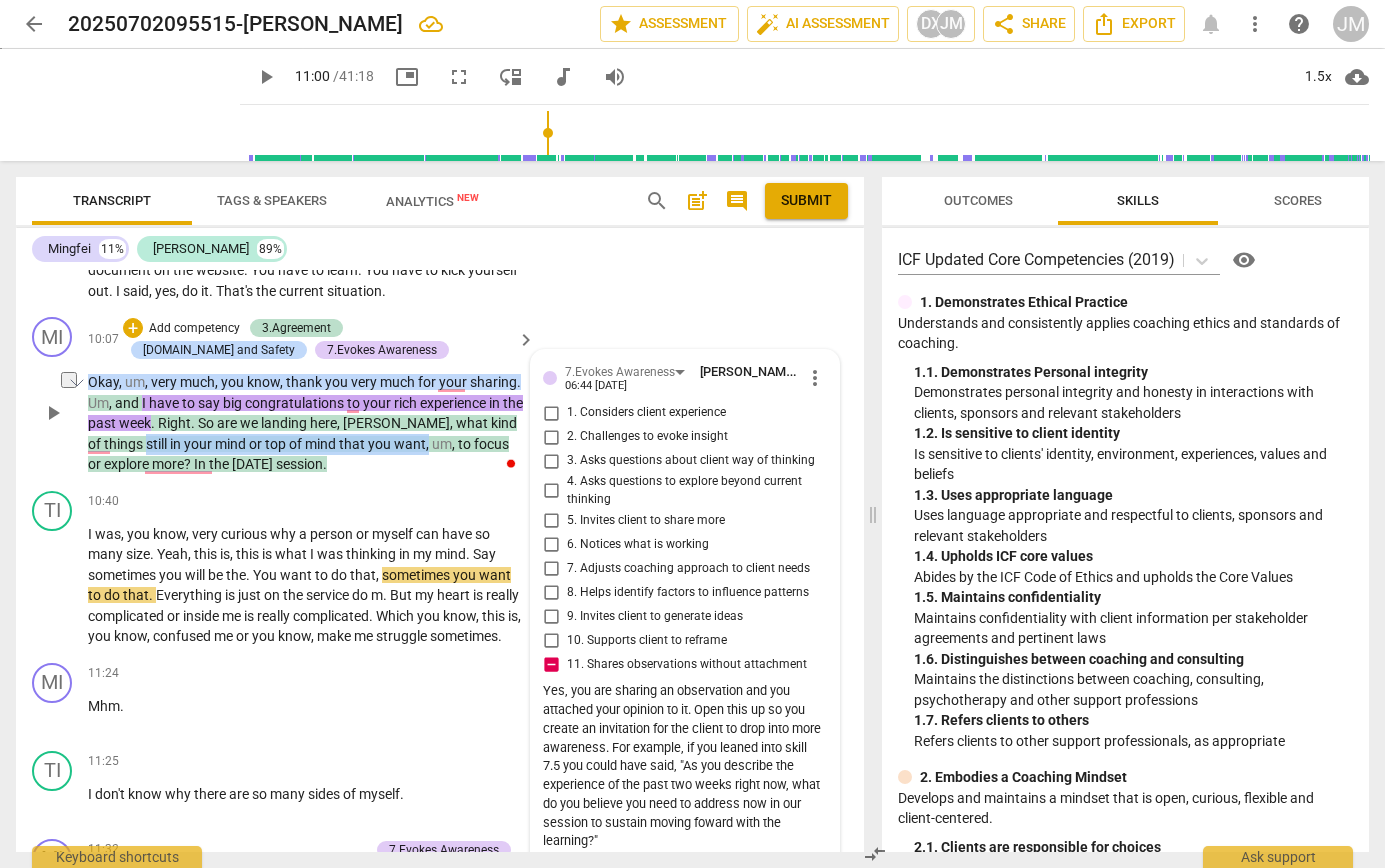 click on "MI play_arrow pause 10:07 + Add competency 3.Agreement [DOMAIN_NAME] and Safety 7.Evokes Awareness keyboard_arrow_right Okay ,   um ,   very   much ,   you   know ,   thank   you   very   much   for   your   sharing .   Um ,   and   I   have   to   say   big   congratulations   to   your   rich   experience   in   the   past   week .   Right .   So   are   we   landing   here ,   [PERSON_NAME] ,   what   kind   of   things   still   in   your   mind   or   top   of   mind   that   you   want ,   um ,   to   focus   or   explore   more ?   In   the   [DATE]   session . 7.Evokes Awareness [PERSON_NAME] 06:44 [DATE] more_vert 1. Considers client experience 2. Challenges to evoke insight 3. Asks questions about client way of thinking 4. Asks questions to explore beyond current thinking 5. Invites client to share more 6. Notices what is working 7. Adjusts coaching approach to client needs 8. Helps identify factors to influence patterns 9. Invites client to generate ideas 10. Supports client to reframe mic" at bounding box center (440, 396) 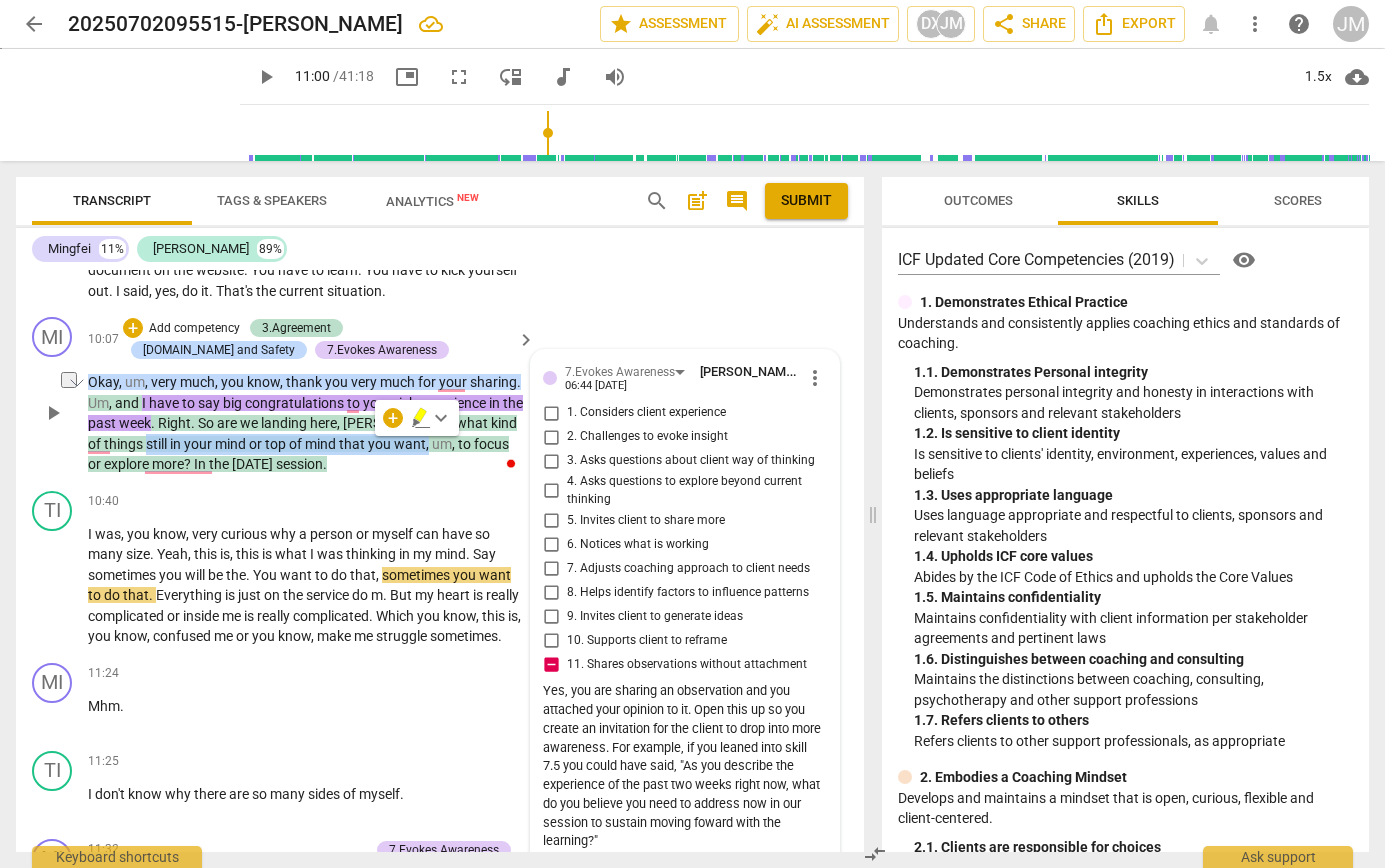 click on "Add competency" at bounding box center [194, 329] 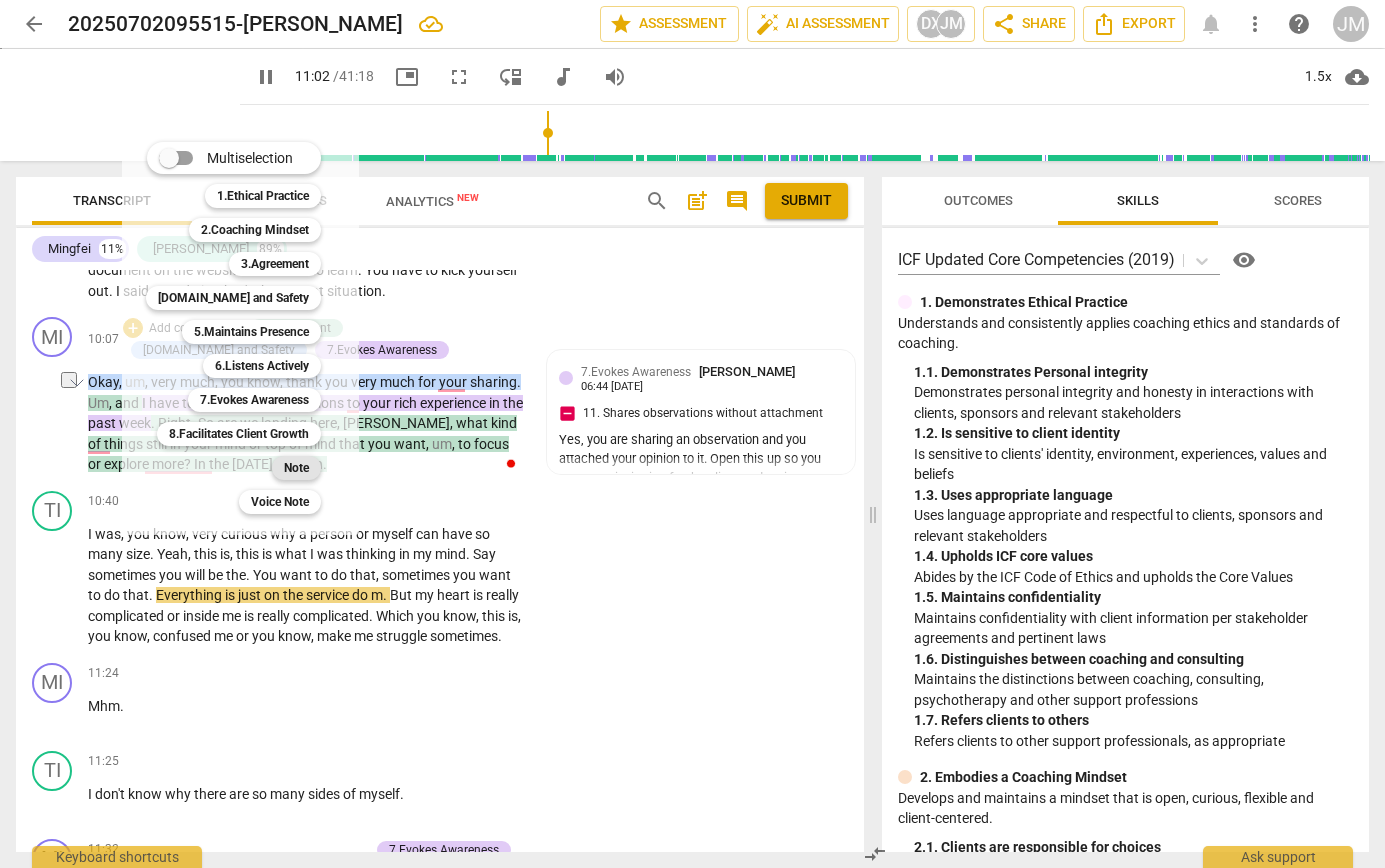 click on "Note" at bounding box center (296, 468) 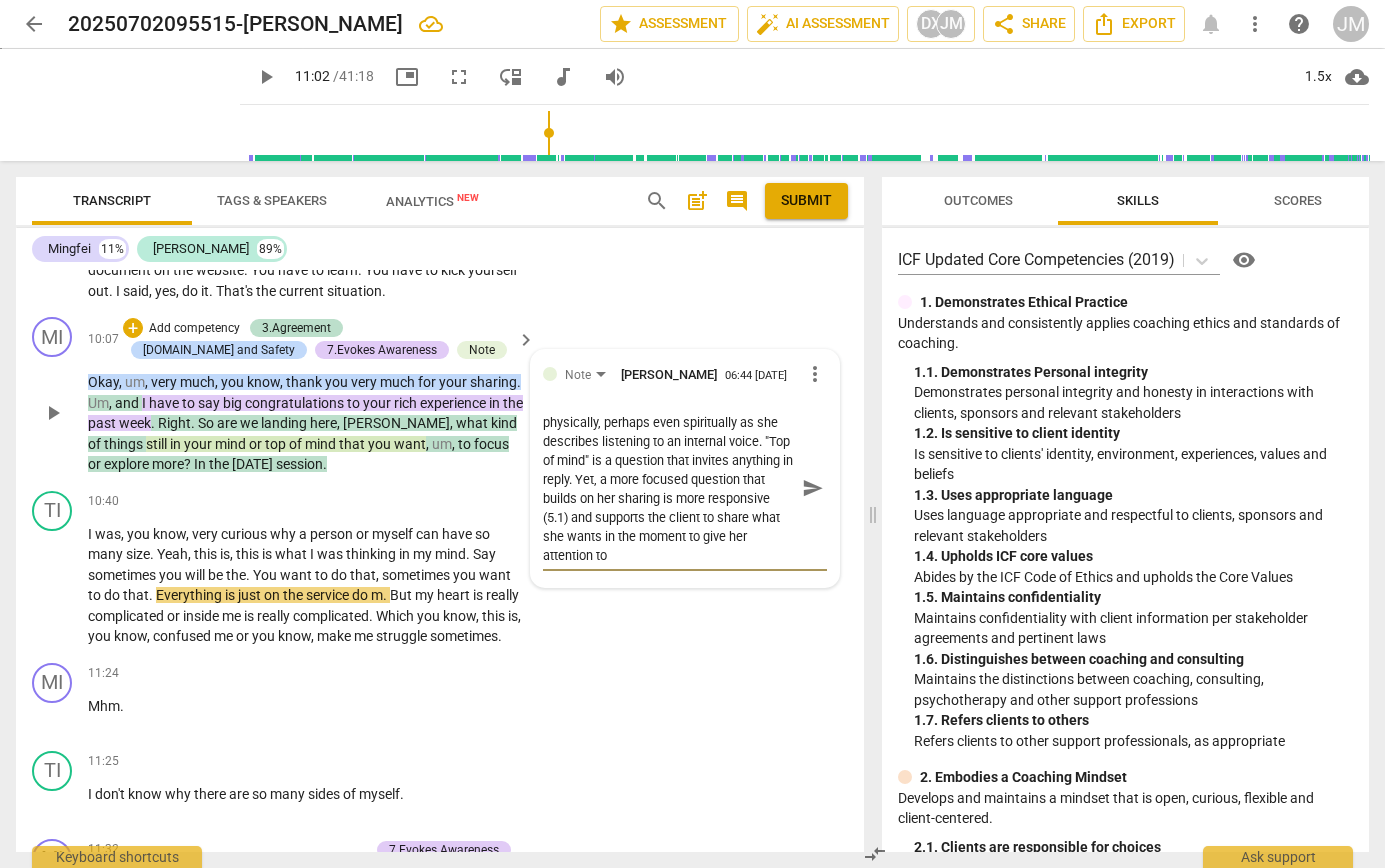 scroll, scrollTop: 170, scrollLeft: 0, axis: vertical 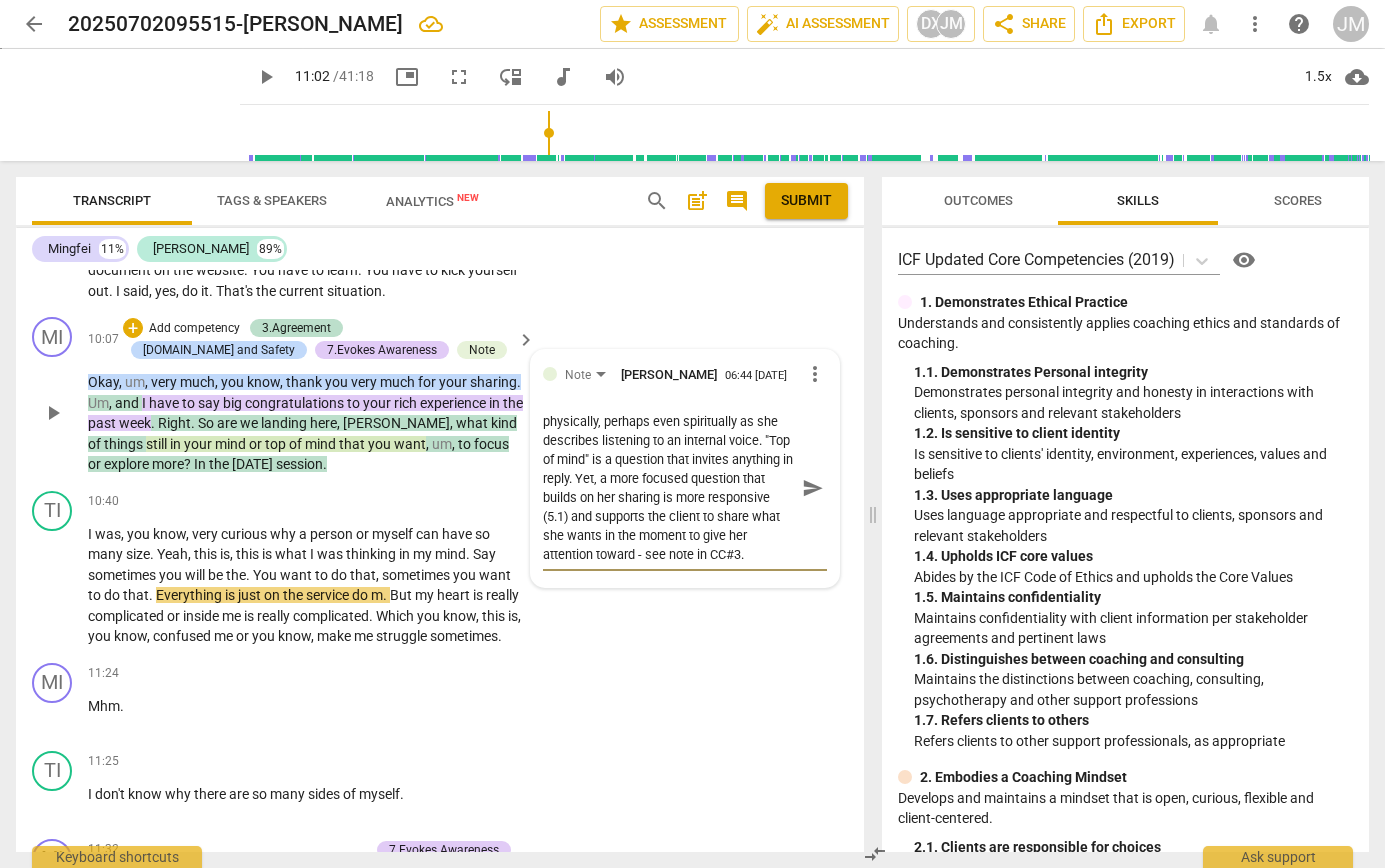 click on "send" at bounding box center (813, 488) 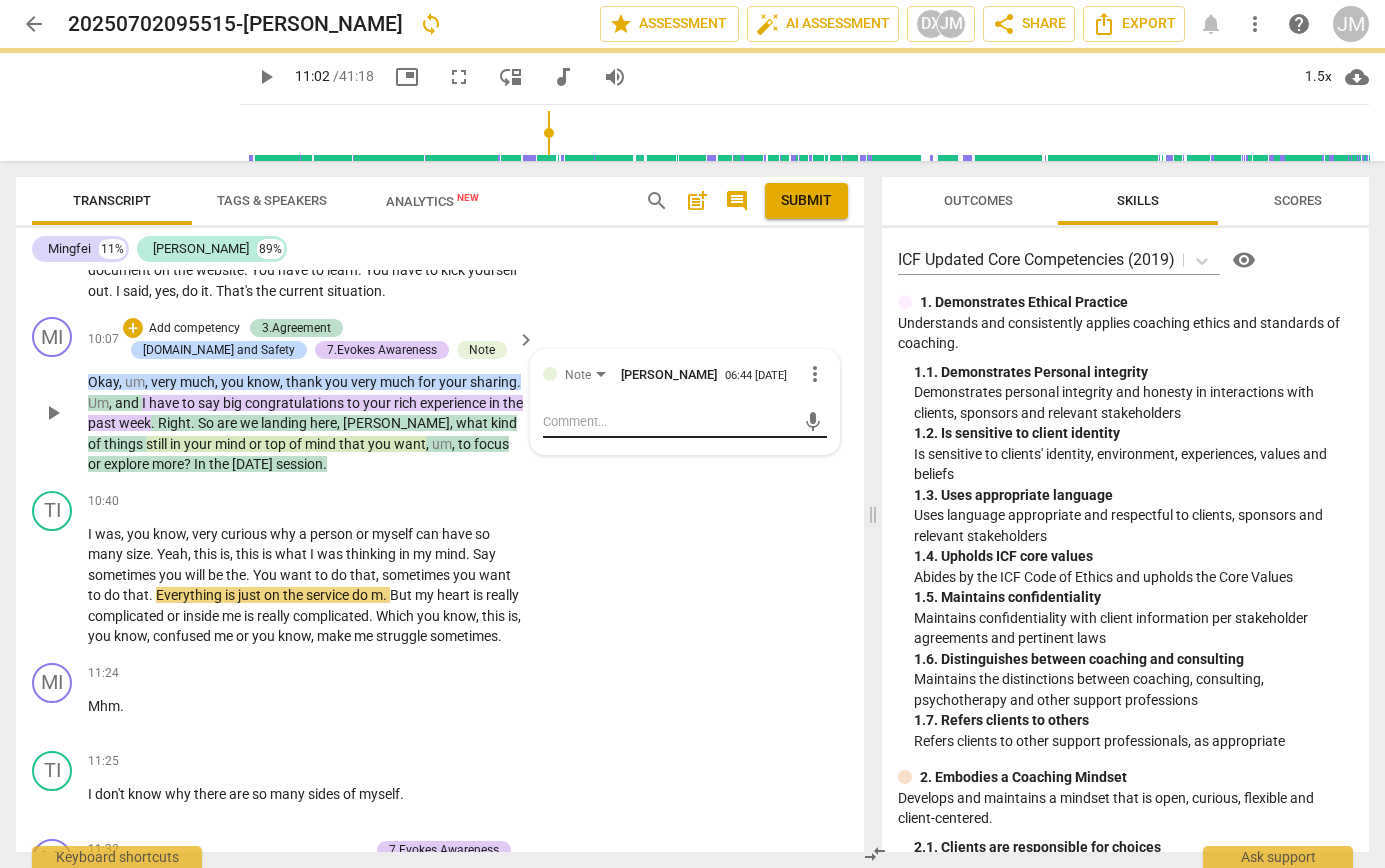 scroll, scrollTop: 0, scrollLeft: 0, axis: both 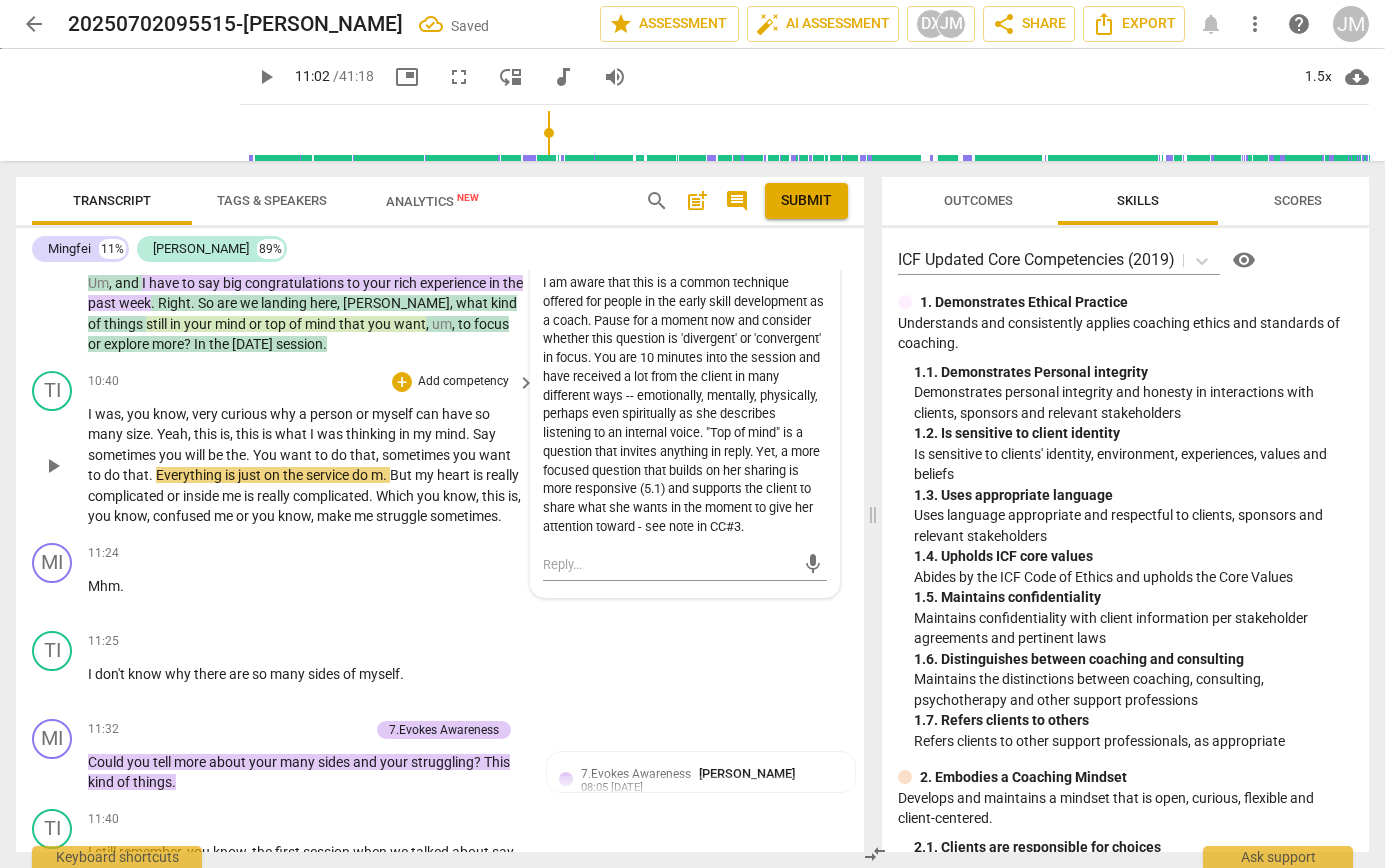 click on "play_arrow" at bounding box center (53, 466) 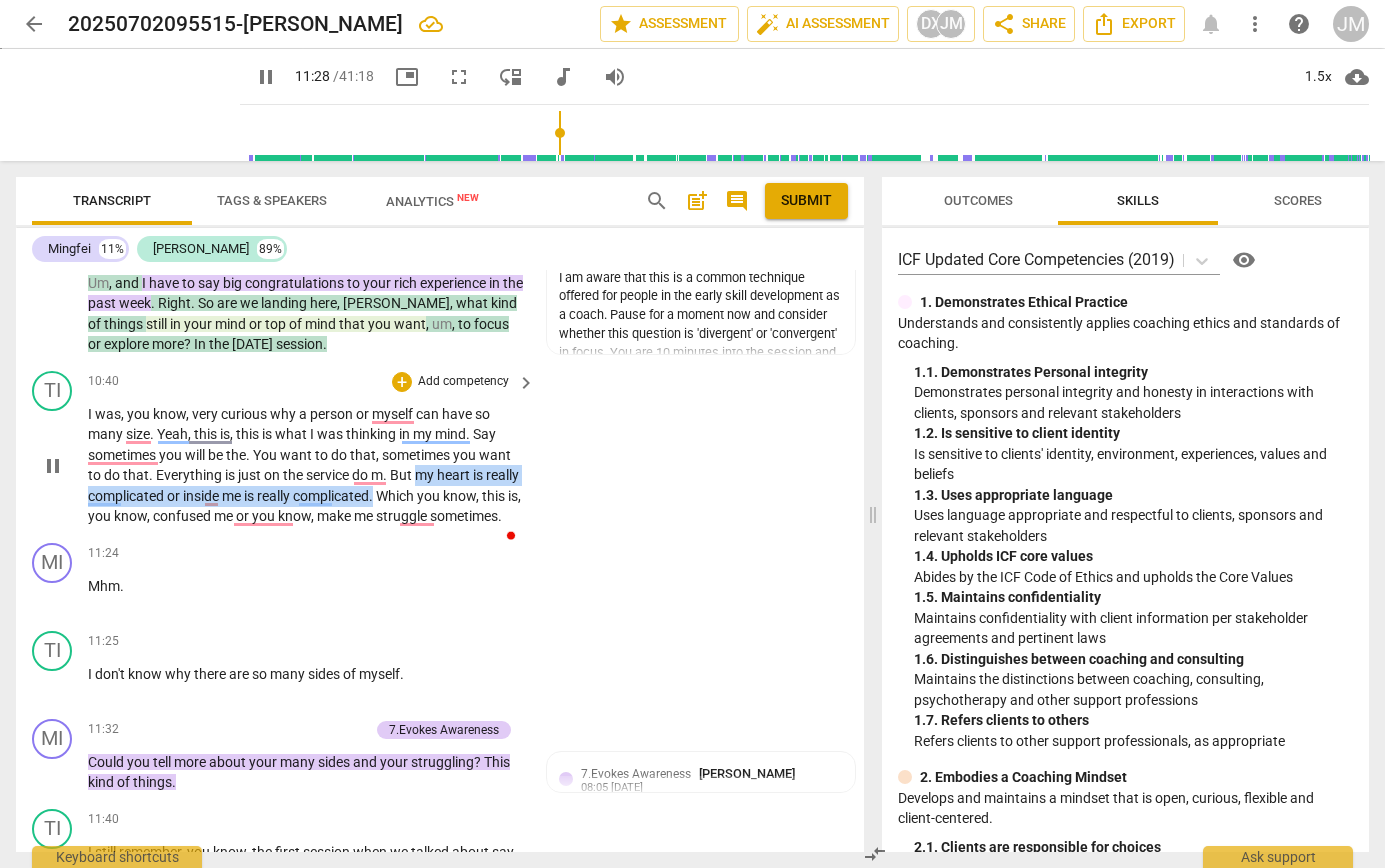 drag, startPoint x: 419, startPoint y: 478, endPoint x: 418, endPoint y: 494, distance: 16.03122 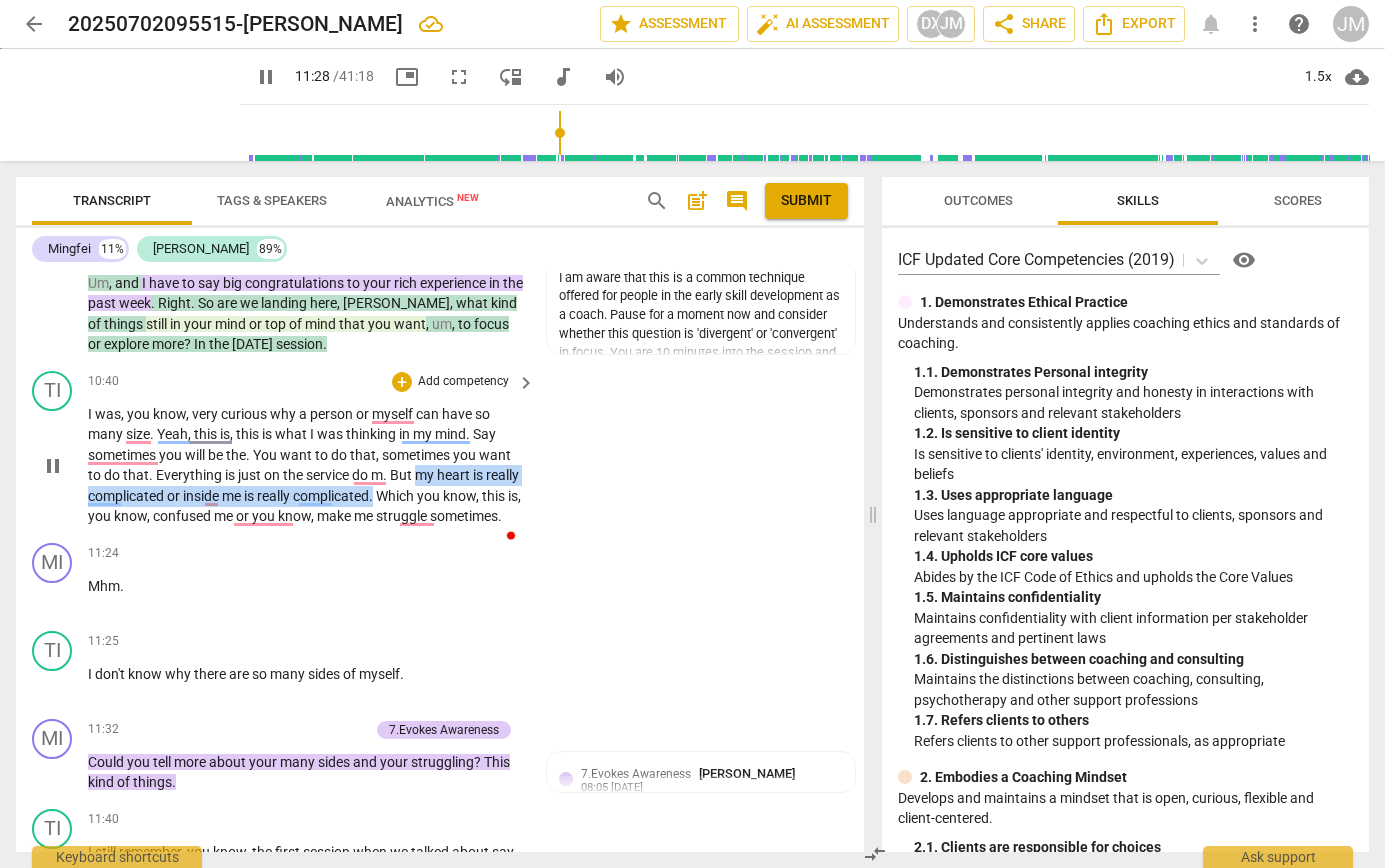 click on "I   was ,   you   know ,   very   curious   why   a   person   or   myself   can   have   so   many   size .   Yeah ,   this   is ,   this   is   what   I   was   thinking   in   my   mind .   Say   sometimes   you   will   be   the .   You   want   to   do   that ,   sometimes   you   want   to   do   that .   Everything   is   just   on   the   service   do   m .   But   my   heart   is   really   complicated   or   inside   me   is   really   complicated .   Which   you   know ,   this   is ,   you   know ,   confused   me   or   you   know ,   make   me   struggle   sometimes ." at bounding box center (306, 465) 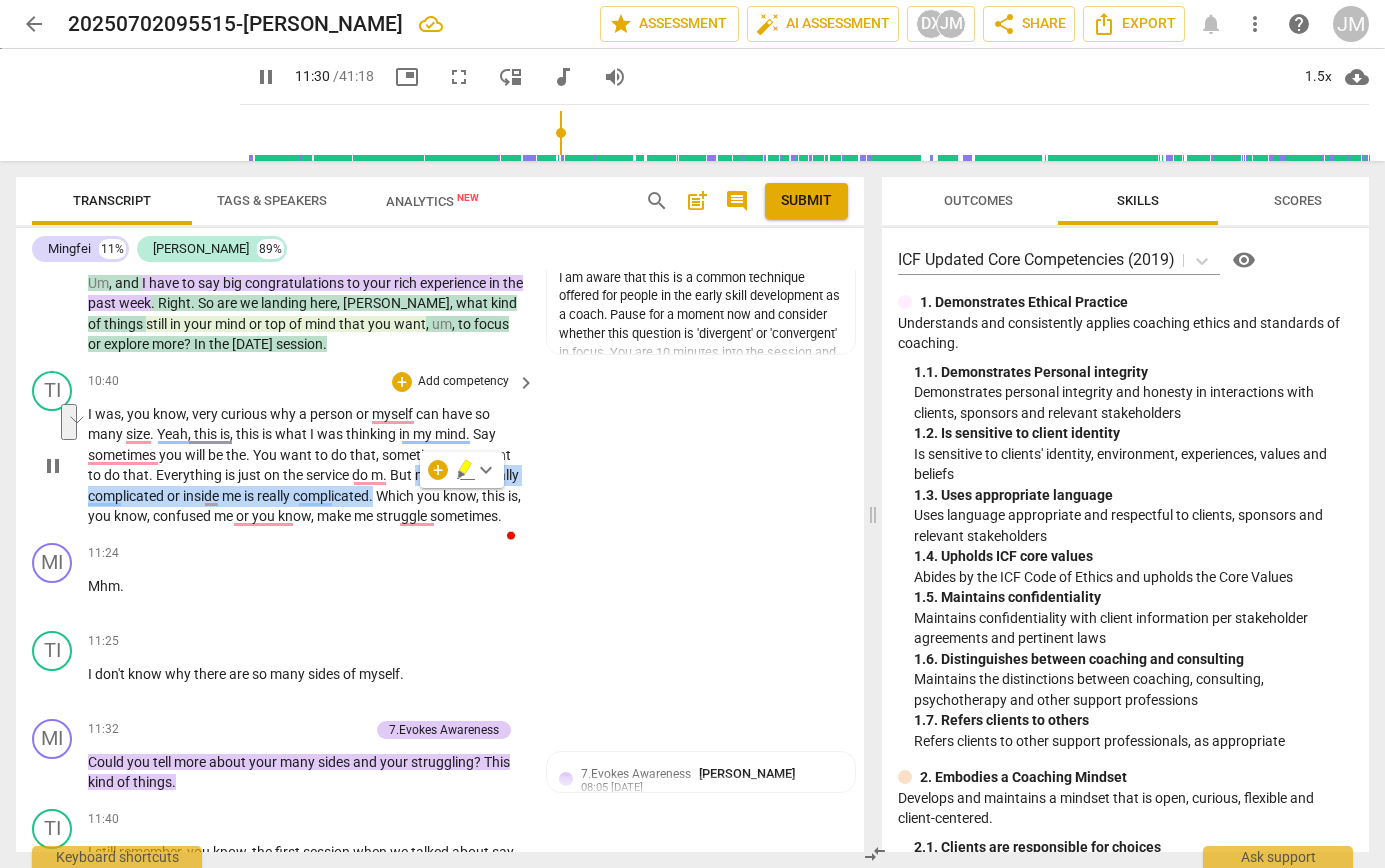 click on "Add competency" at bounding box center (463, 382) 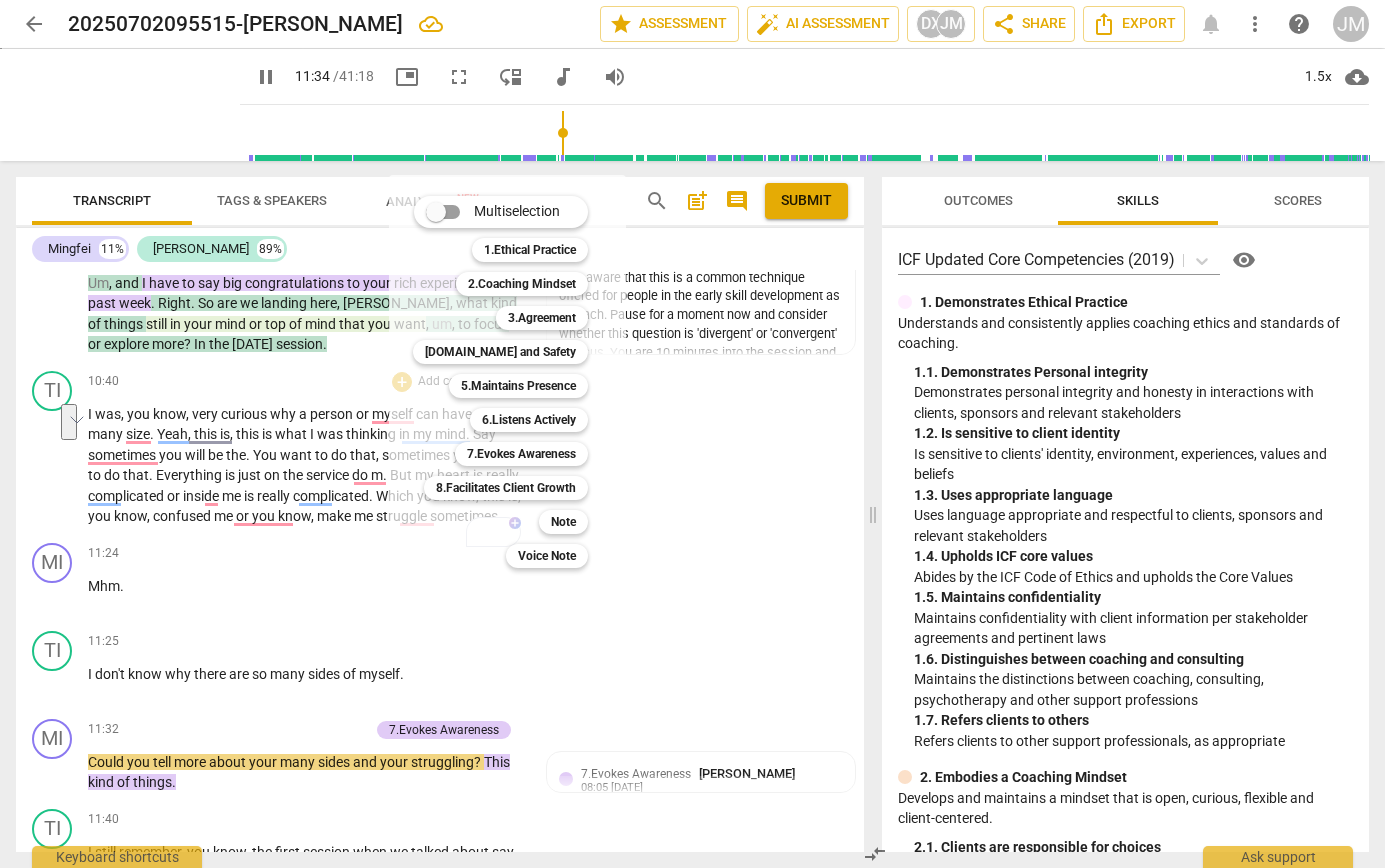 click at bounding box center [692, 434] 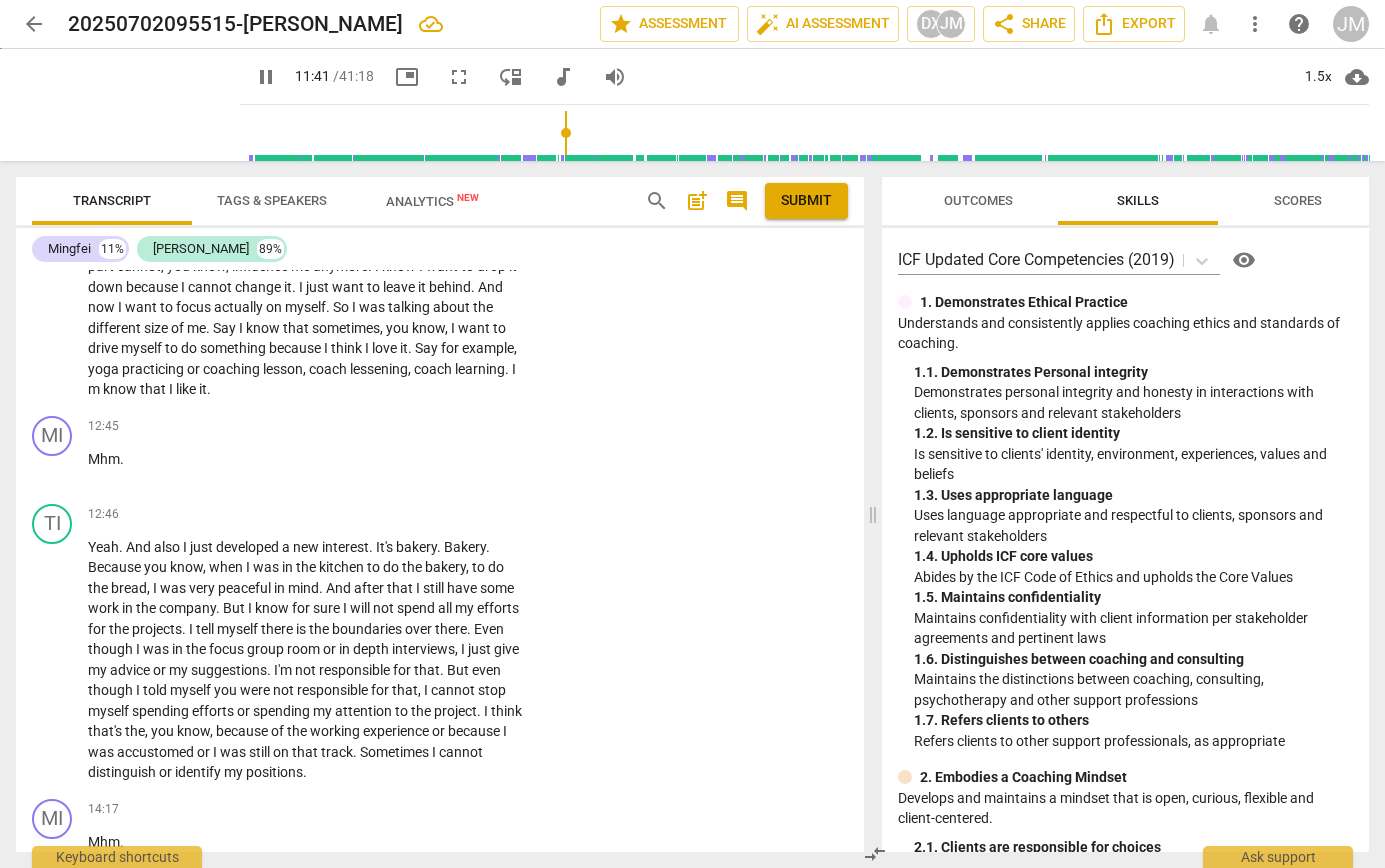 scroll, scrollTop: 3202, scrollLeft: 0, axis: vertical 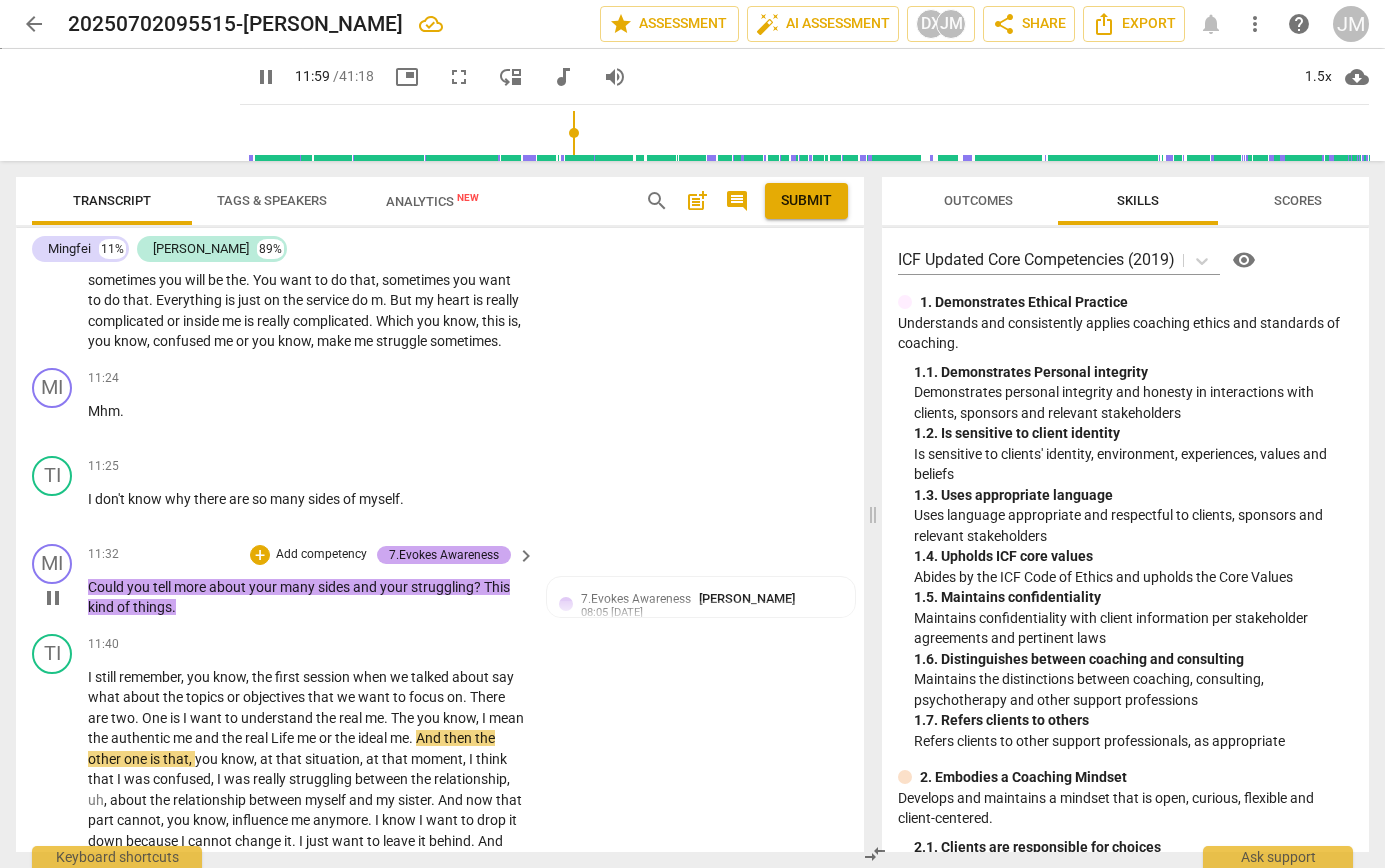 click on "7.Evokes Awareness" at bounding box center [444, 555] 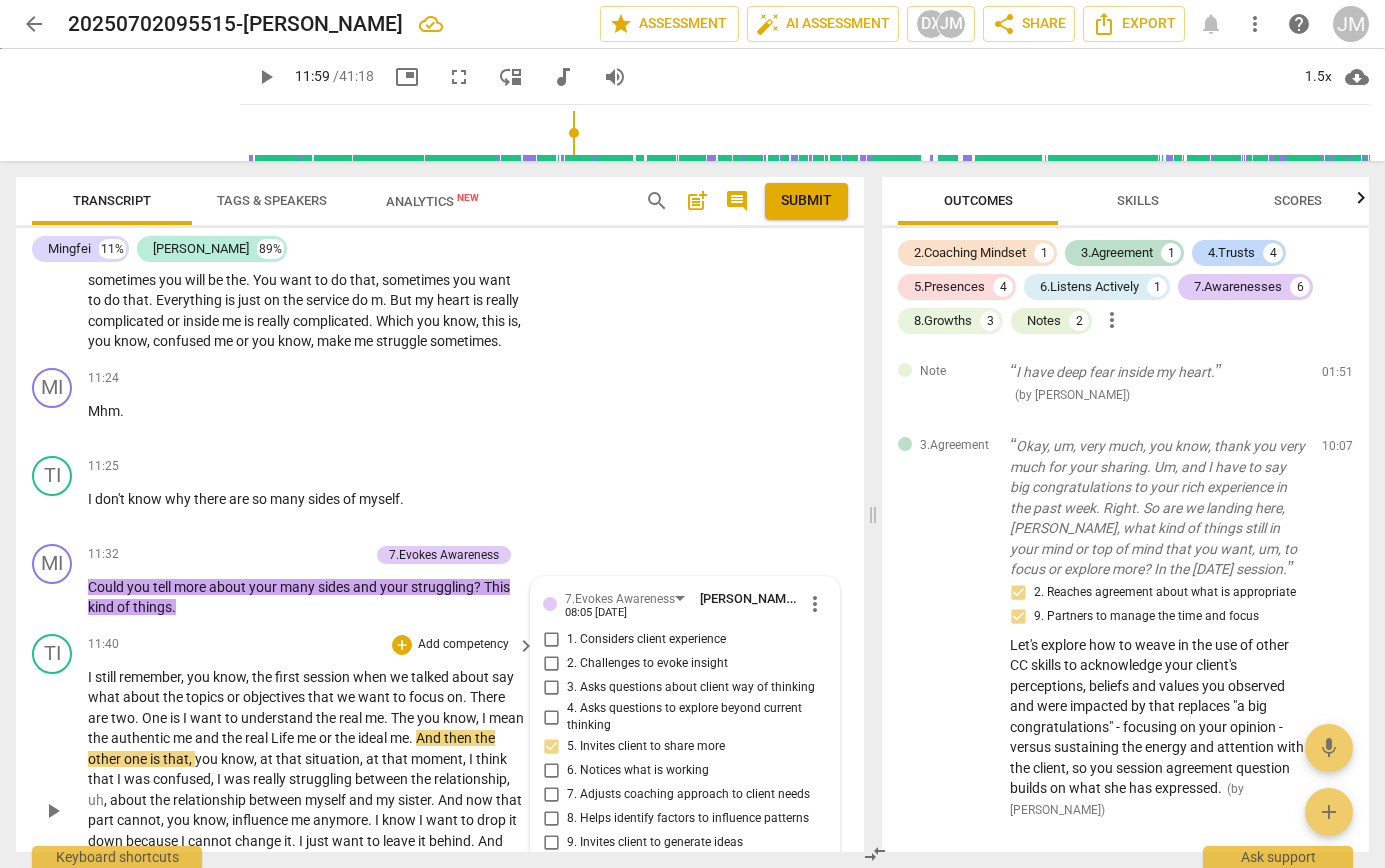scroll, scrollTop: 3598, scrollLeft: 0, axis: vertical 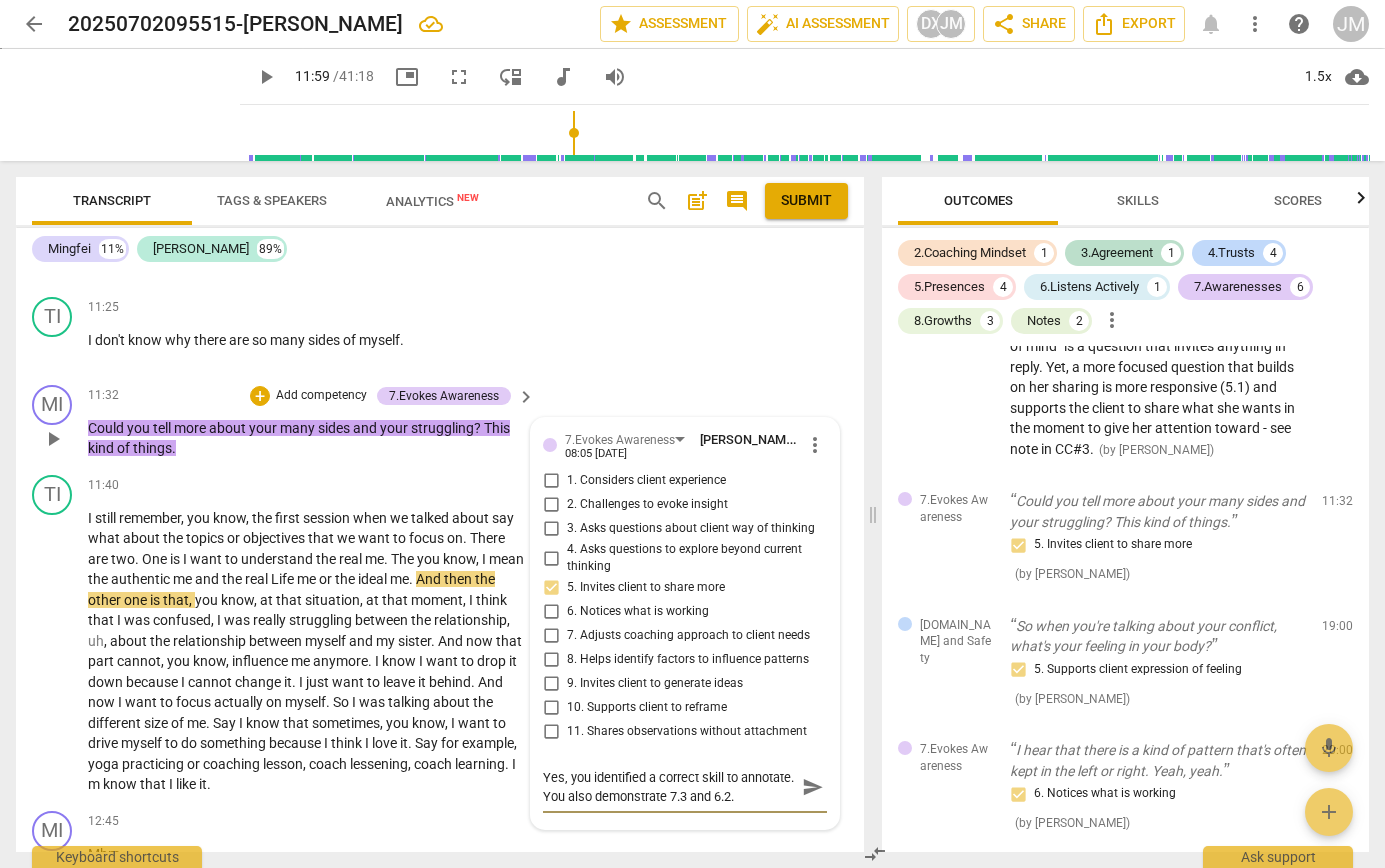 click on "3. Asks questions about client way of thinking" at bounding box center [551, 529] 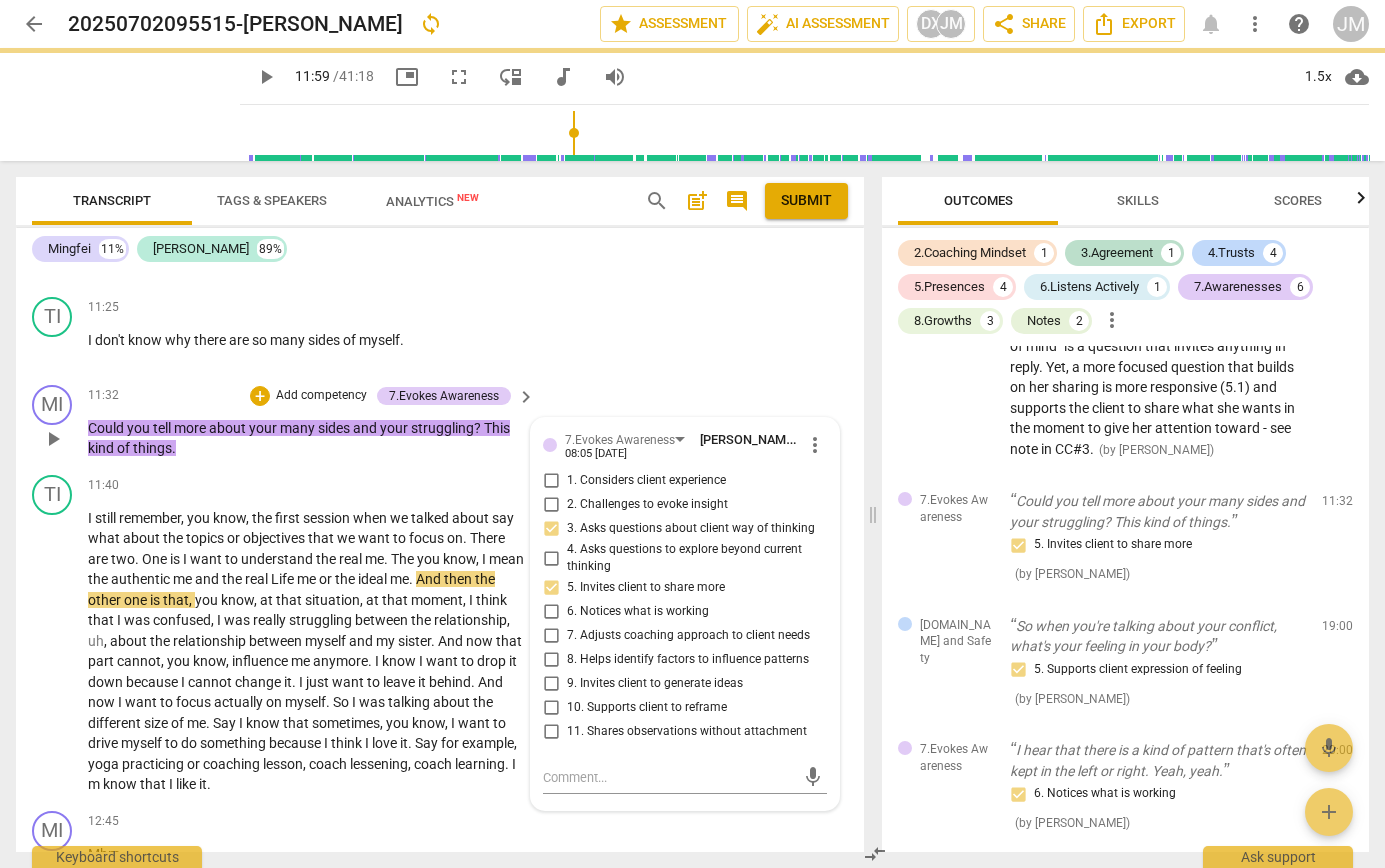 scroll, scrollTop: 0, scrollLeft: 0, axis: both 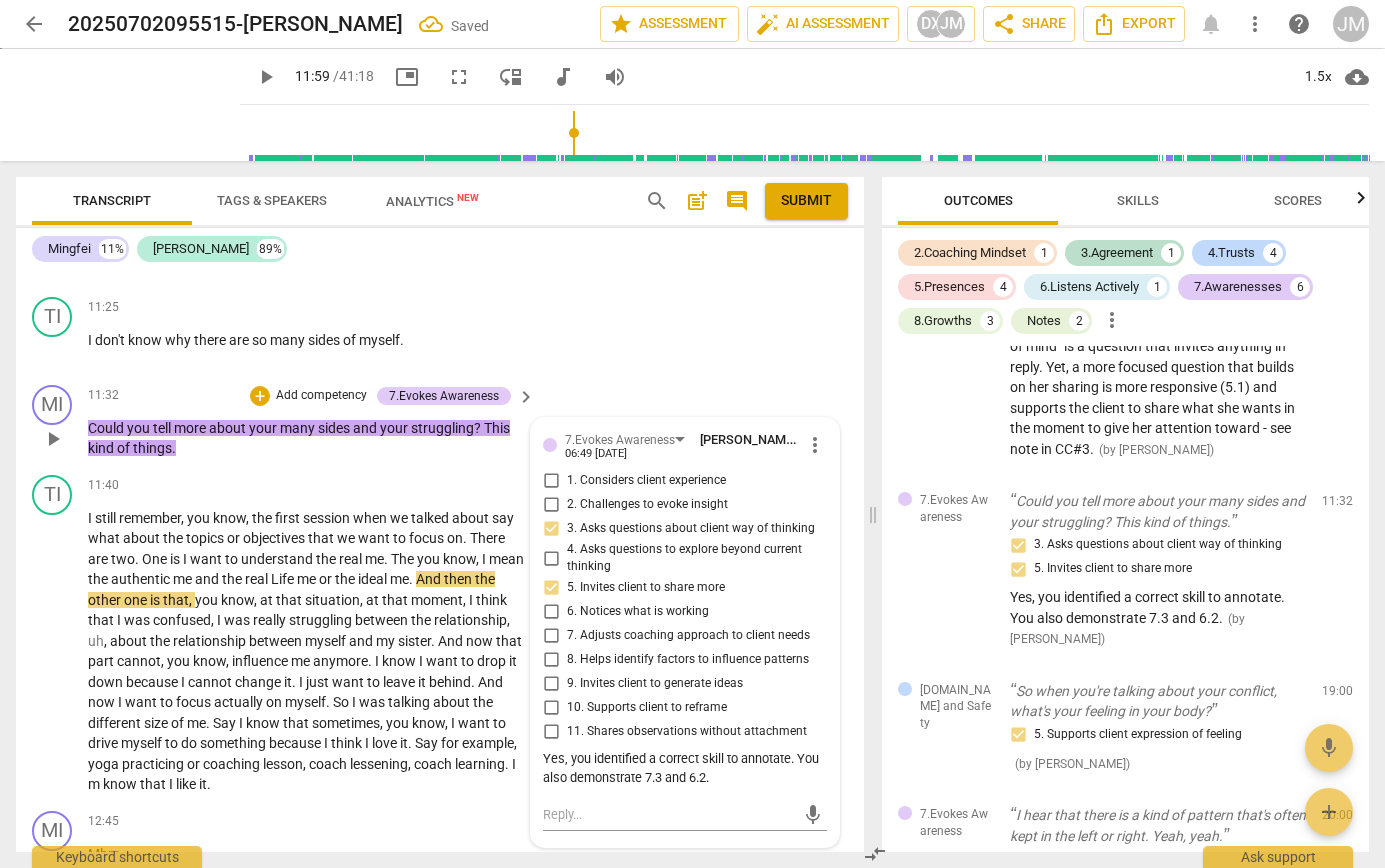 click on "more_vert" at bounding box center [815, 445] 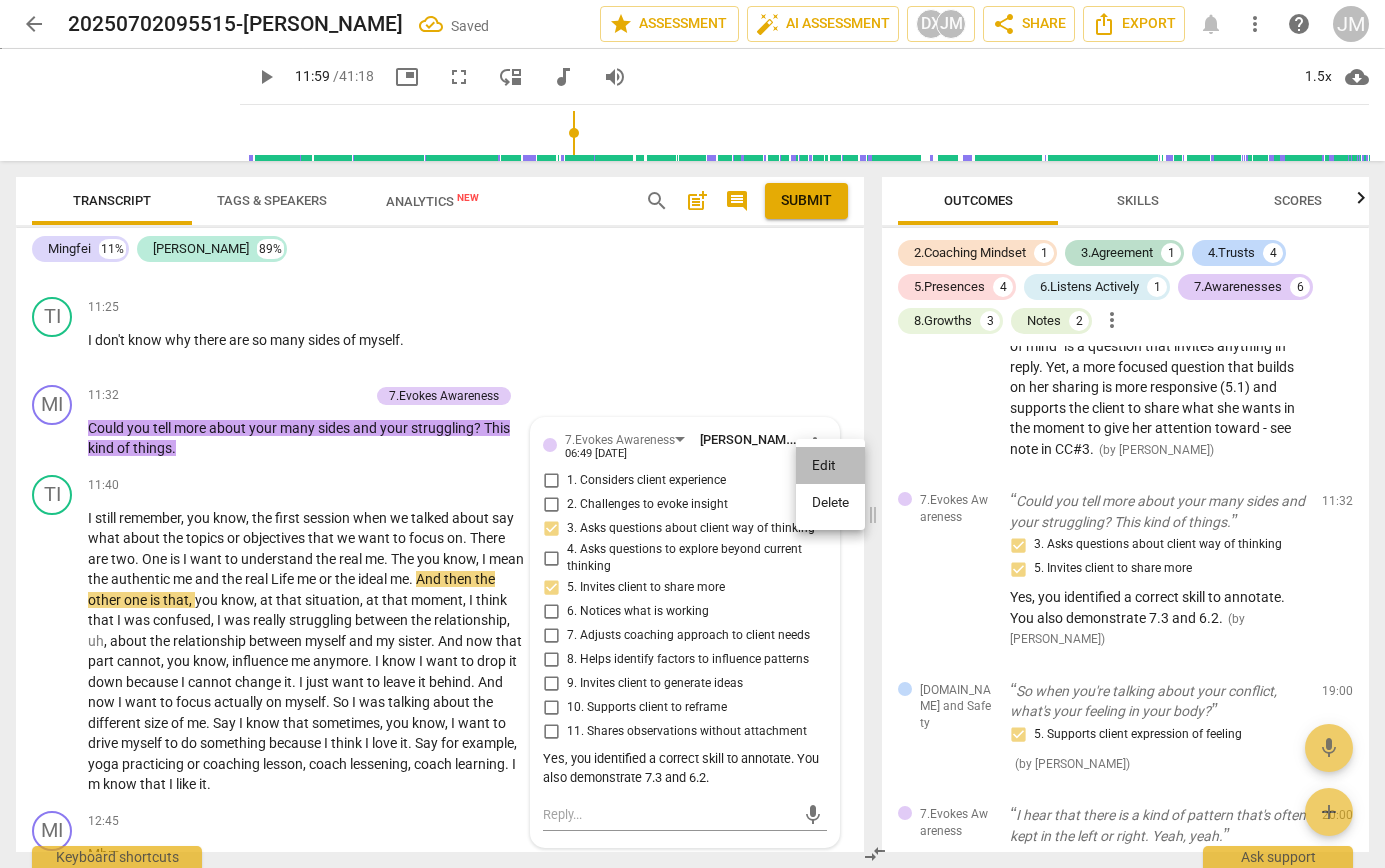 click on "Edit" at bounding box center (830, 466) 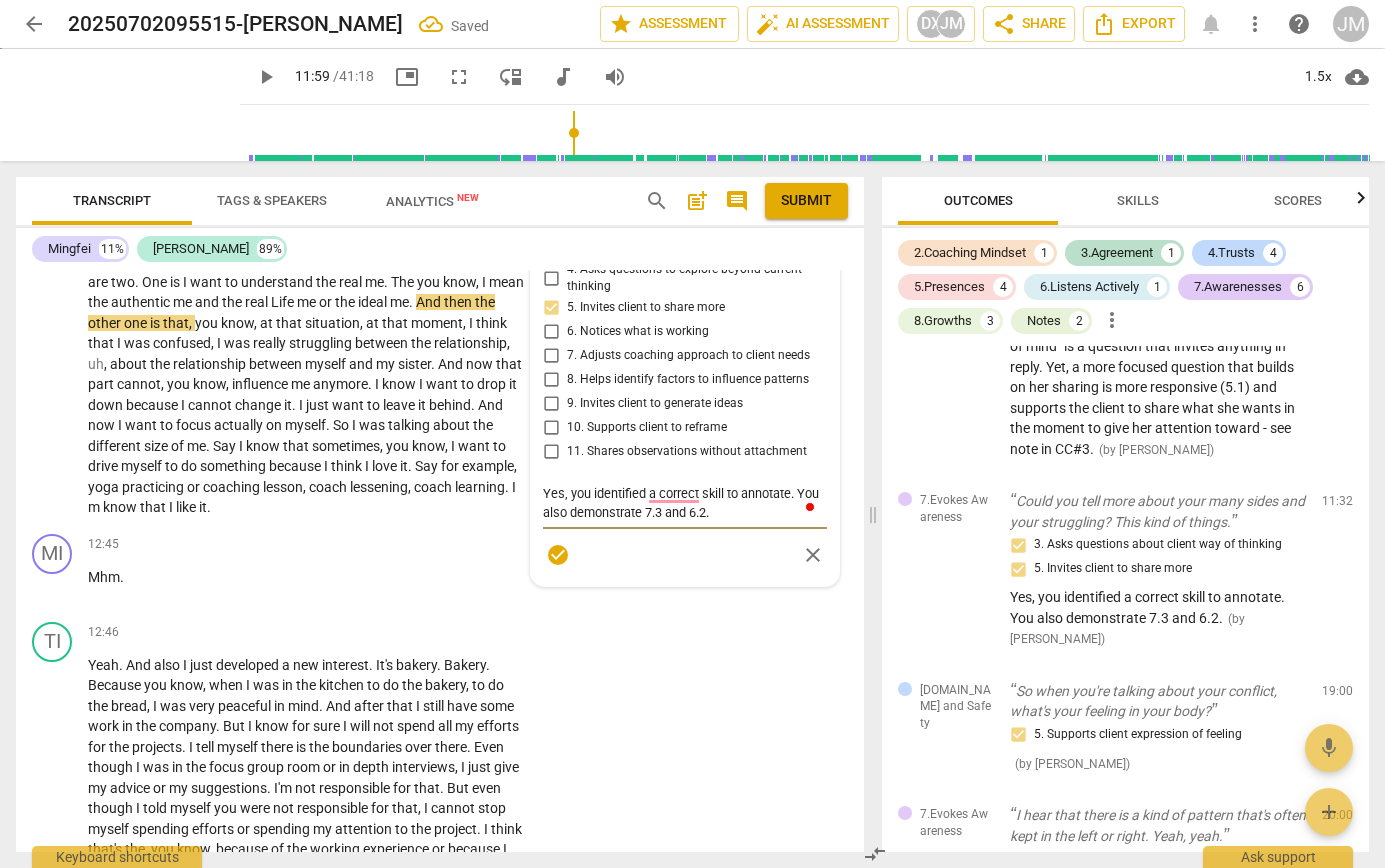 scroll, scrollTop: 3791, scrollLeft: 0, axis: vertical 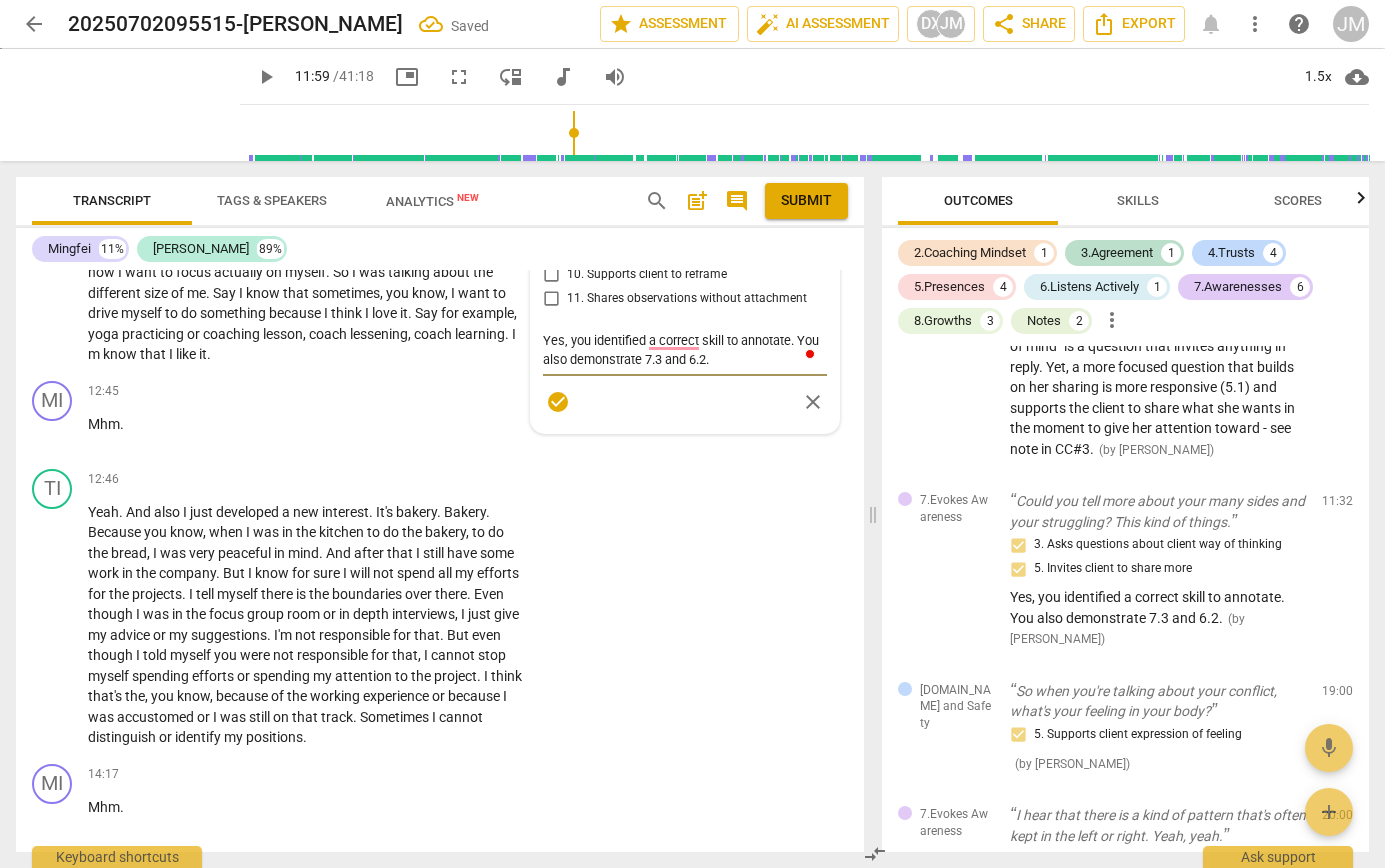 click on "Yes, you identified a correct skill to annotate. You also demonstrate 7.3 and 6.2." at bounding box center (685, 350) 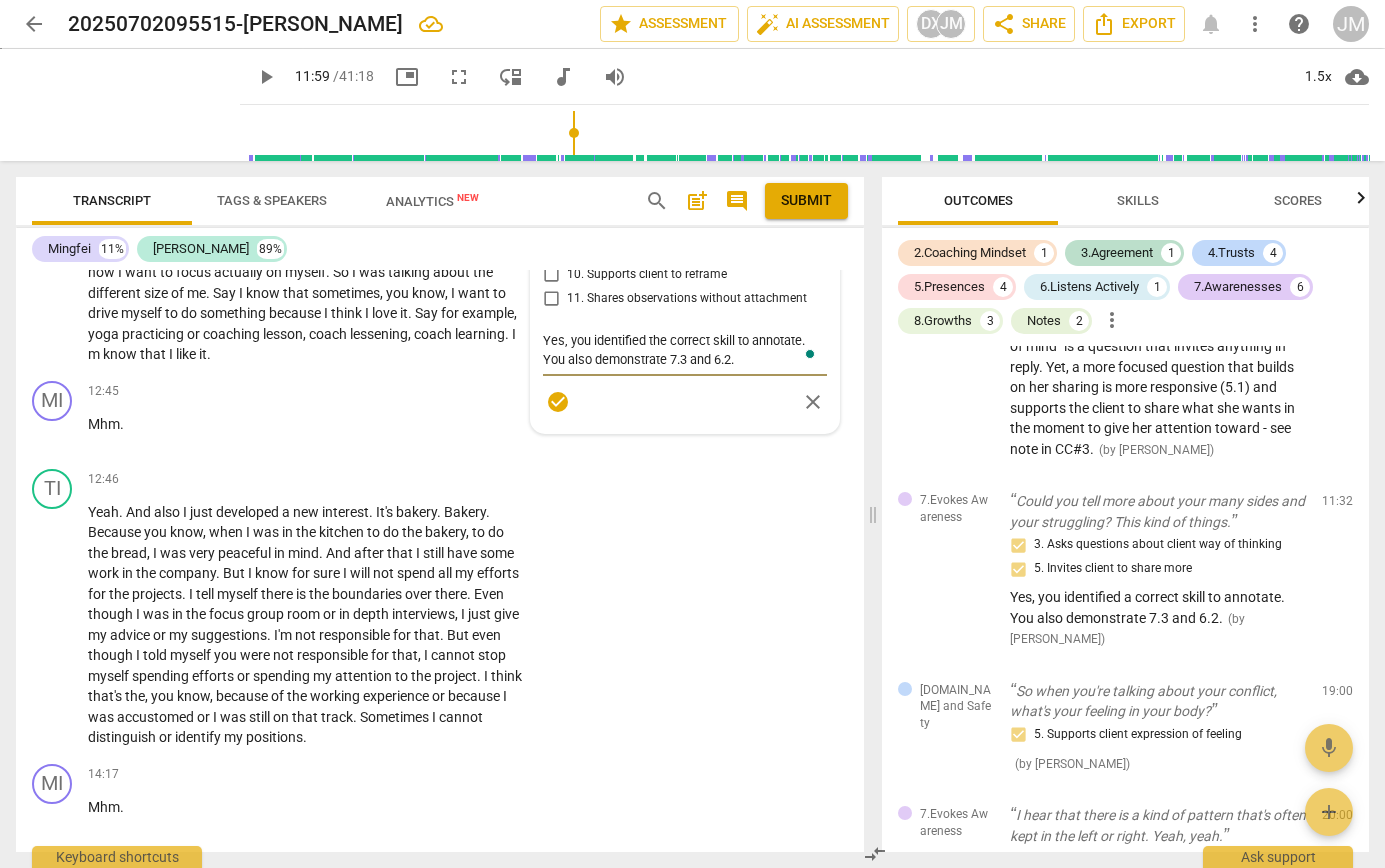 click on "Yes, you identified the correct skill to annotate. You also demonstrate 7.3 and 6.2." at bounding box center [685, 350] 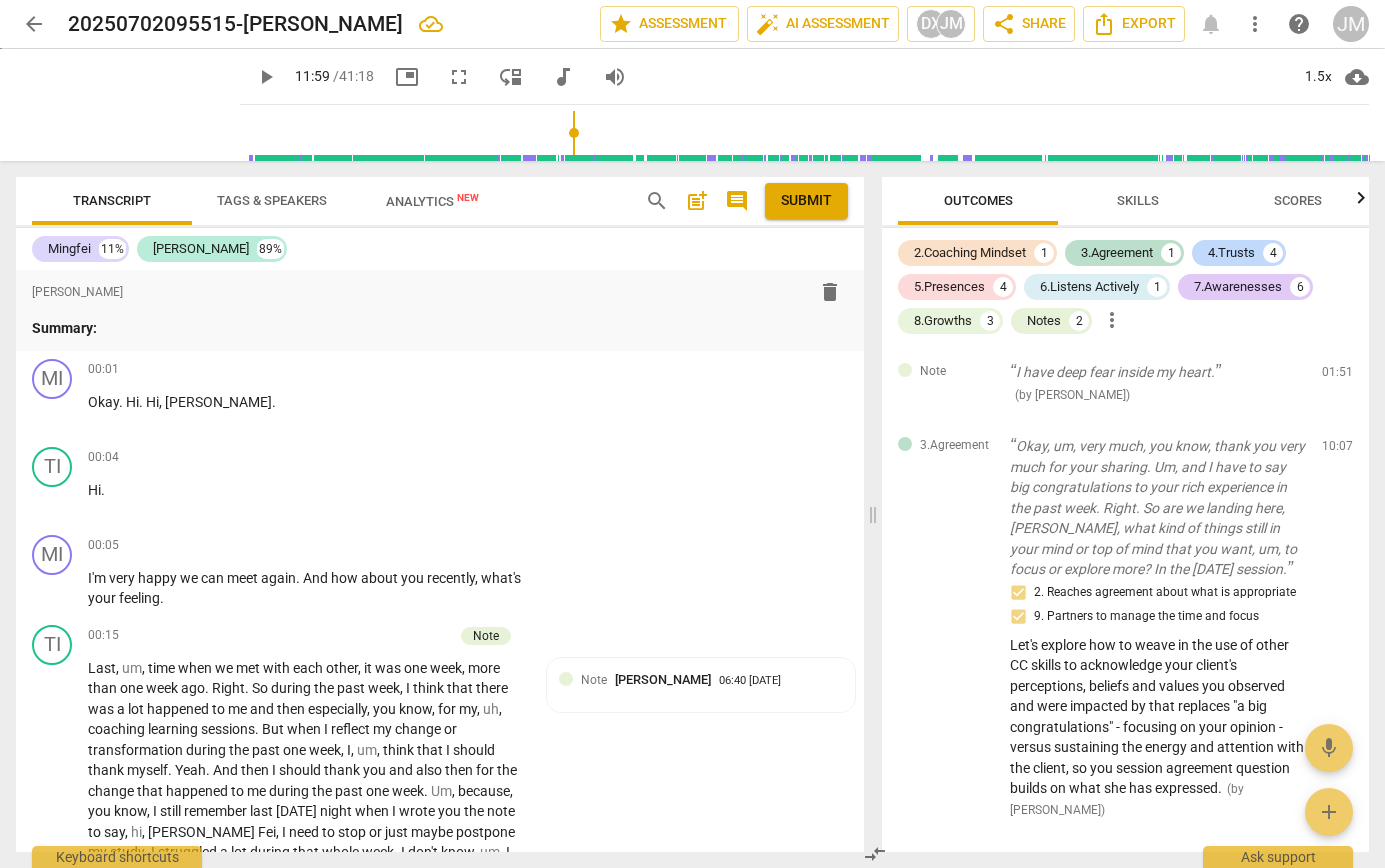 scroll, scrollTop: 0, scrollLeft: 0, axis: both 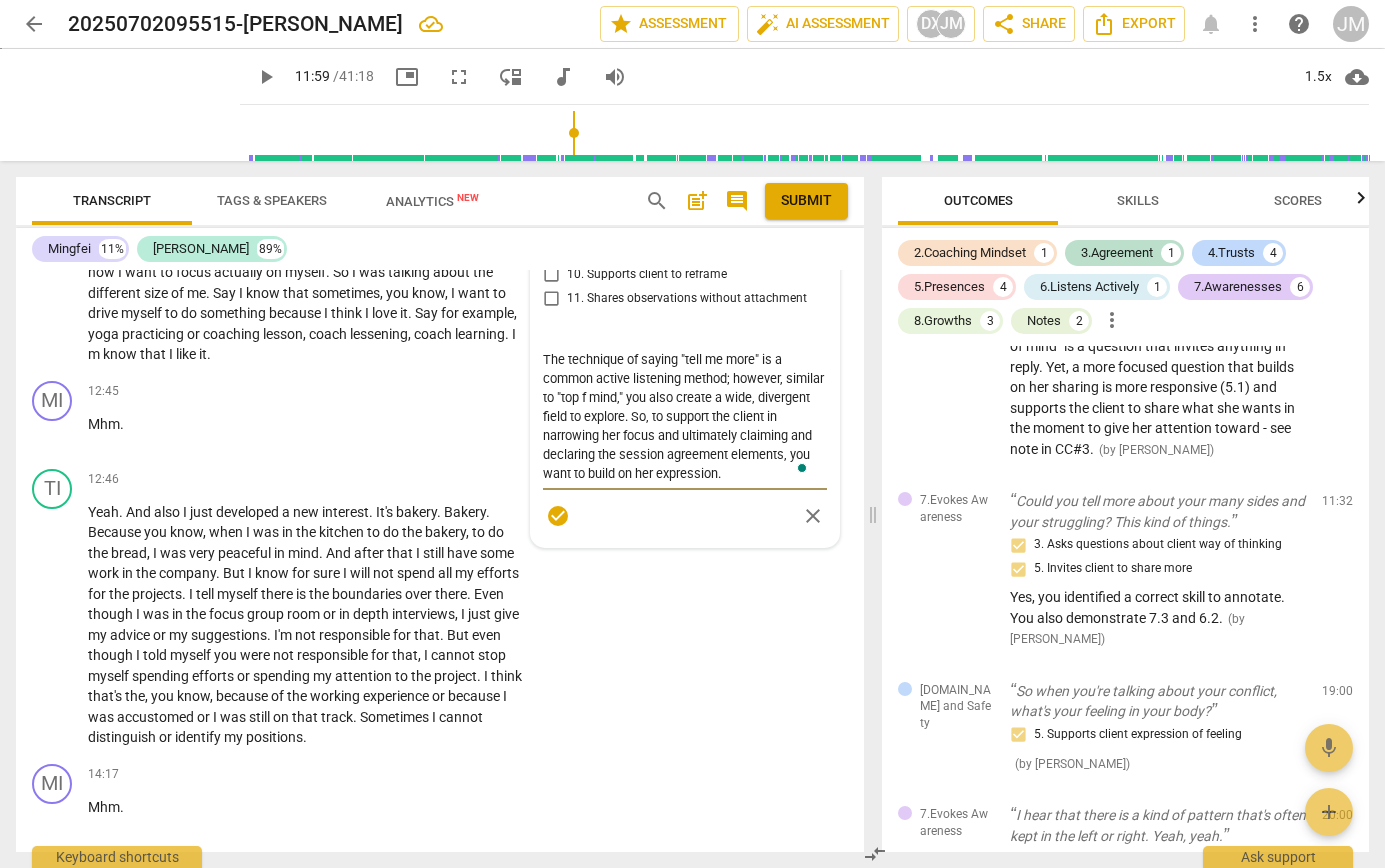 click on "Yes, you identified the correct skill to annotate. You also demonstrate 7.3 and 6.2.
The technique of saying "tell me more" is a common active listening method; however, similar to "top f mind," you also create a wide, divergent field to explore. So, to support the client in narrowing her focus and ultimately claiming and declaring the session agreement elements, you want to build on her expression." at bounding box center [685, 407] 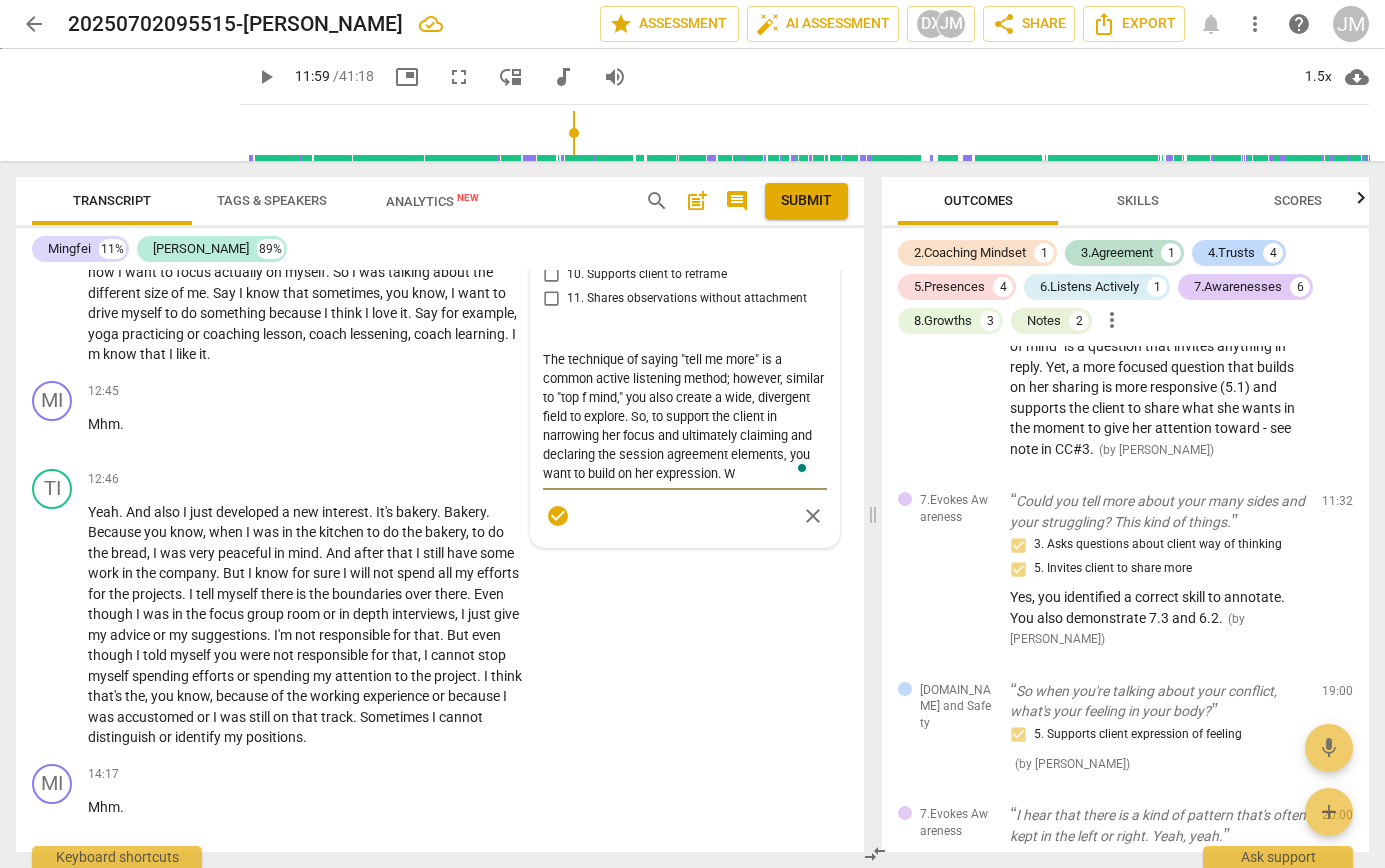 scroll, scrollTop: 56, scrollLeft: 0, axis: vertical 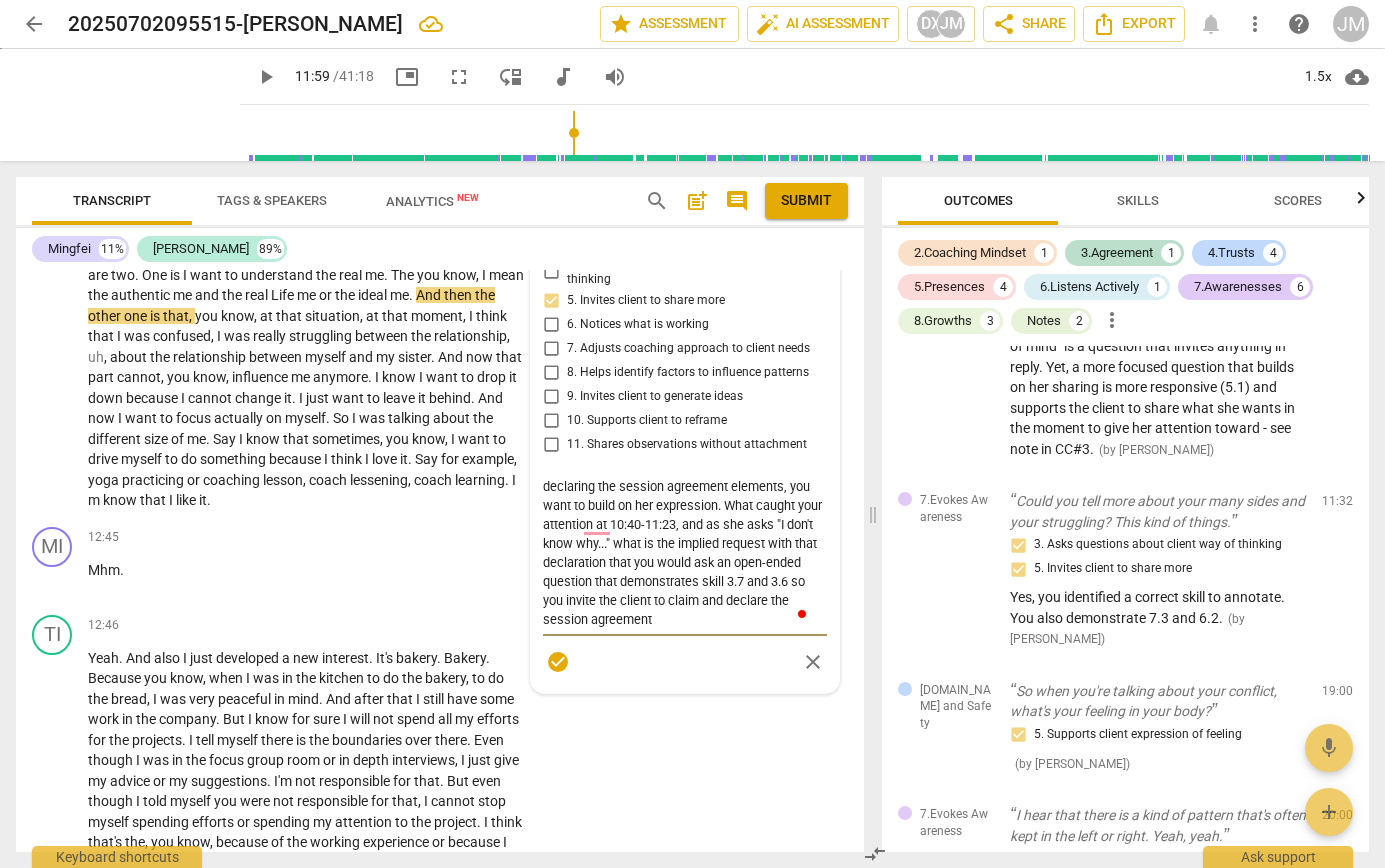 type on "Yes, you identified the correct skill to annotate. You also demonstrate 7.3 and 6.2.
The technique of saying "tell me more" is a common active listening method; however, similar to "top f mind," you also create a wide, divergent field to explore. So, to support the client in narrowing her focus and ultimately claiming and declaring the session agreement elements, you want to build on her expression. What caught your attention at 10:40-11:23, and as she asks "I don't know why..." what is the implied request with that declaration that you would ask an open-ended question that demonstrates skill 3.7 and 3.6 so you invite the client to claim and declare the session agreement" 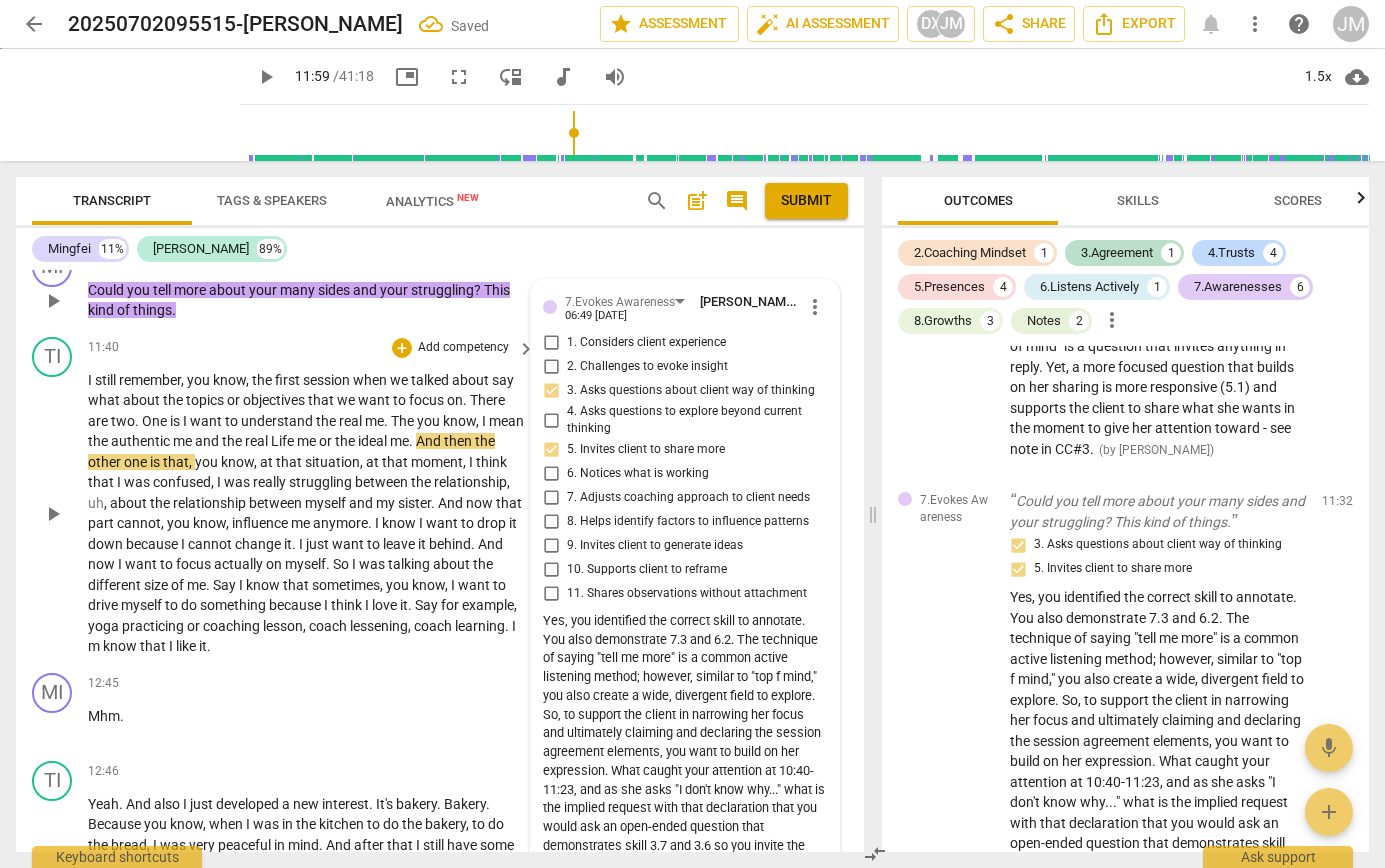 scroll, scrollTop: 3390, scrollLeft: 0, axis: vertical 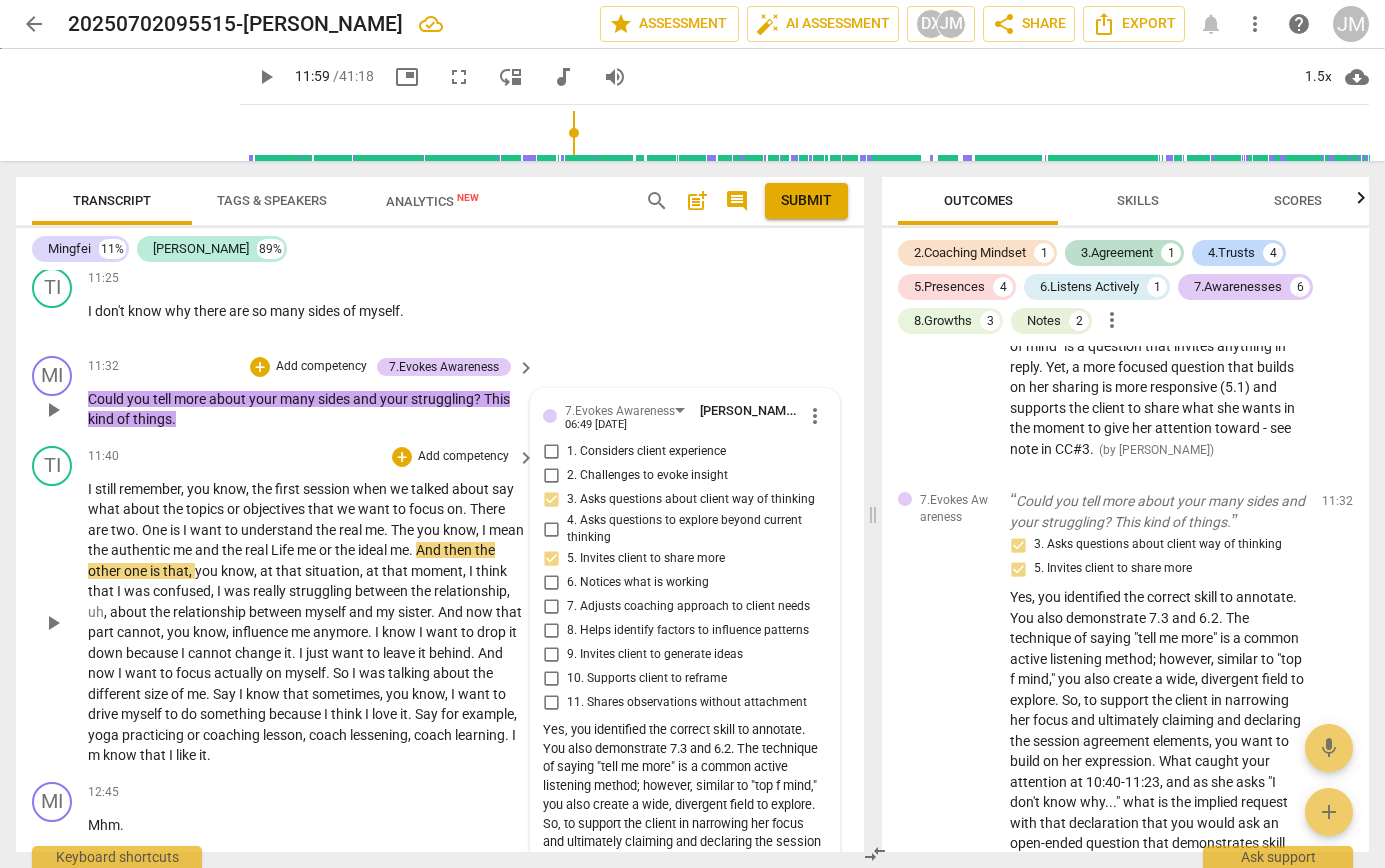 click on "play_arrow" at bounding box center [53, 623] 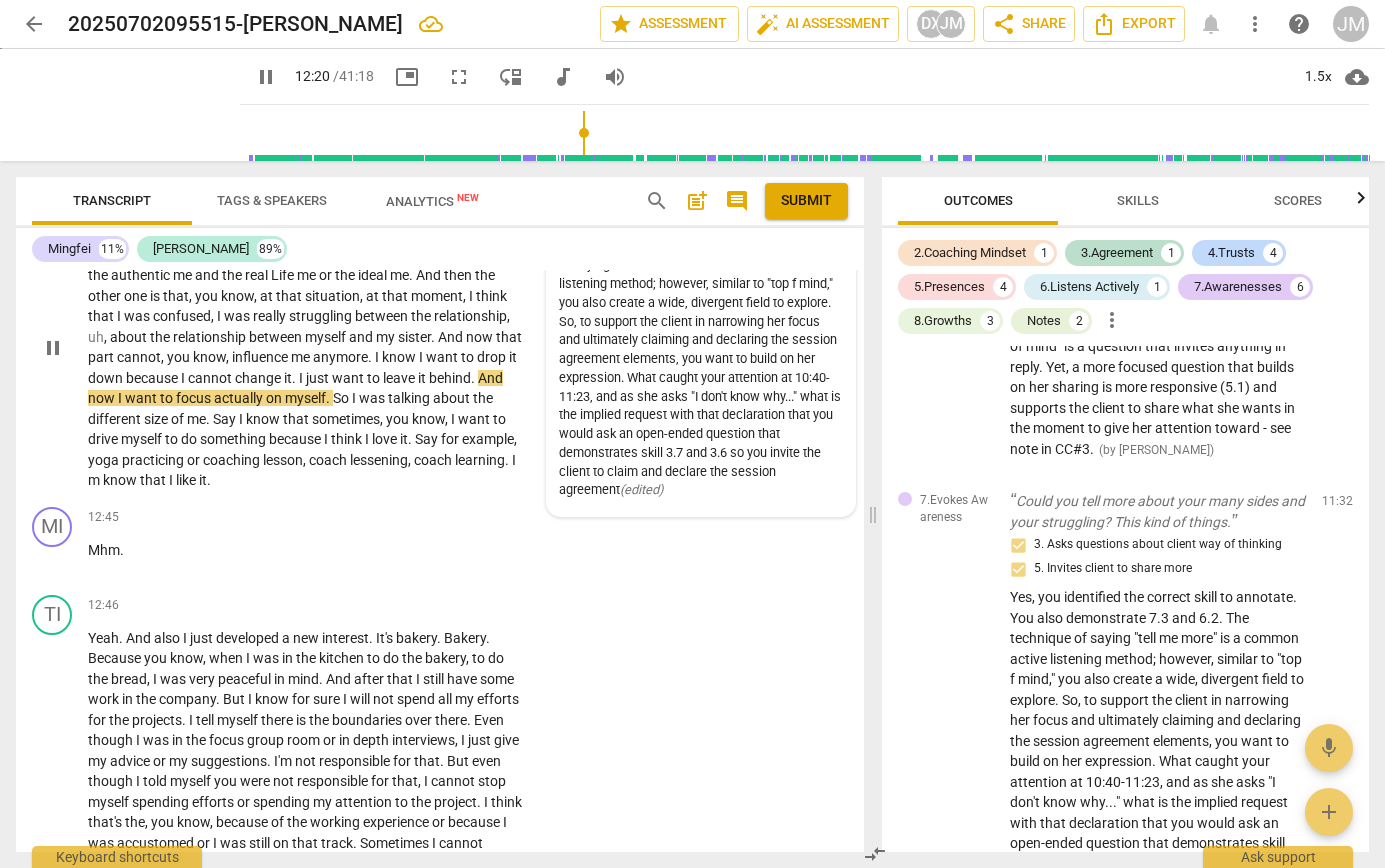 scroll, scrollTop: 3676, scrollLeft: 0, axis: vertical 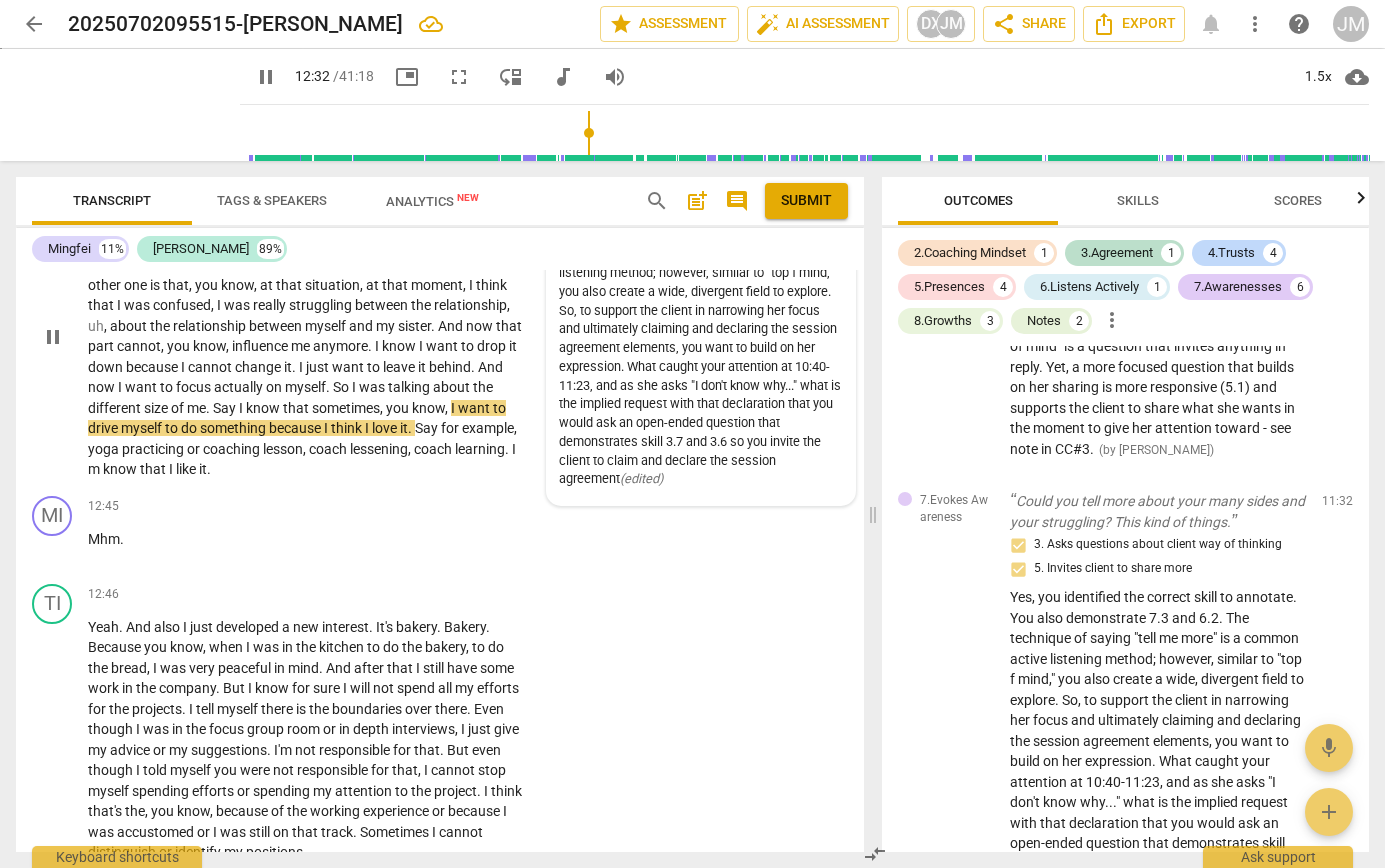 click on "size" at bounding box center (157, 408) 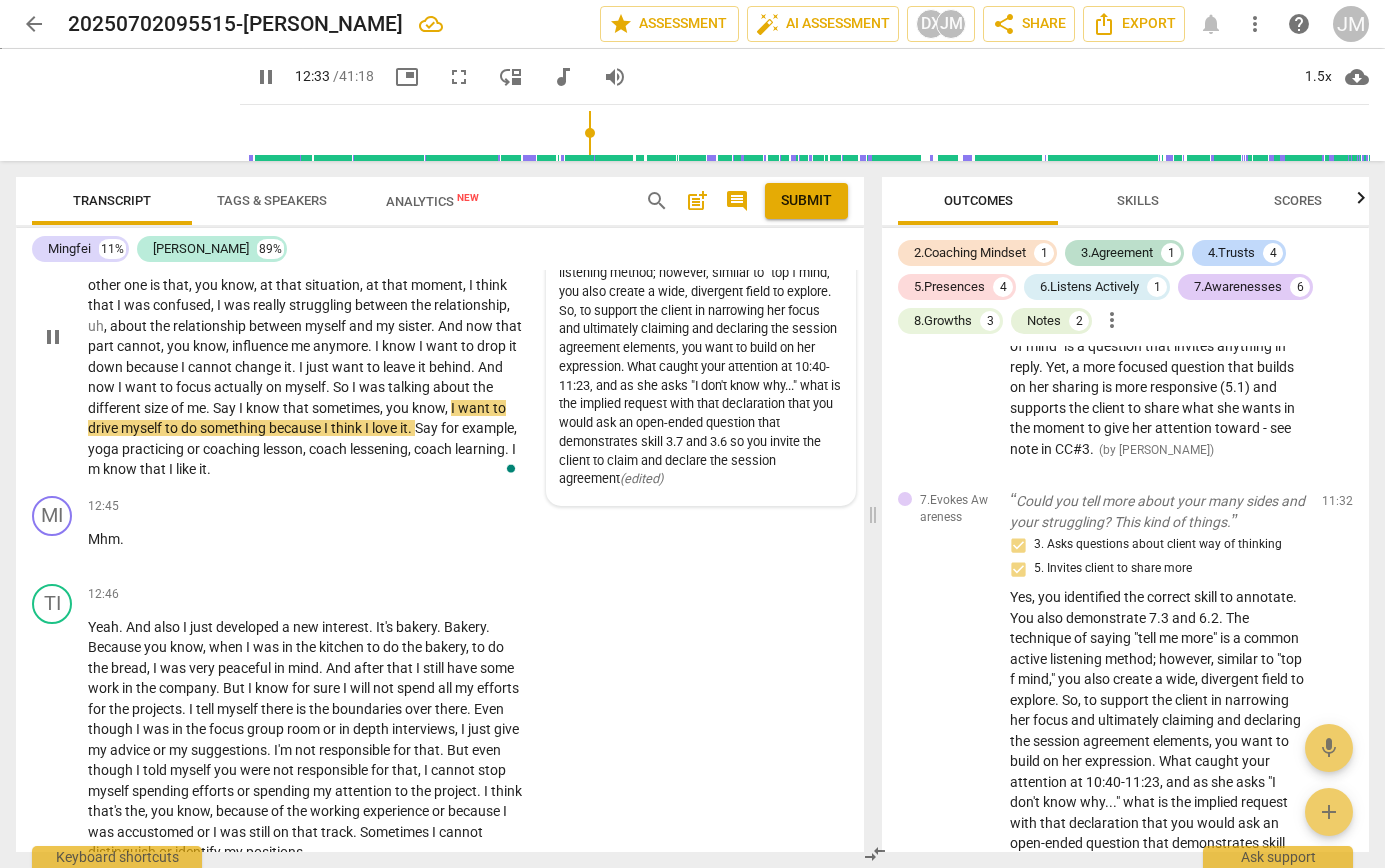 type on "754" 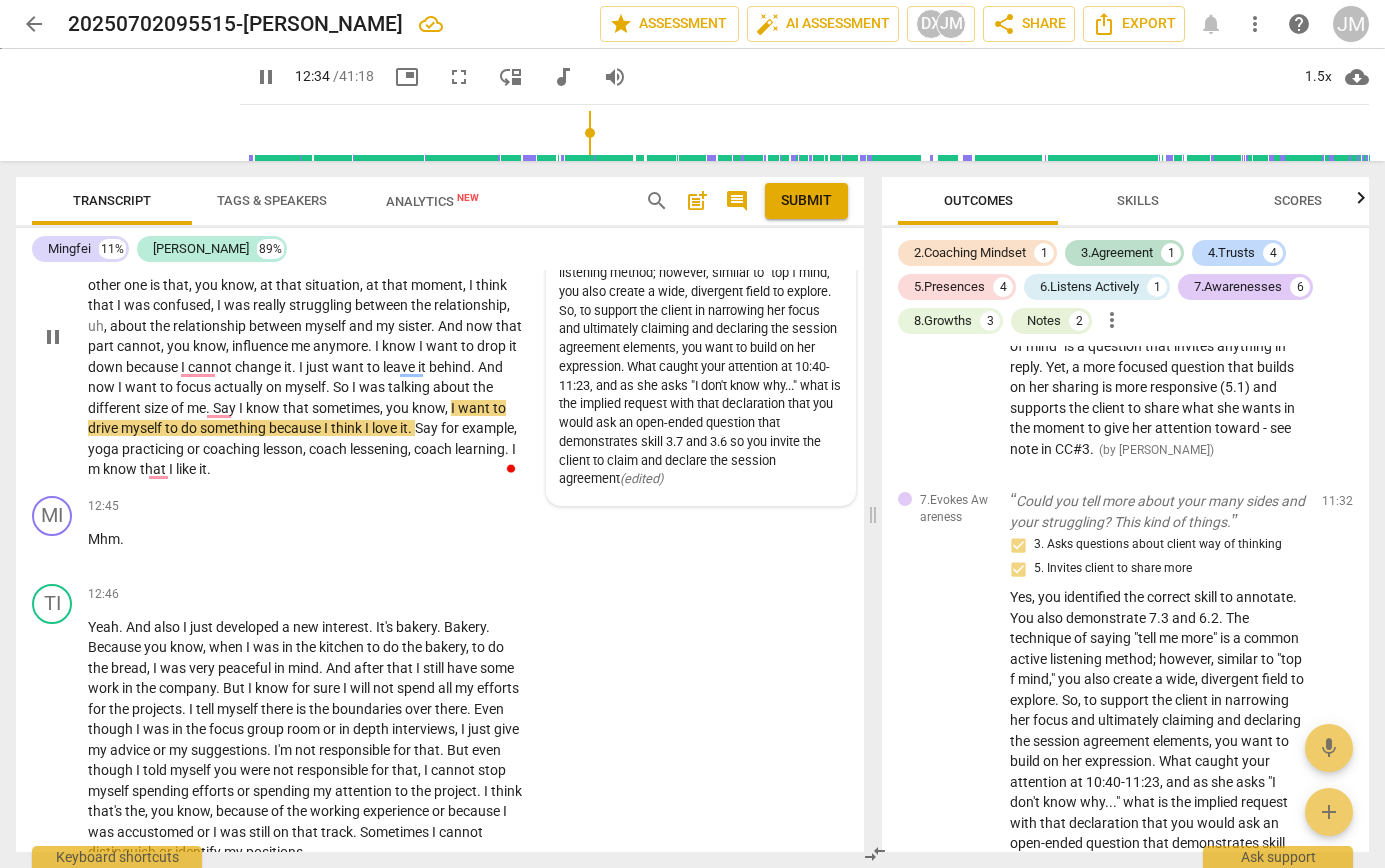type 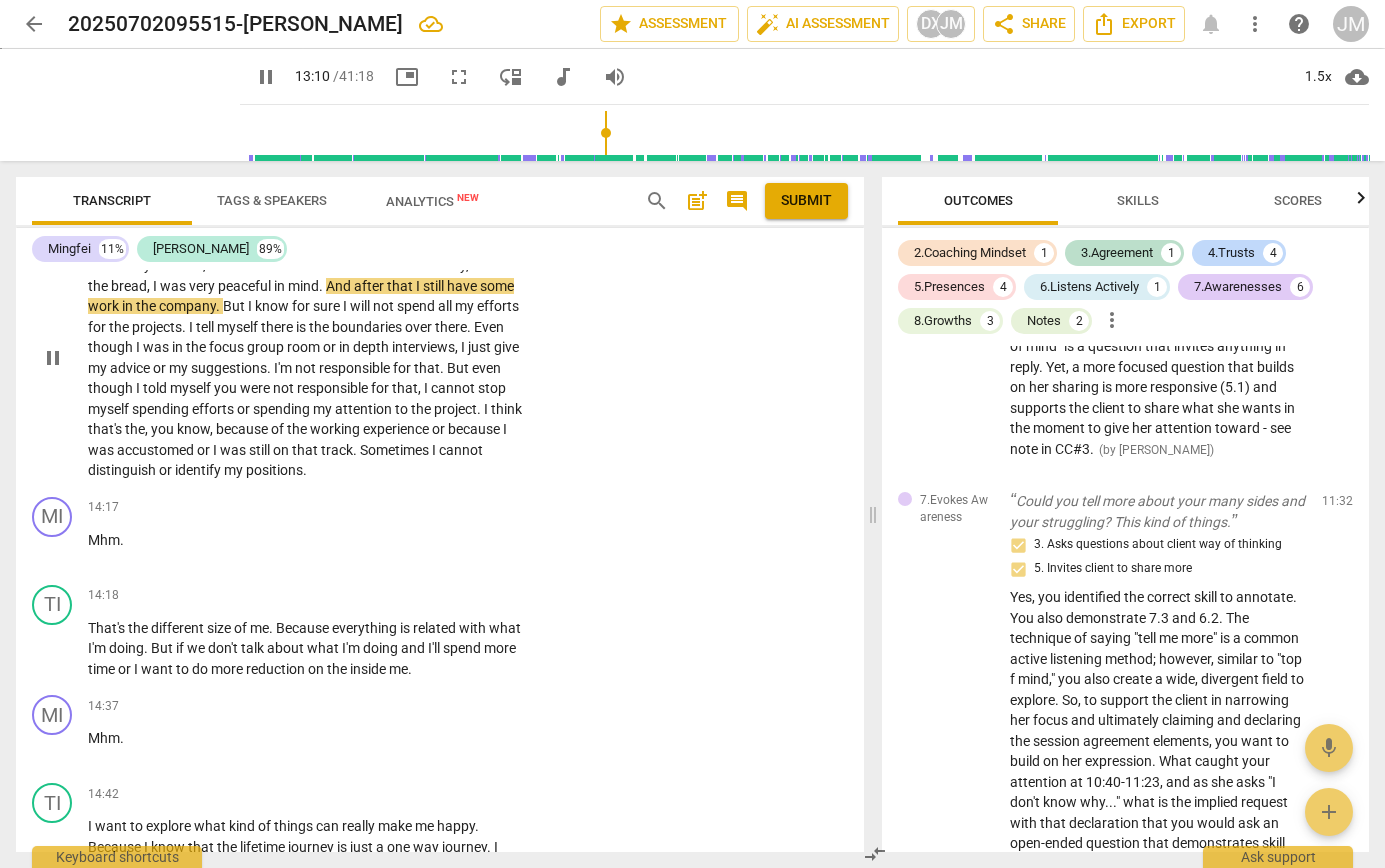 scroll, scrollTop: 4059, scrollLeft: 0, axis: vertical 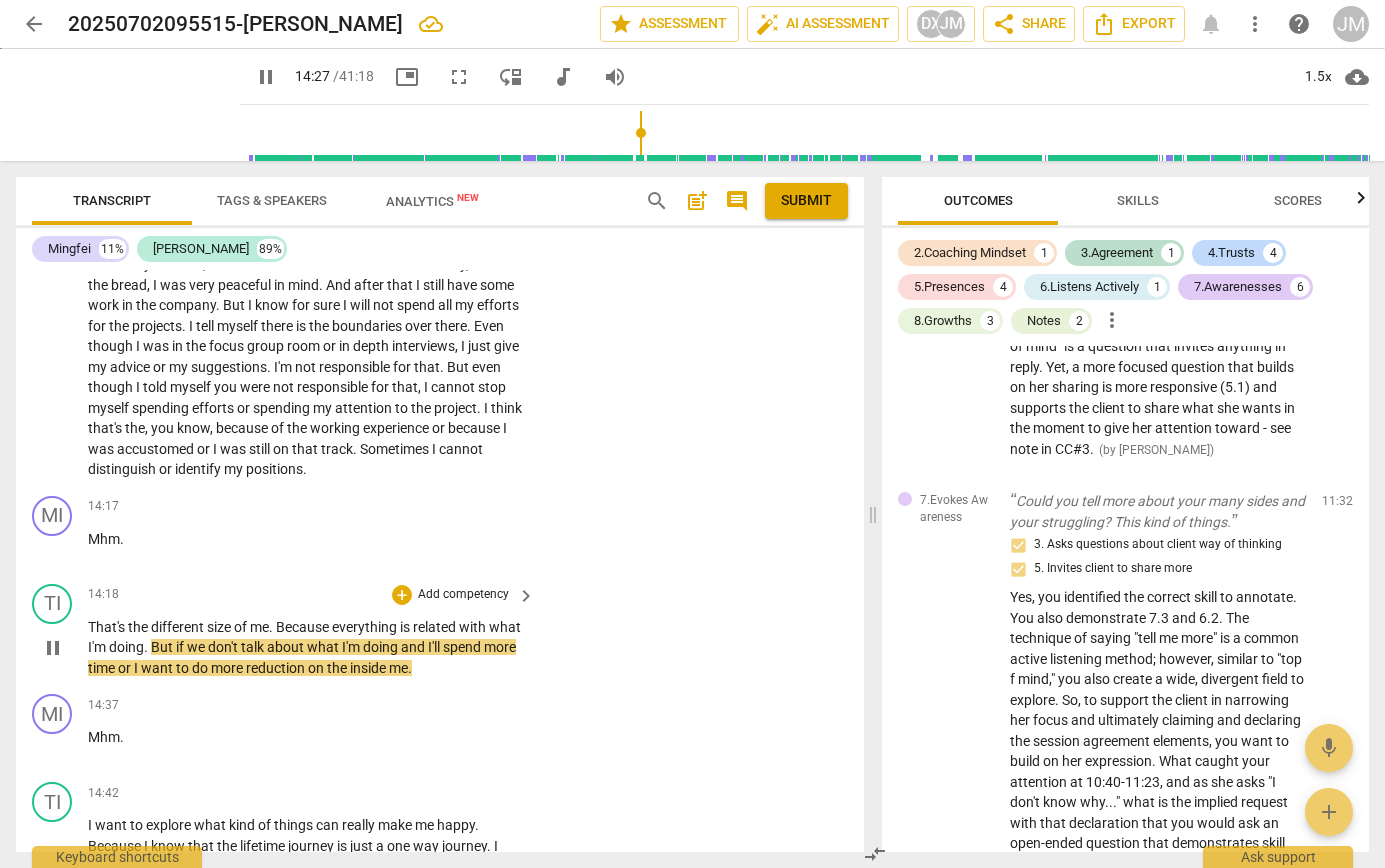 click on "size" at bounding box center (220, 627) 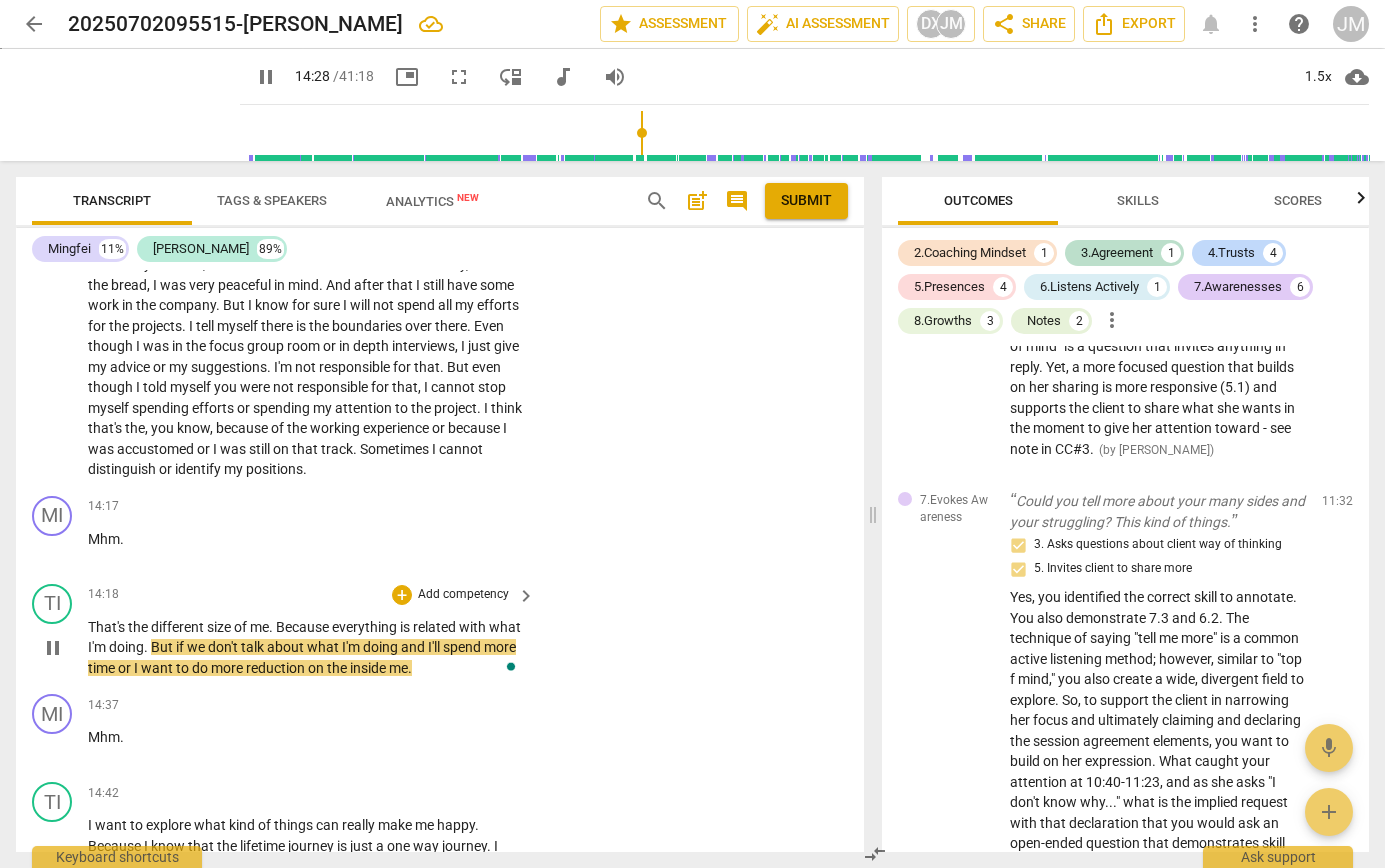 type on "869" 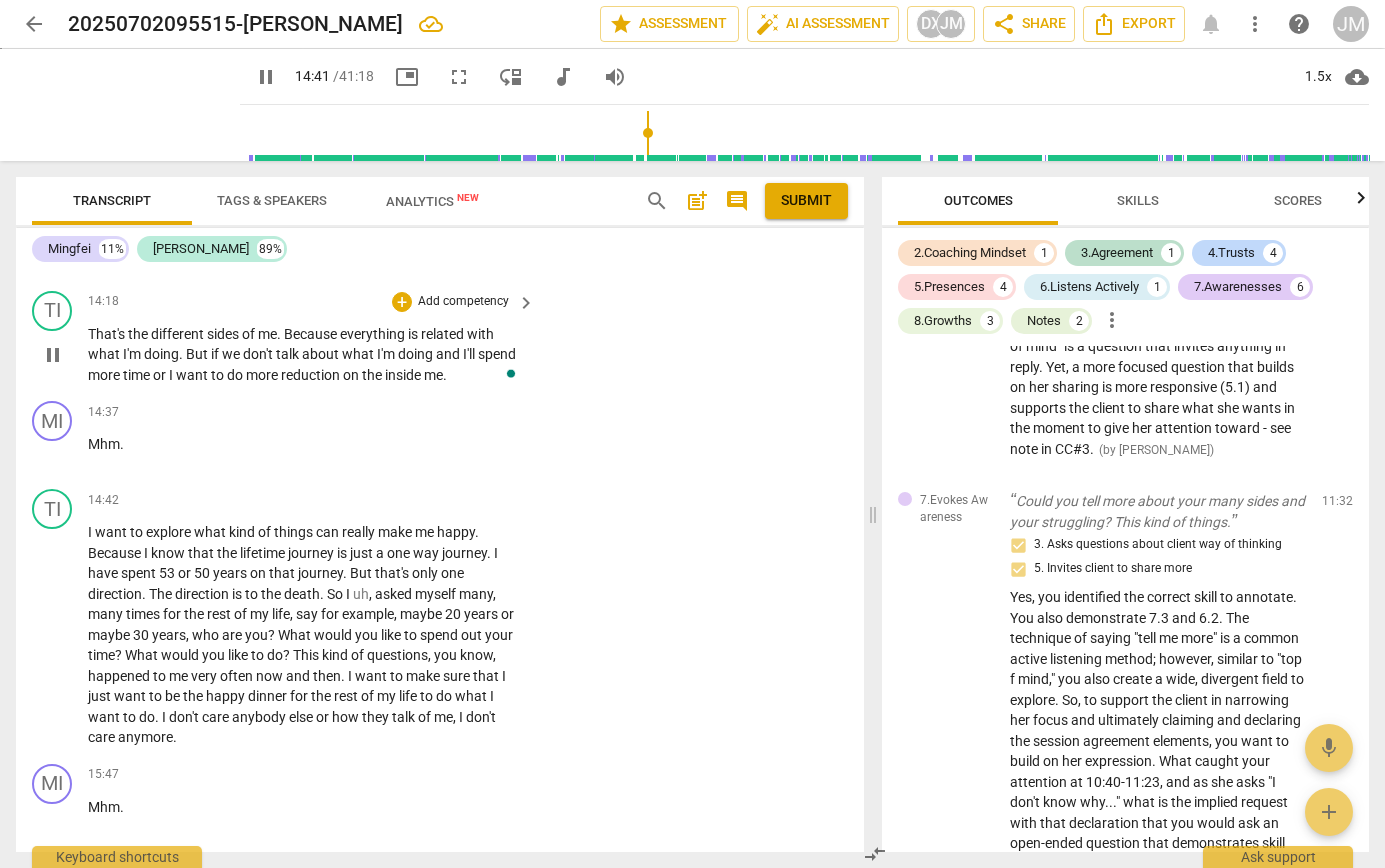 scroll, scrollTop: 4411, scrollLeft: 0, axis: vertical 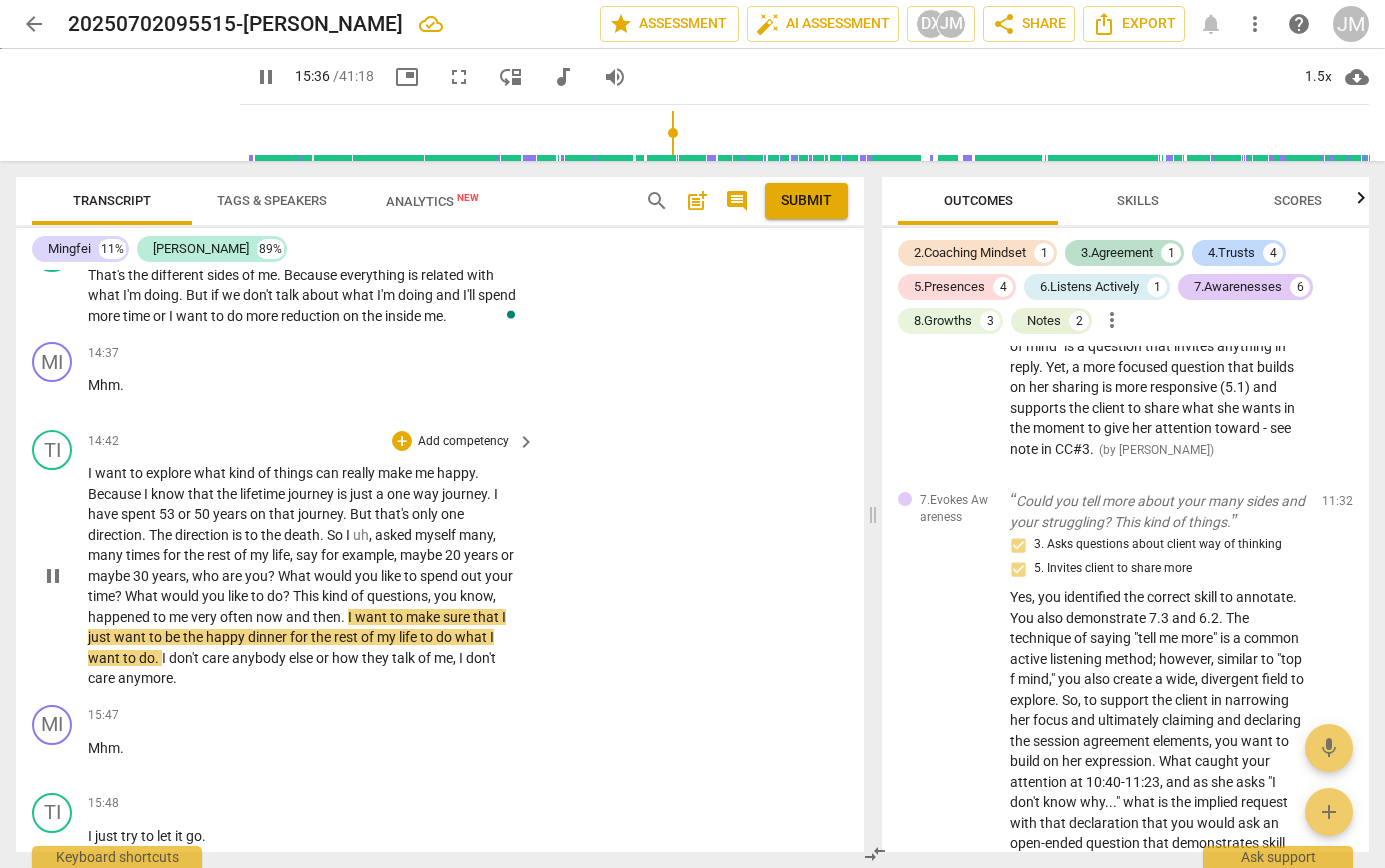 click on "now" at bounding box center [271, 617] 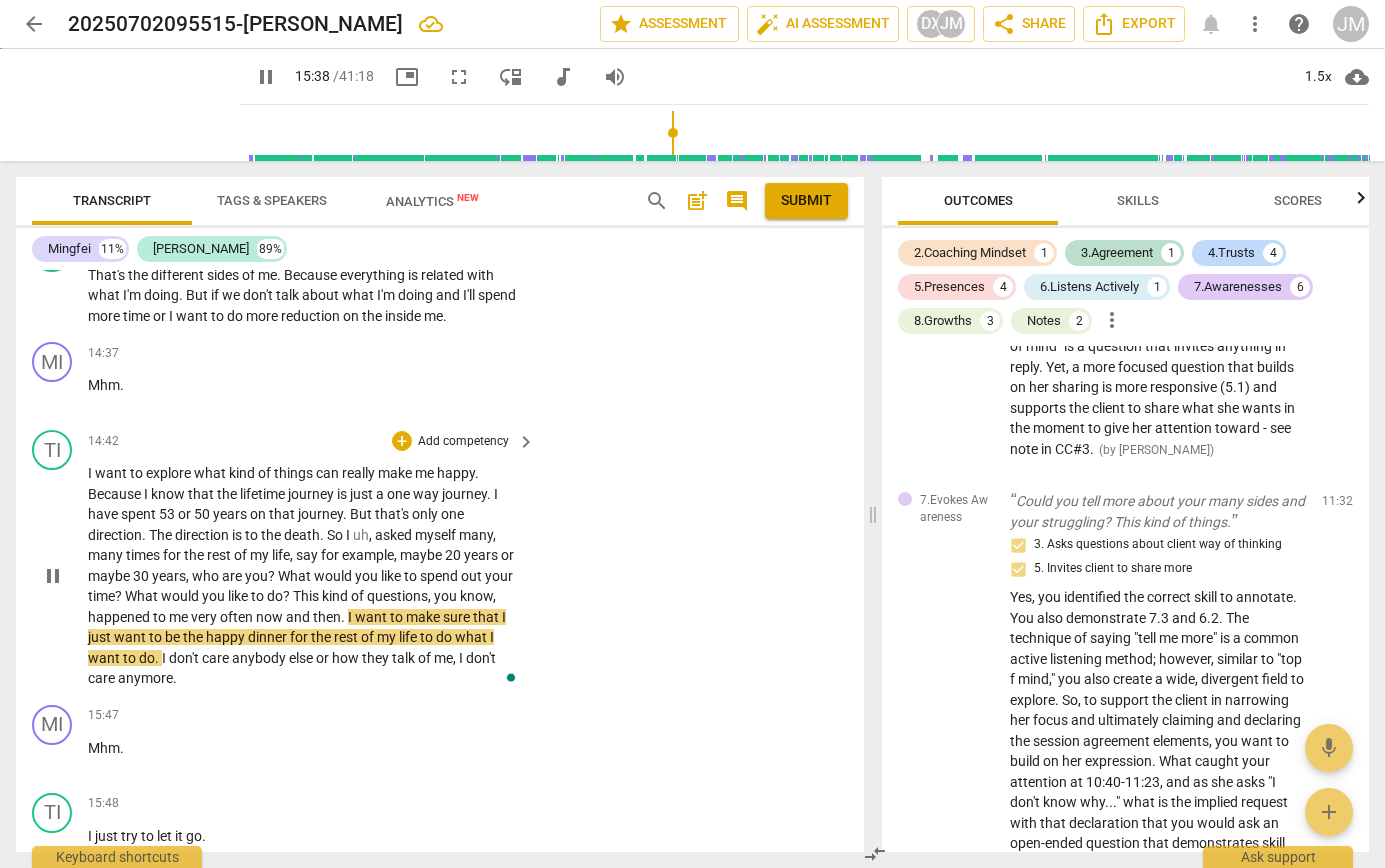 type on "938" 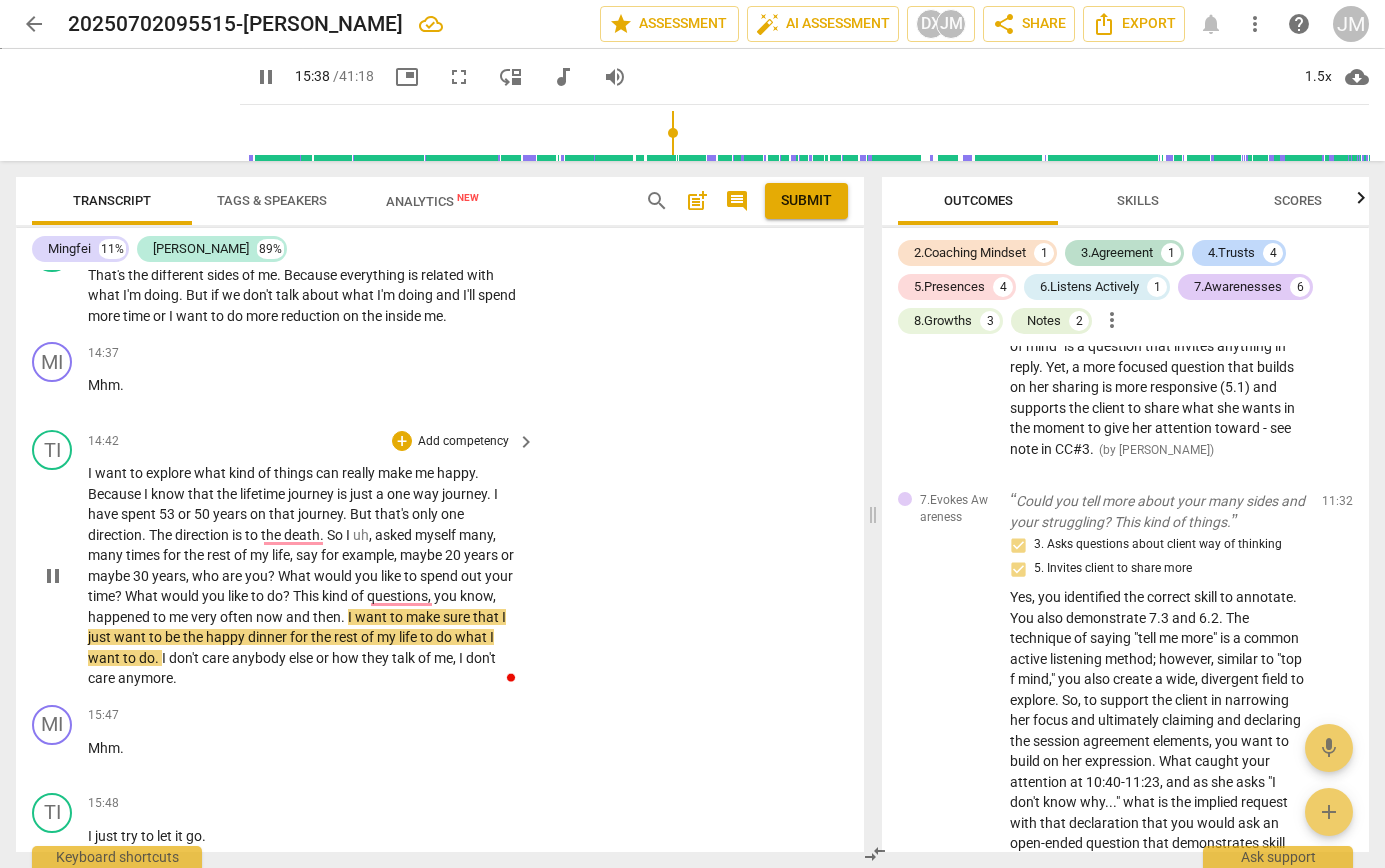 type 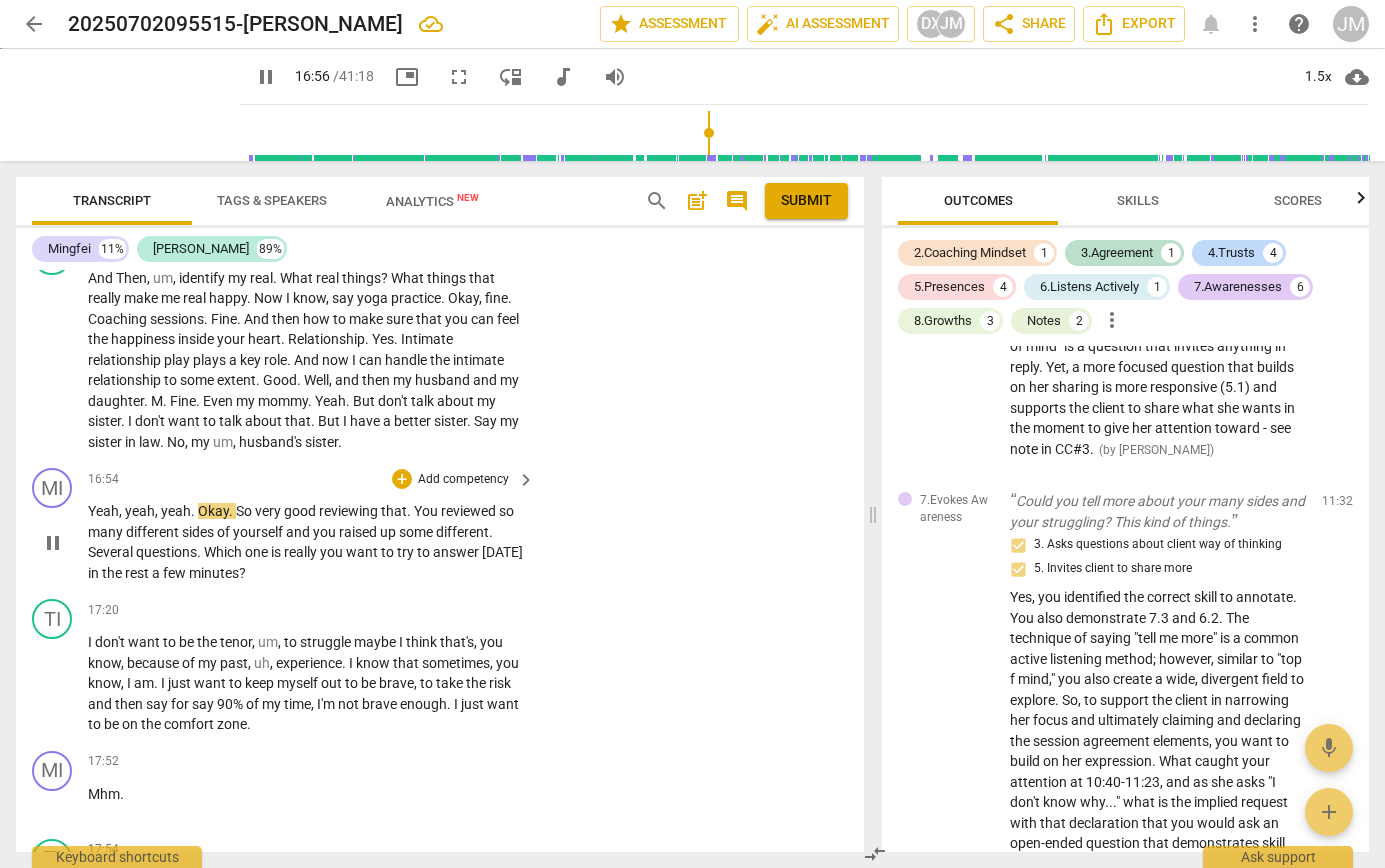 scroll, scrollTop: 5158, scrollLeft: 0, axis: vertical 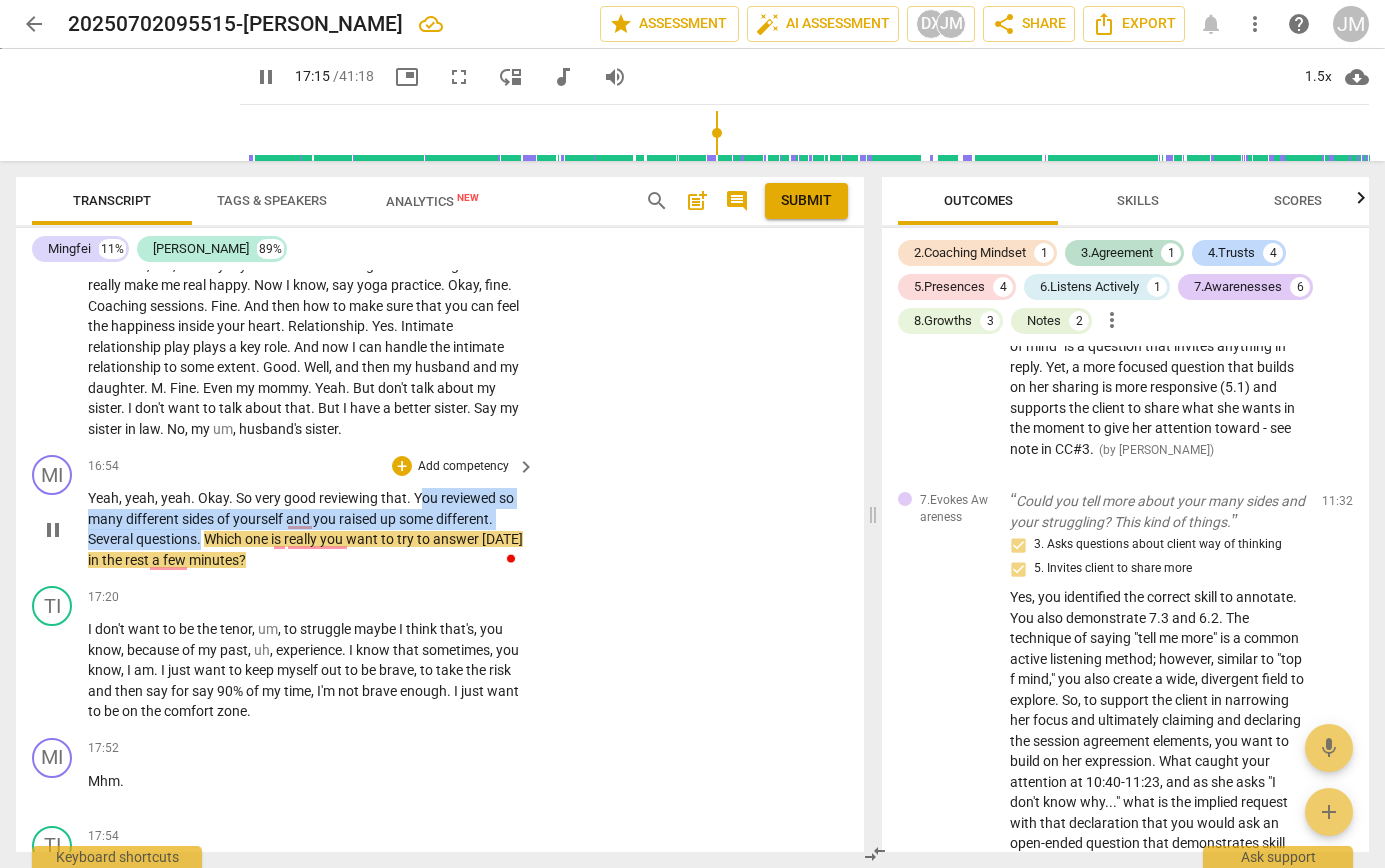 drag, startPoint x: 420, startPoint y: 539, endPoint x: 200, endPoint y: 575, distance: 222.926 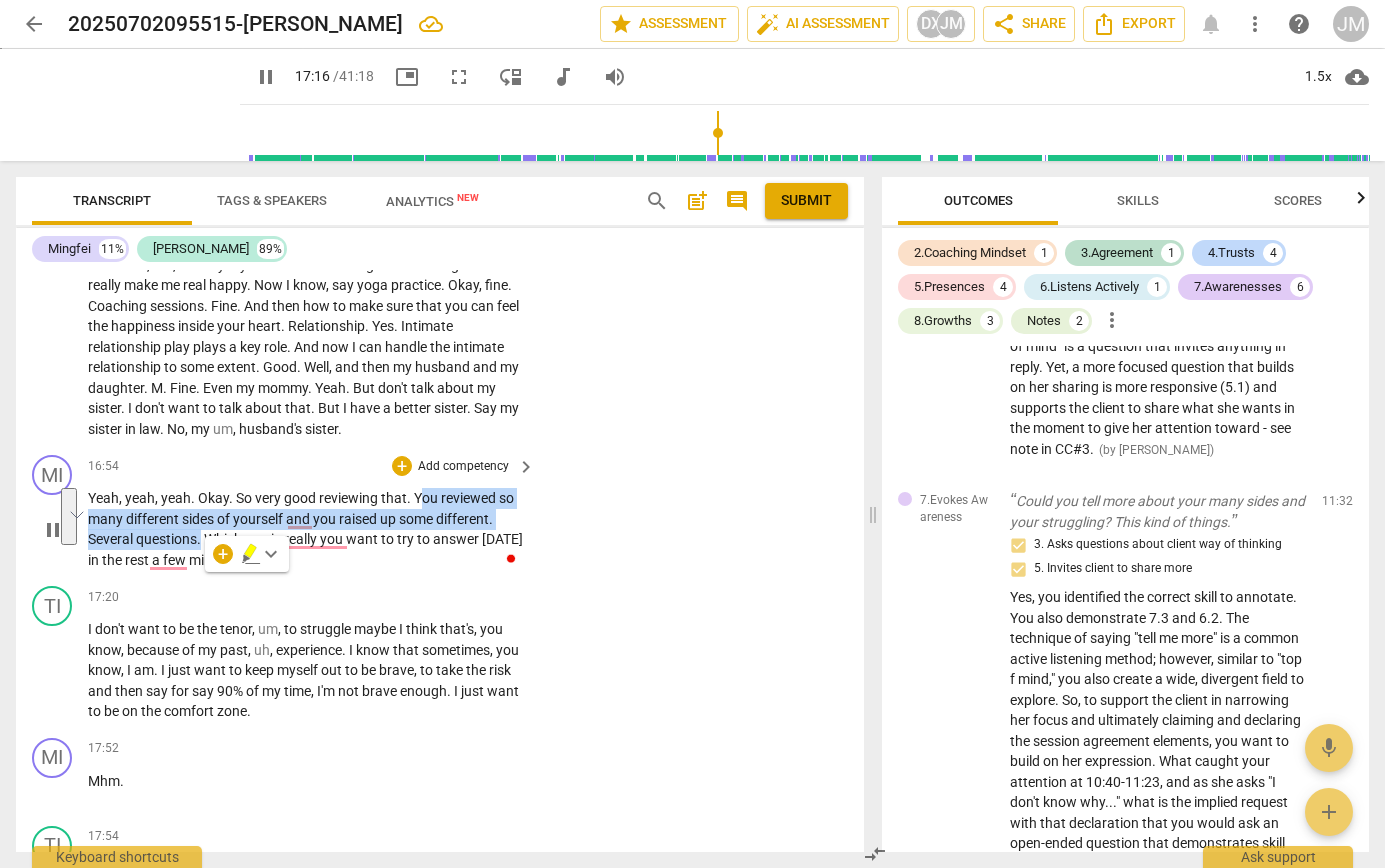 click on "Add competency" at bounding box center [463, 467] 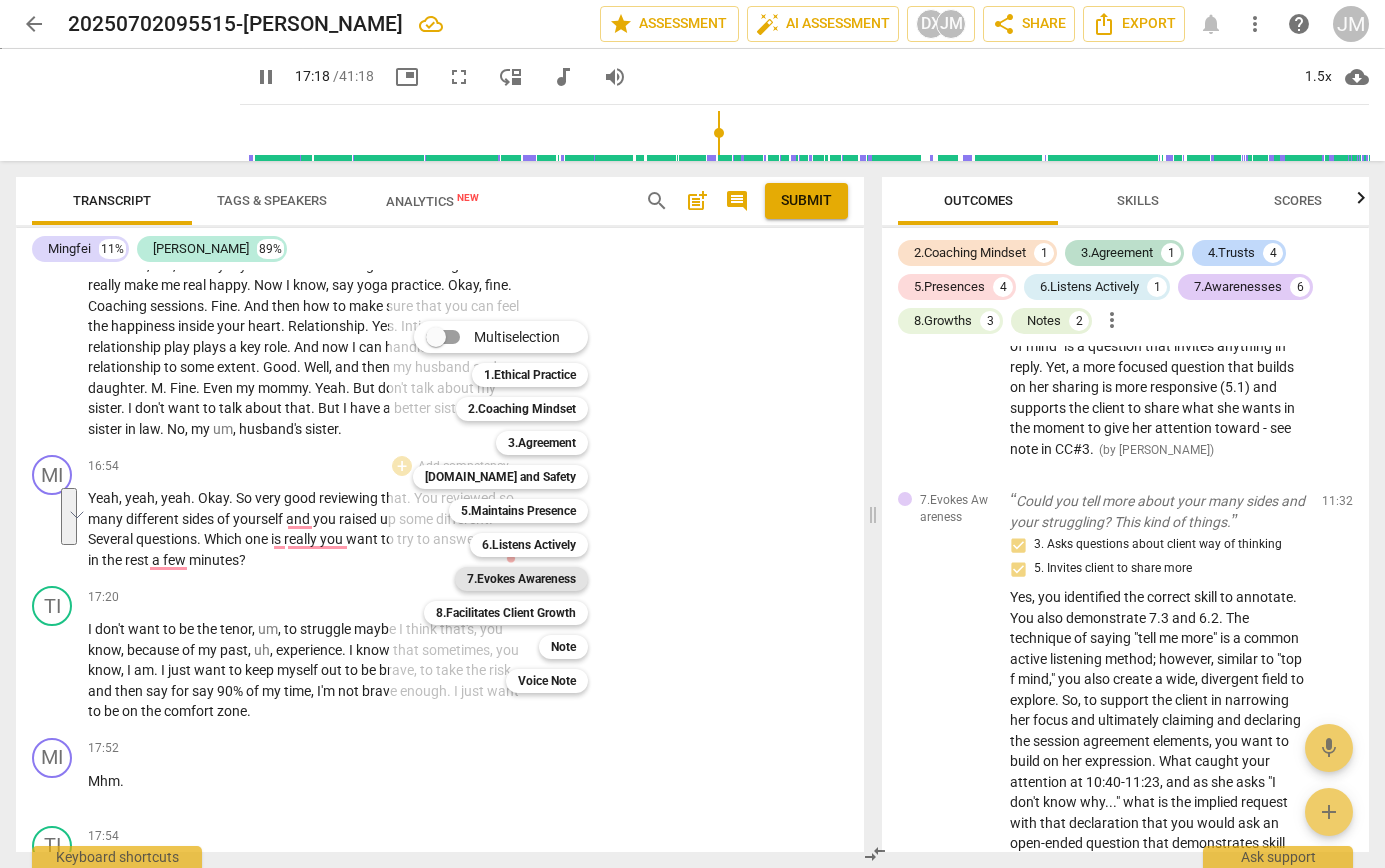 click on "7.Evokes Awareness" at bounding box center [521, 579] 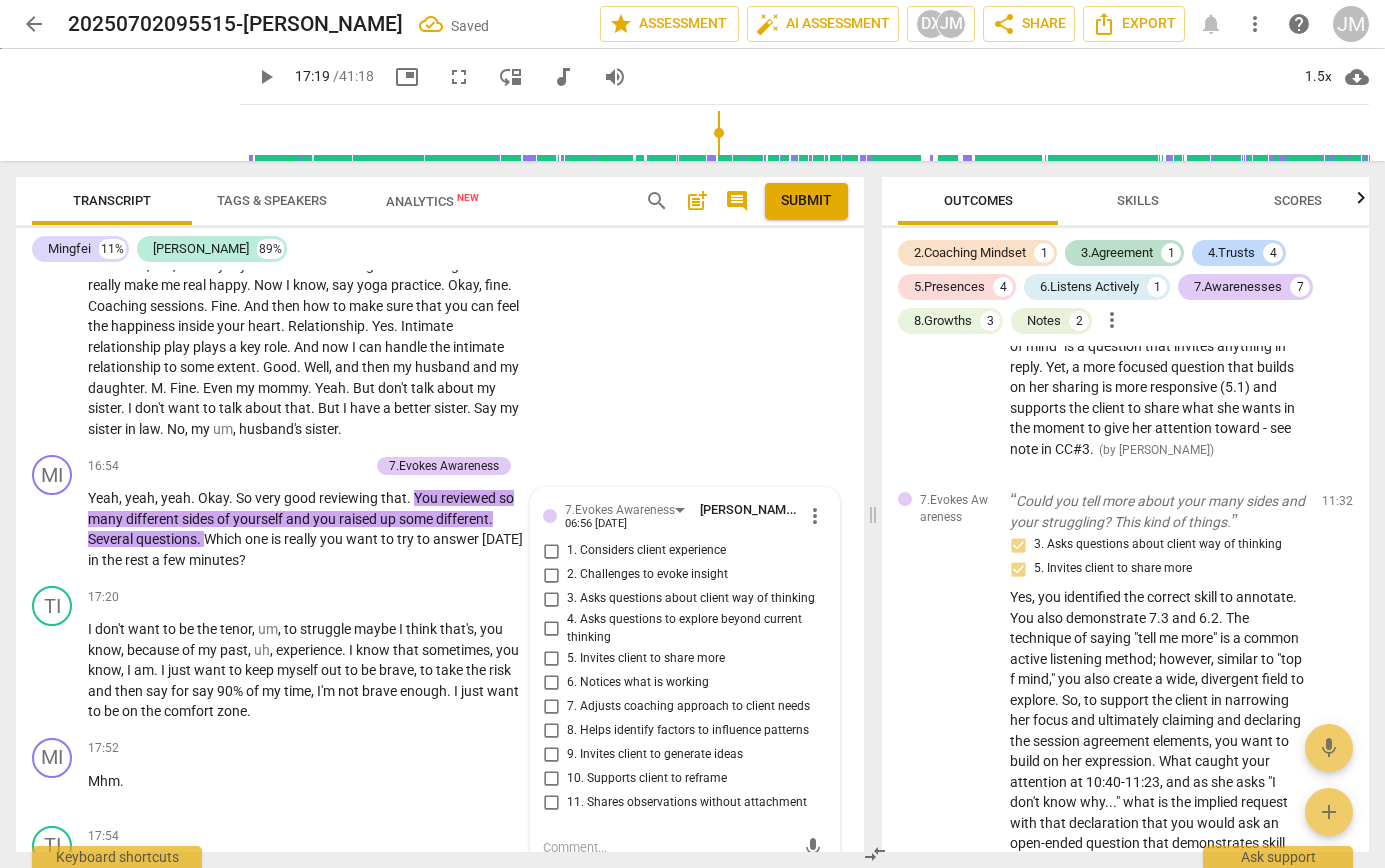 scroll, scrollTop: 5486, scrollLeft: 0, axis: vertical 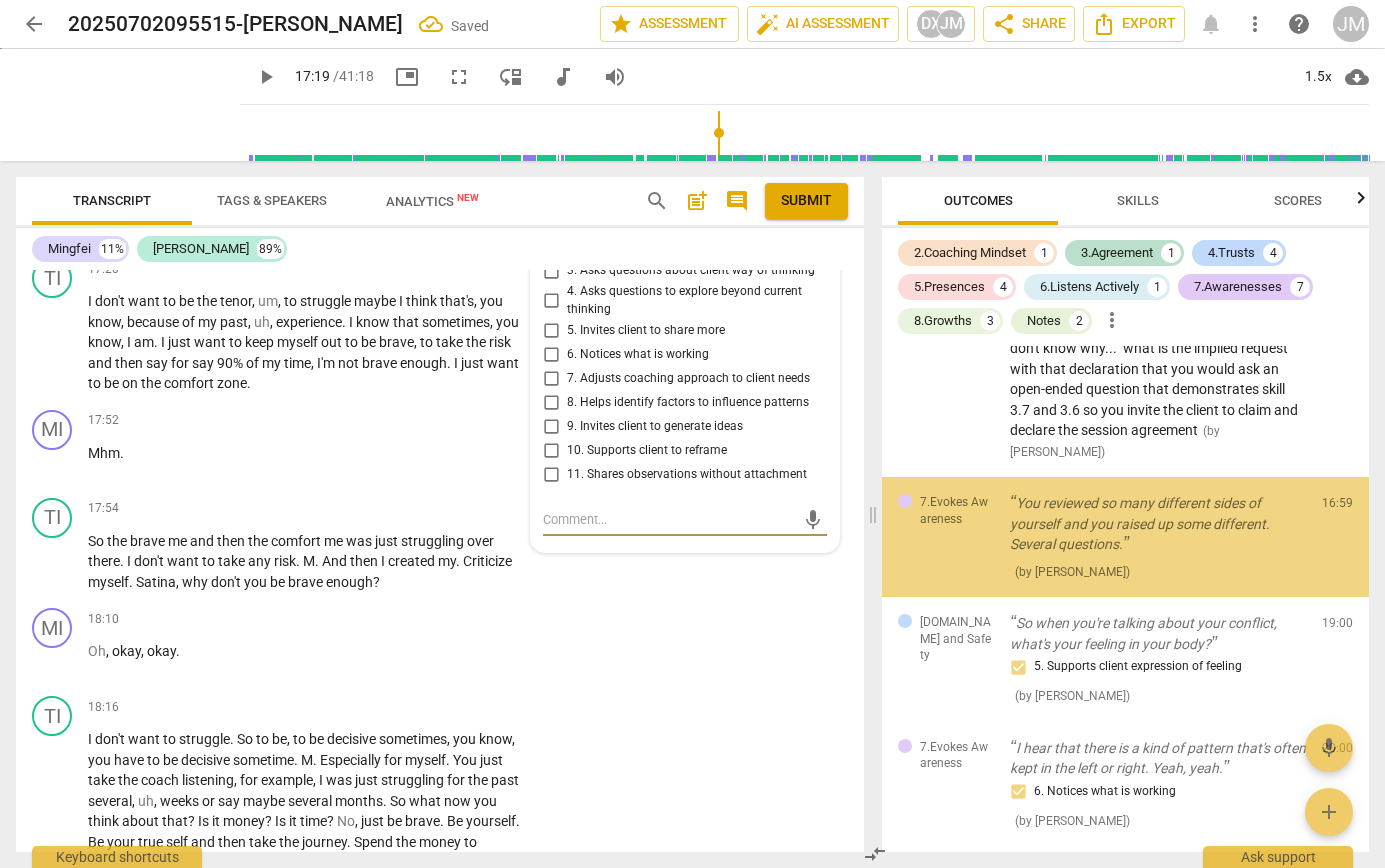 click on "11. Shares observations without attachment" at bounding box center (551, 474) 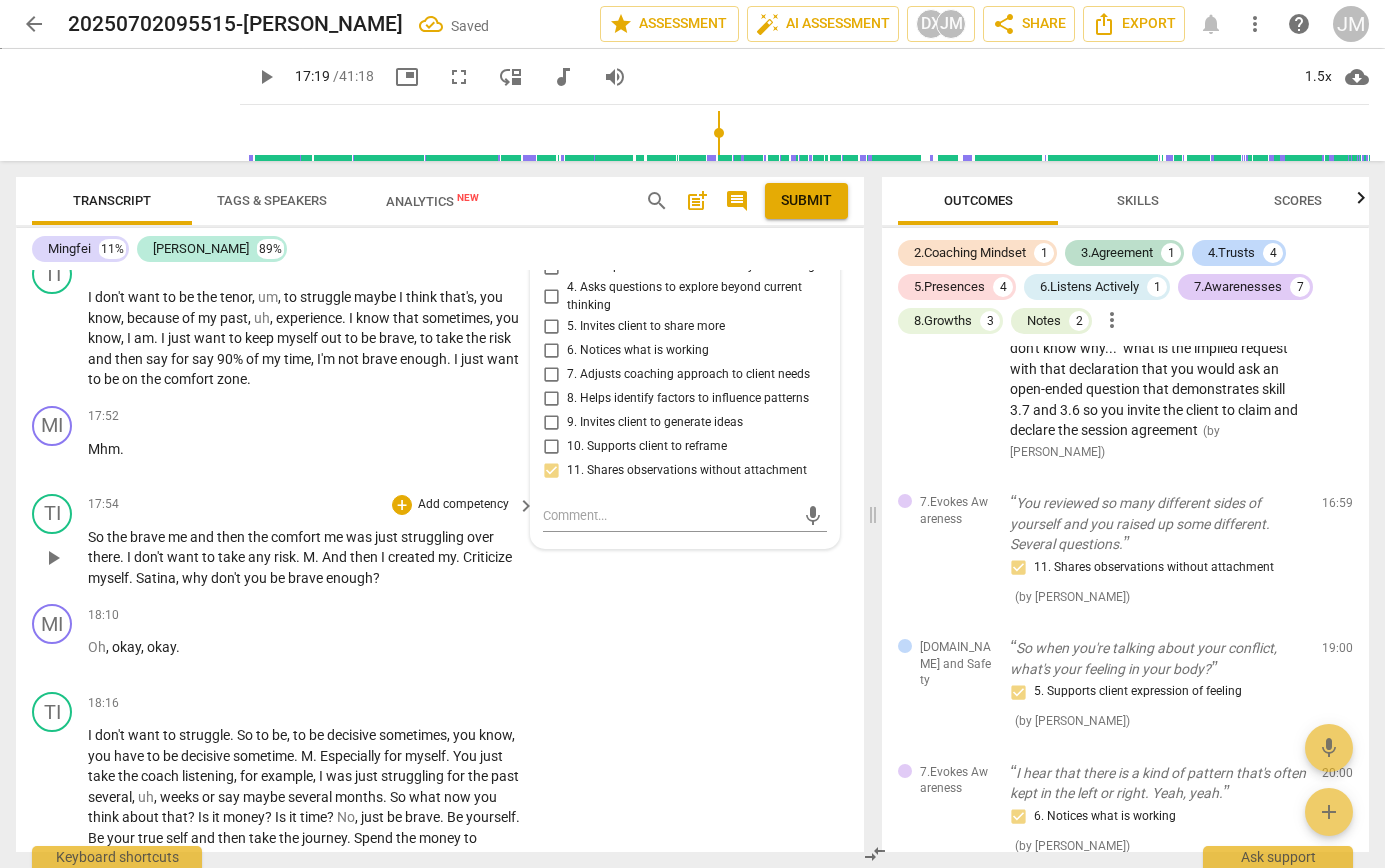 scroll, scrollTop: 5355, scrollLeft: 0, axis: vertical 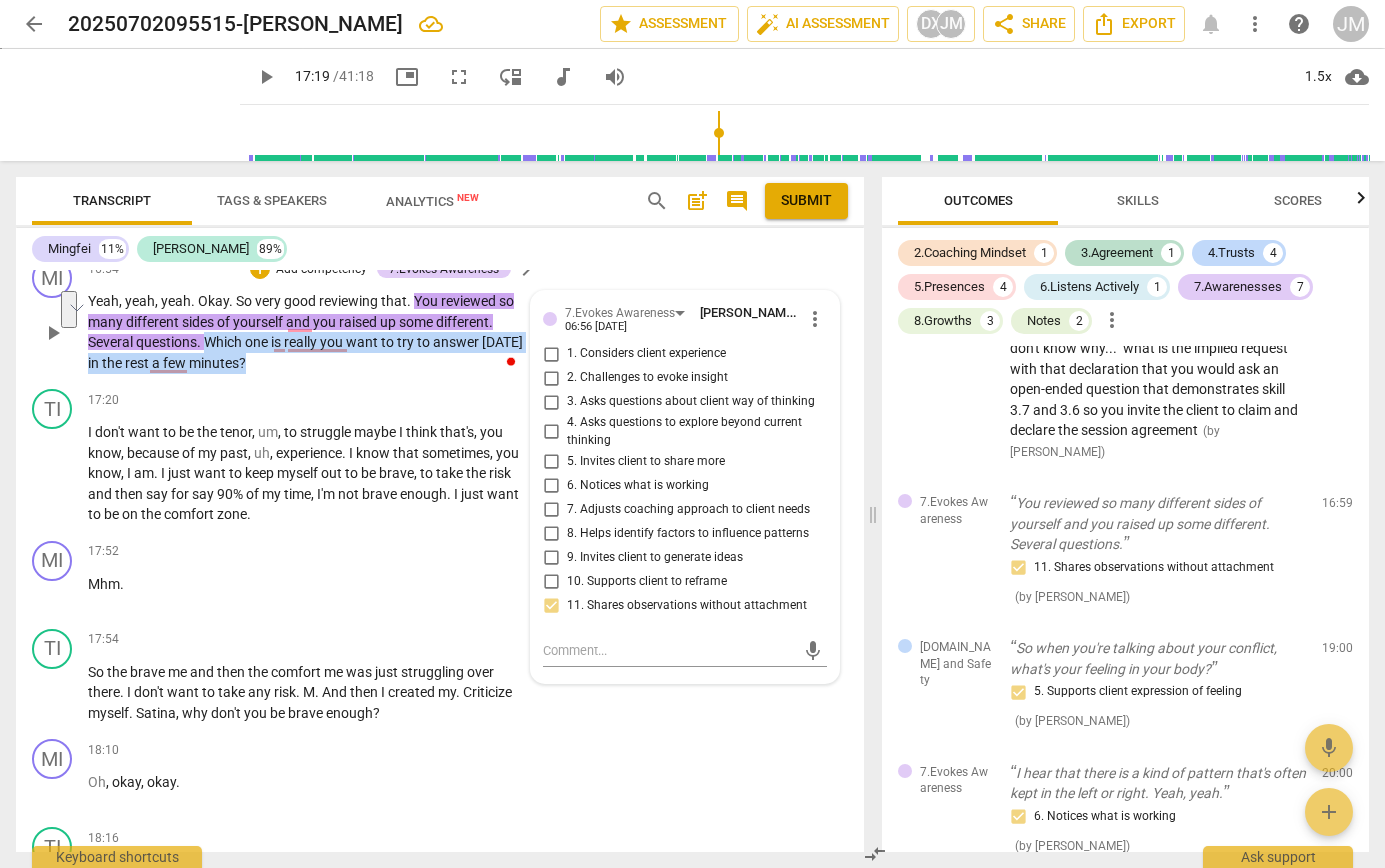 drag, startPoint x: 209, startPoint y: 383, endPoint x: 252, endPoint y: 402, distance: 47.010635 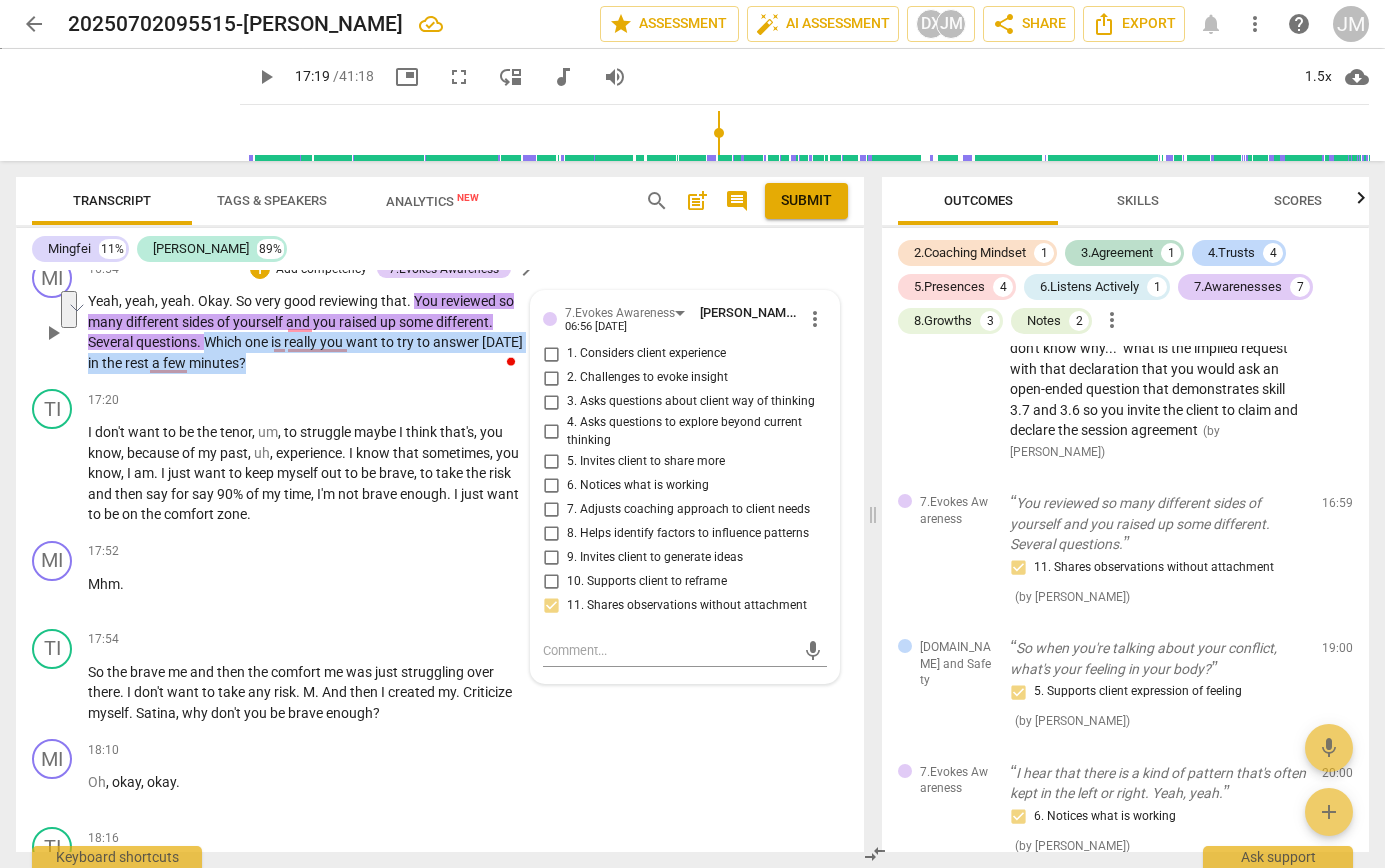 click on "Yeah ,   yeah ,   yeah .   Okay .   So   very   good   reviewing   that .   You   reviewed   so   many   different   sides   of   yourself   and   you   raised   up   some   different .   Several   questions .   Which   one   is   really   you   want   to   try   to   answer   today   in   the   rest   a   few   minutes ?" at bounding box center (306, 332) 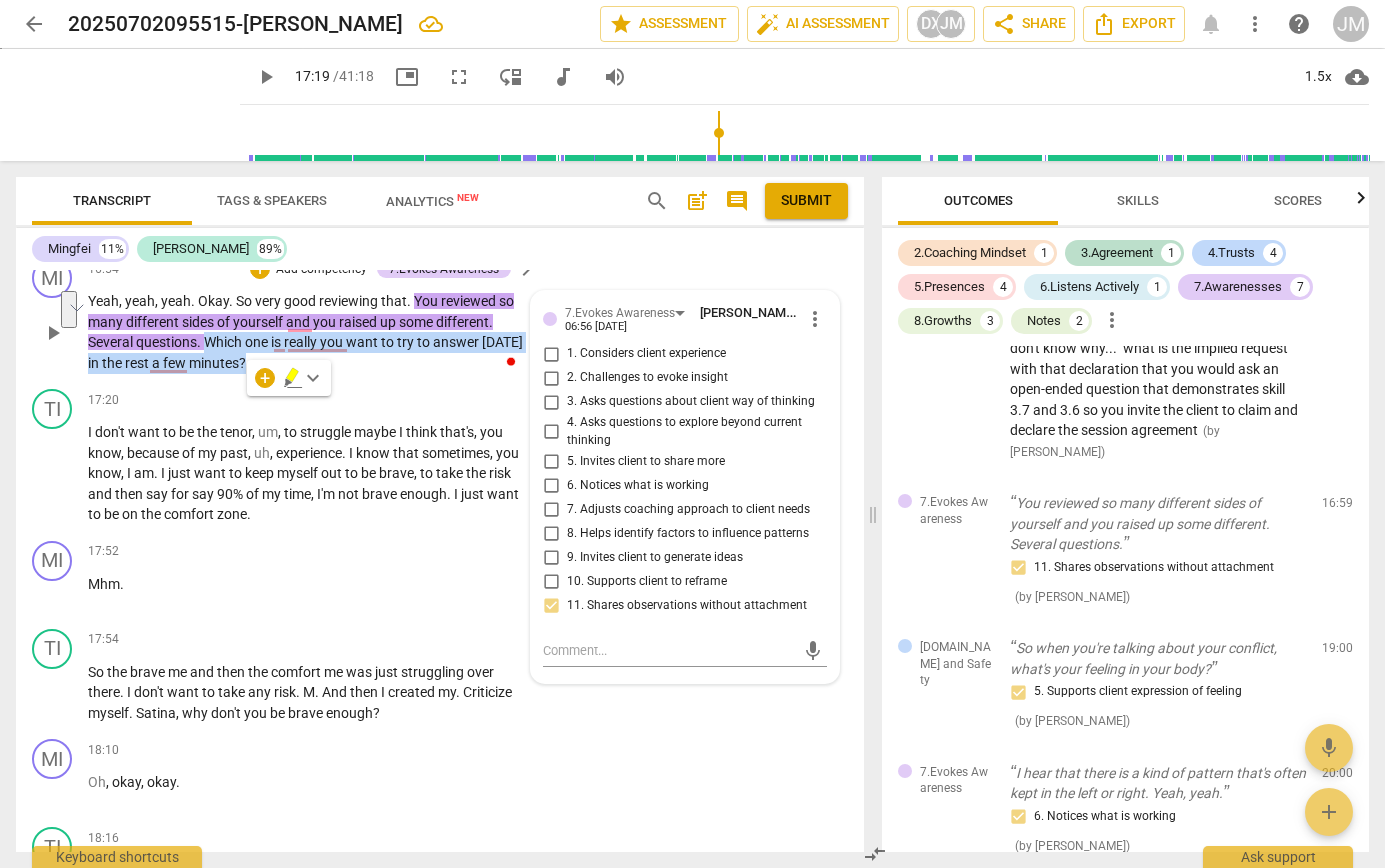 click on "Add competency" at bounding box center (321, 270) 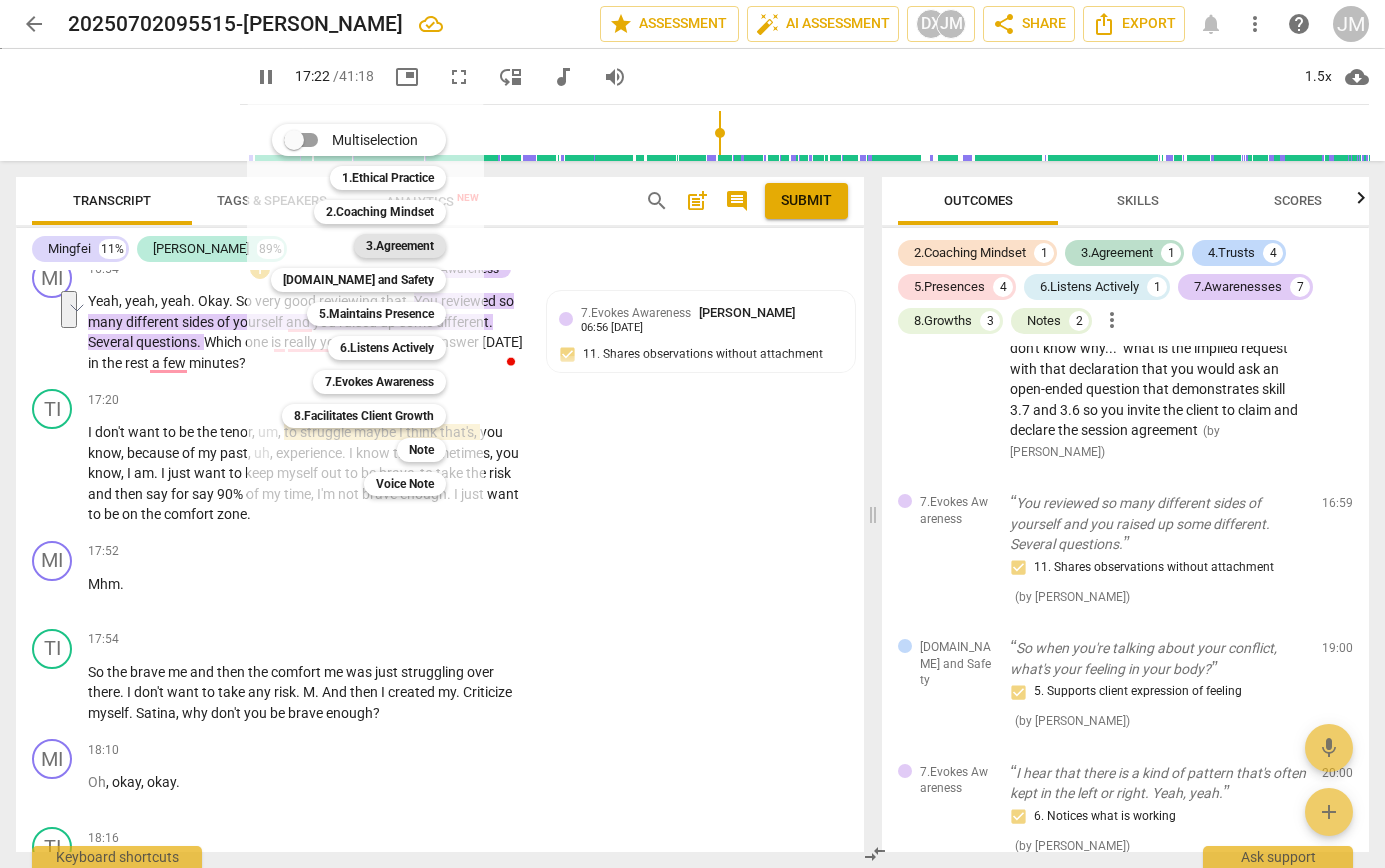 click on "3.Agreement" at bounding box center [400, 246] 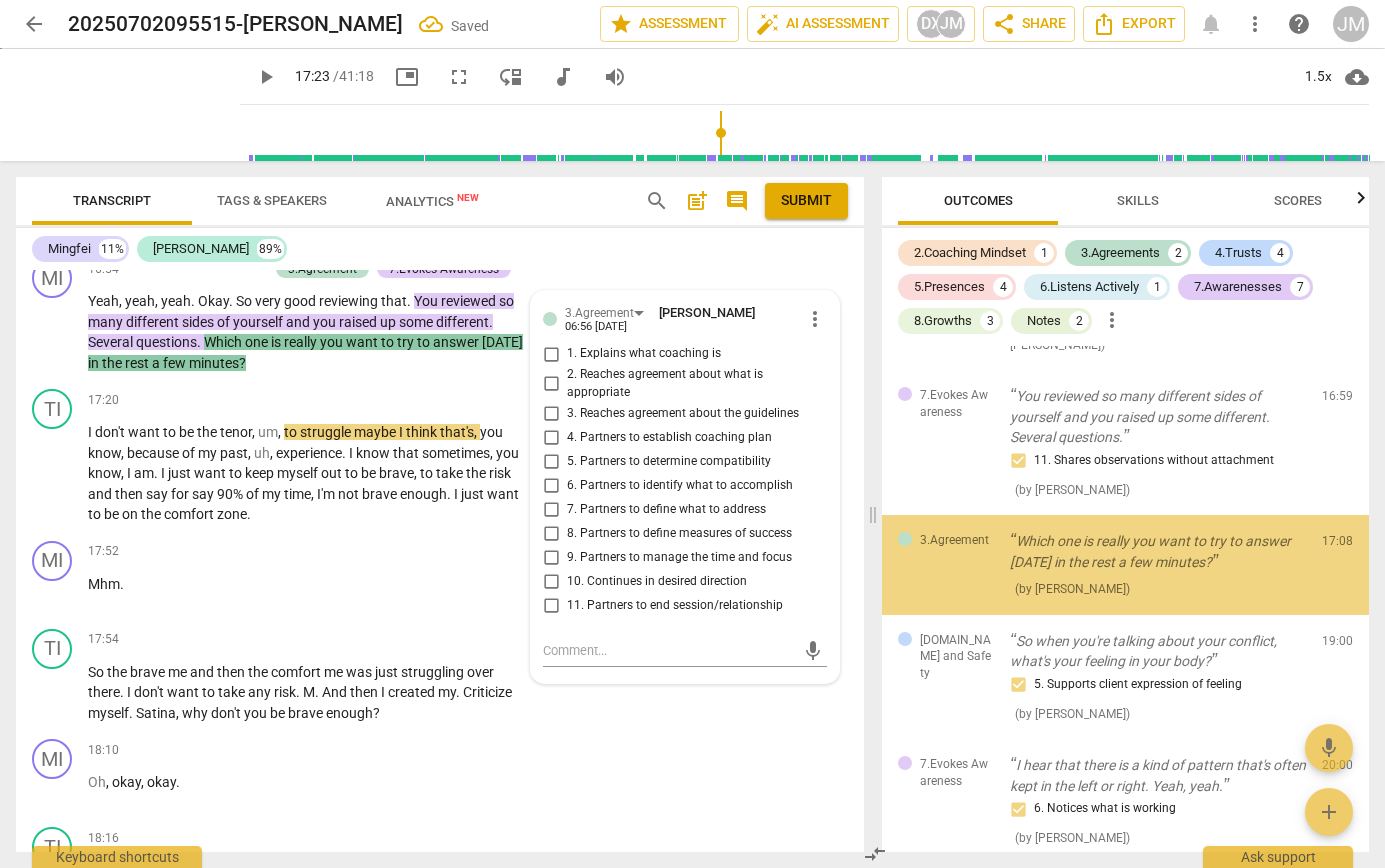 scroll, scrollTop: 1722, scrollLeft: 0, axis: vertical 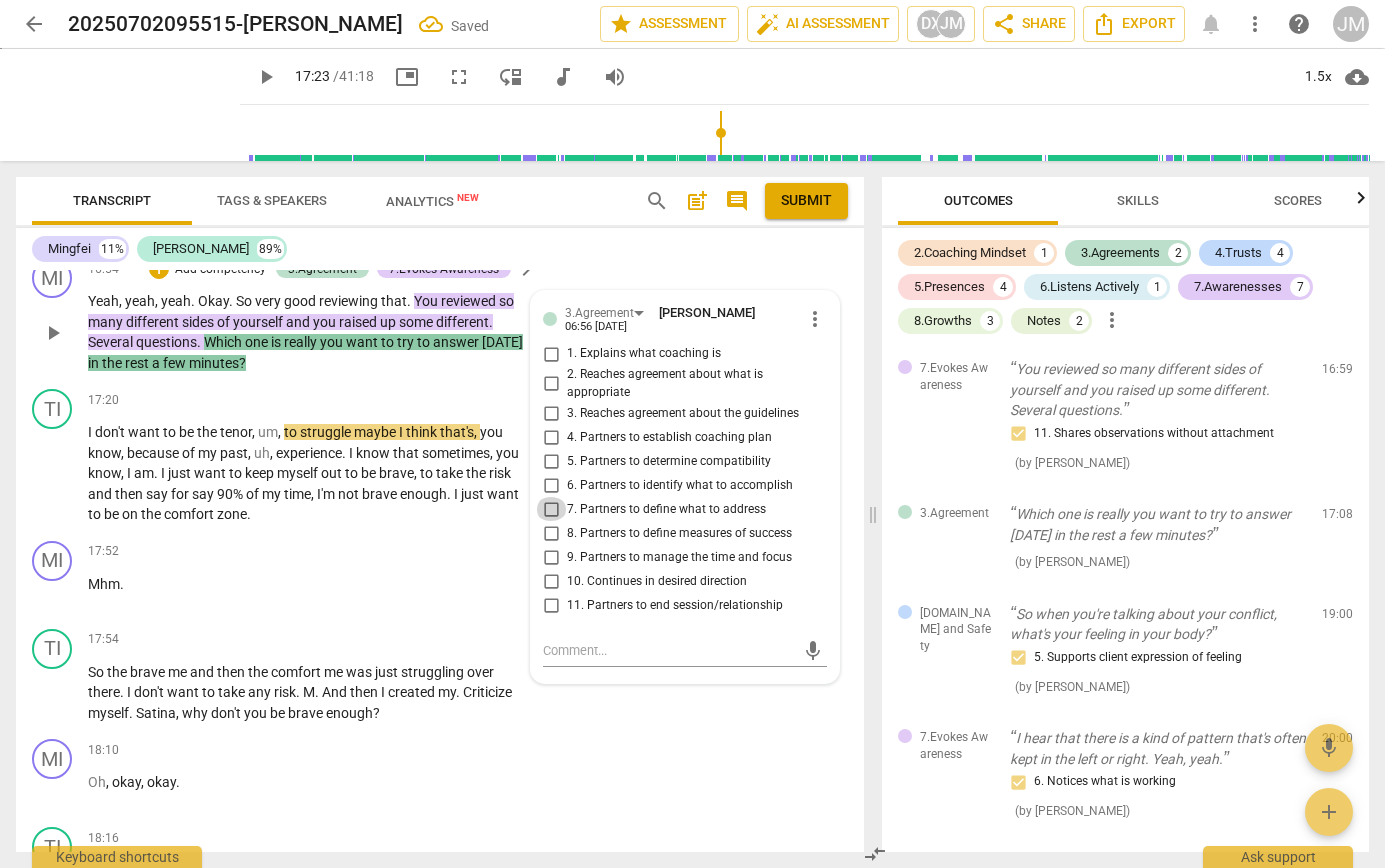 click on "7. Partners to define what to address" at bounding box center [551, 509] 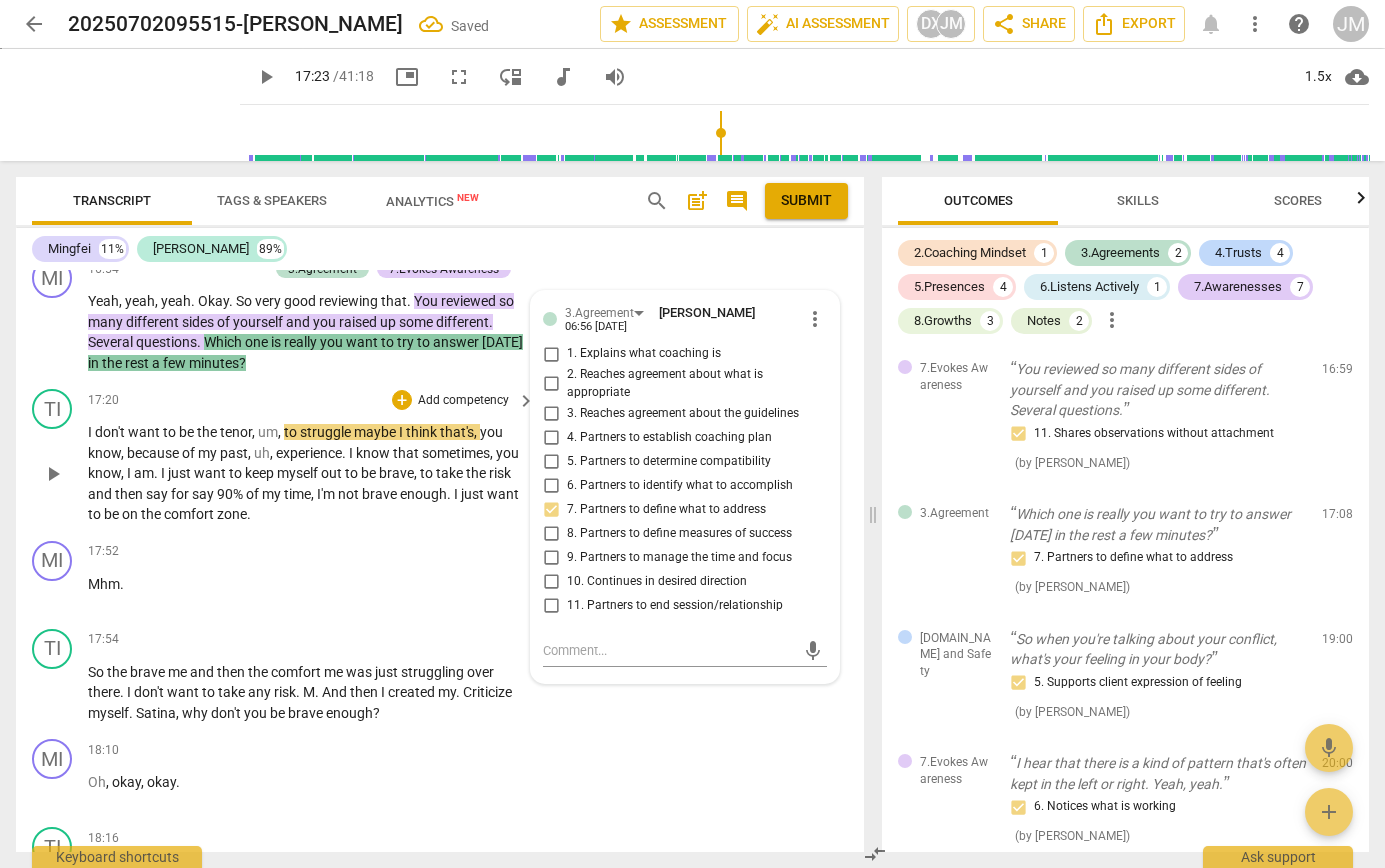 click on "play_arrow" at bounding box center [53, 474] 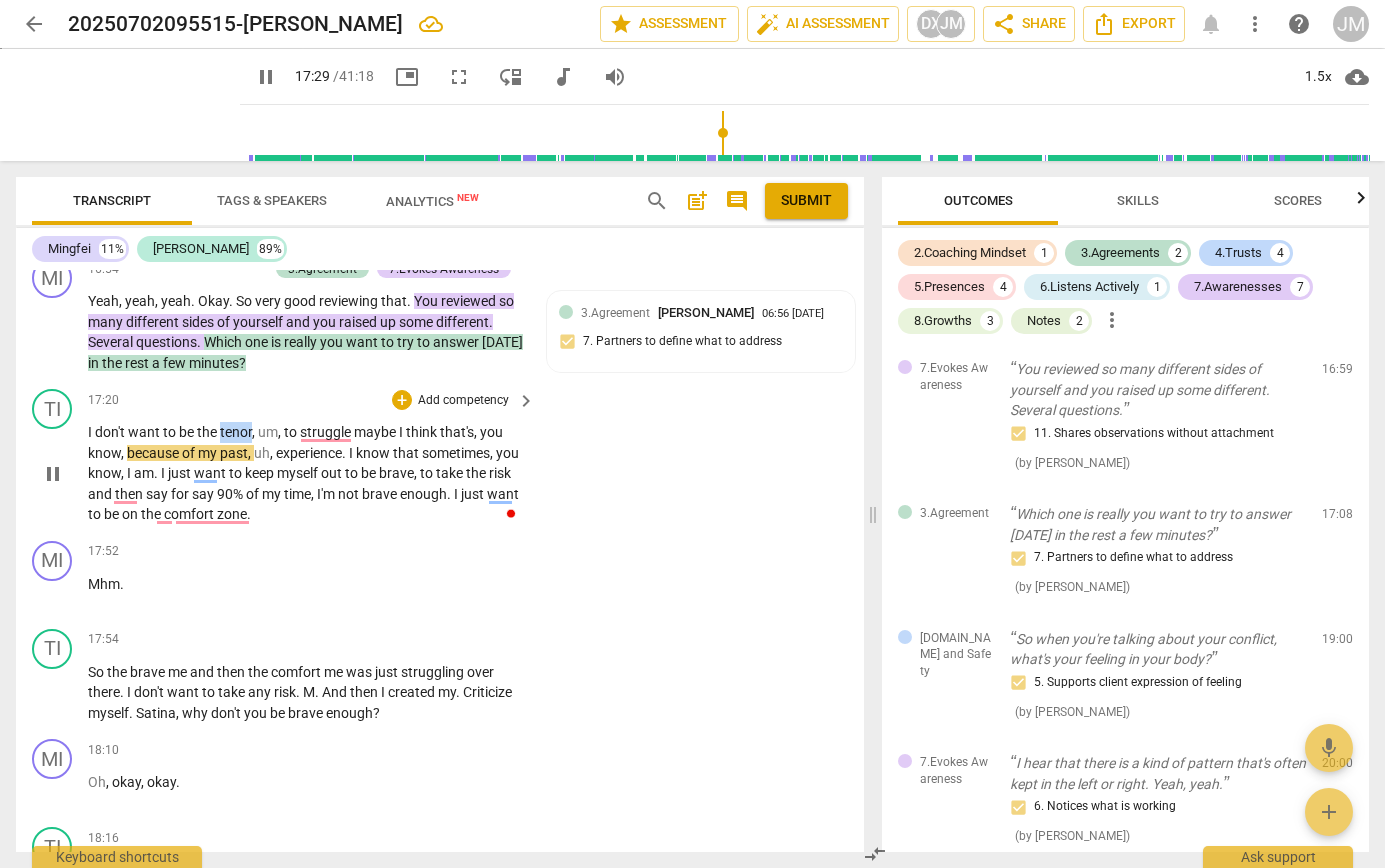 drag, startPoint x: 253, startPoint y: 474, endPoint x: 220, endPoint y: 475, distance: 33.01515 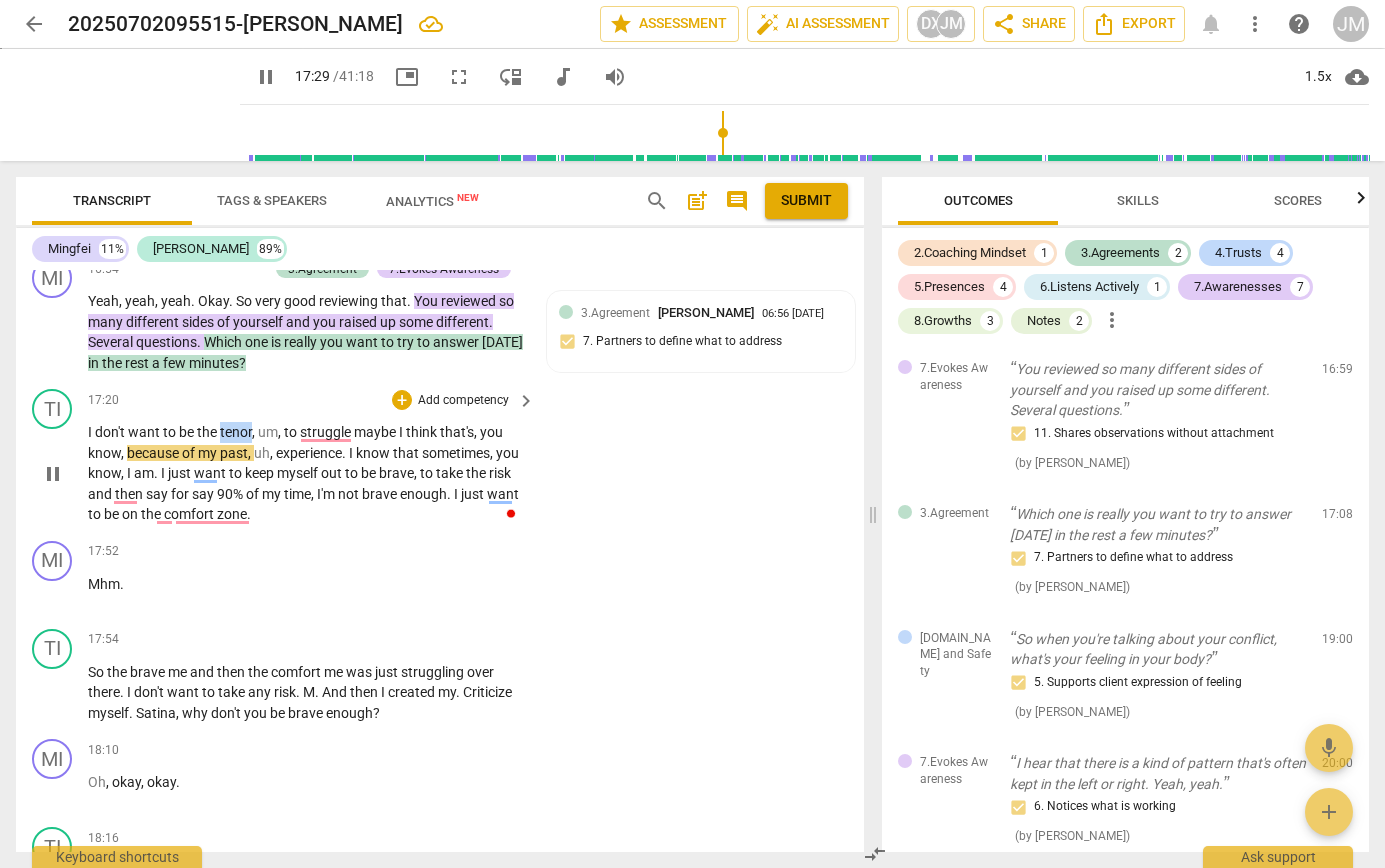 click on "I   don't   want   to   be   the   tenor ,   um ,   to   struggle   maybe   I   think   that's ,   you   know ,   because   of   my   past ,   uh ,   experience .   I   know   that   sometimes ,   you   know ,   I   am .   I   just   want   to   keep   myself   out   to   be   brave ,   to   take   the   risk   and   then   say   for   say   90 %   of   my   time ,   I'm   not   brave   enough .   I   just   want   to   be   on   the   comfort   zone ." at bounding box center (306, 473) 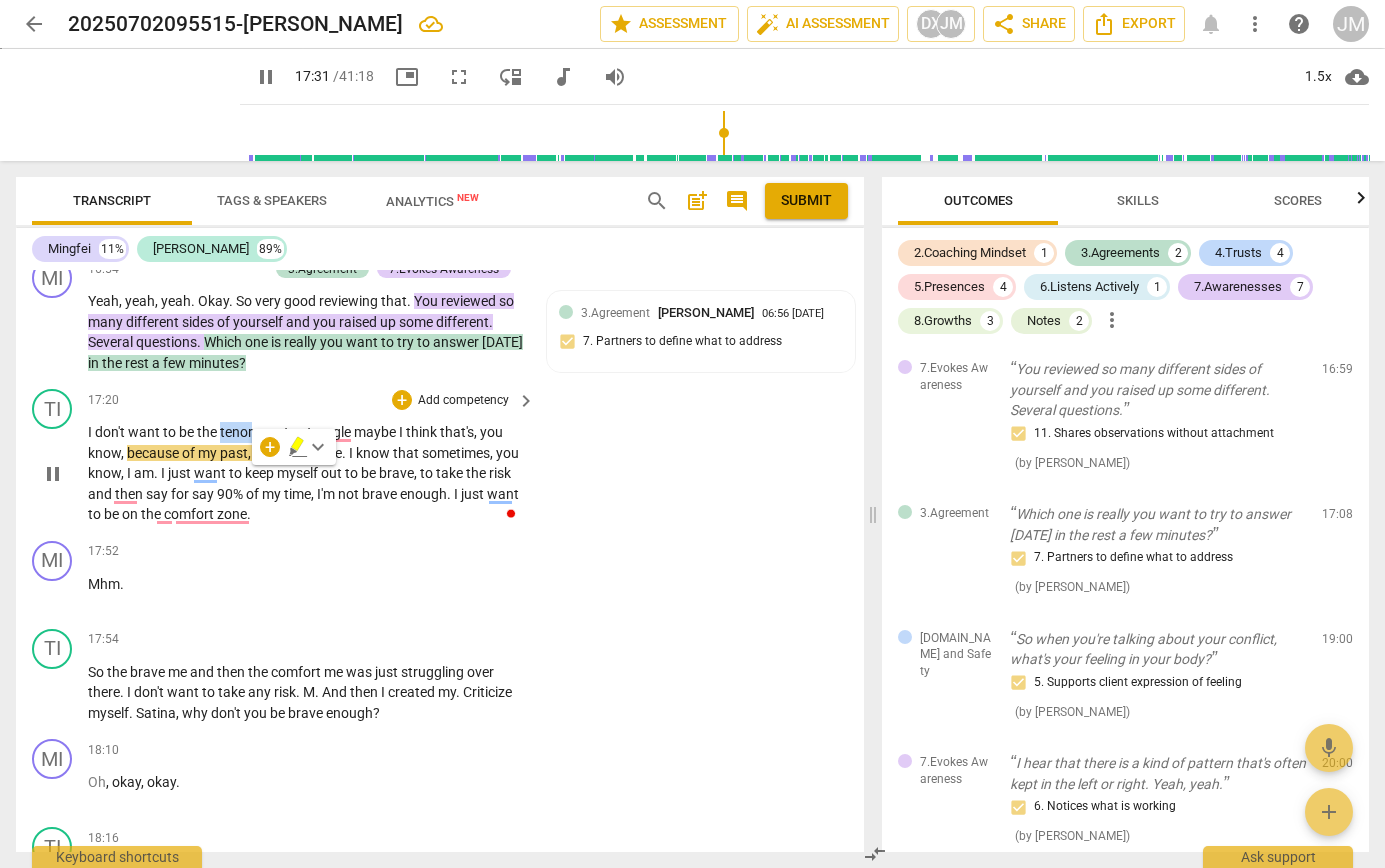 type on "1051" 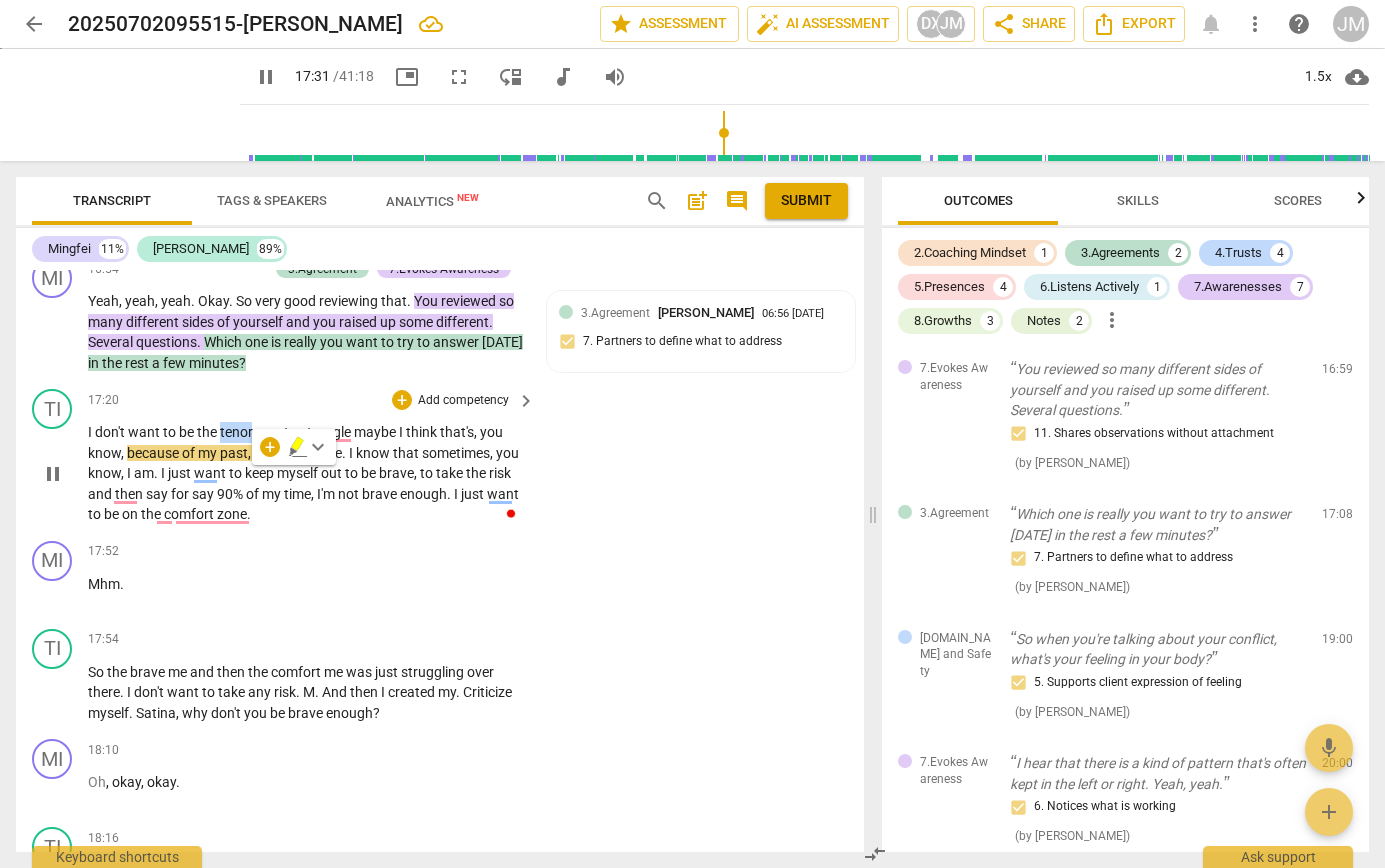 type 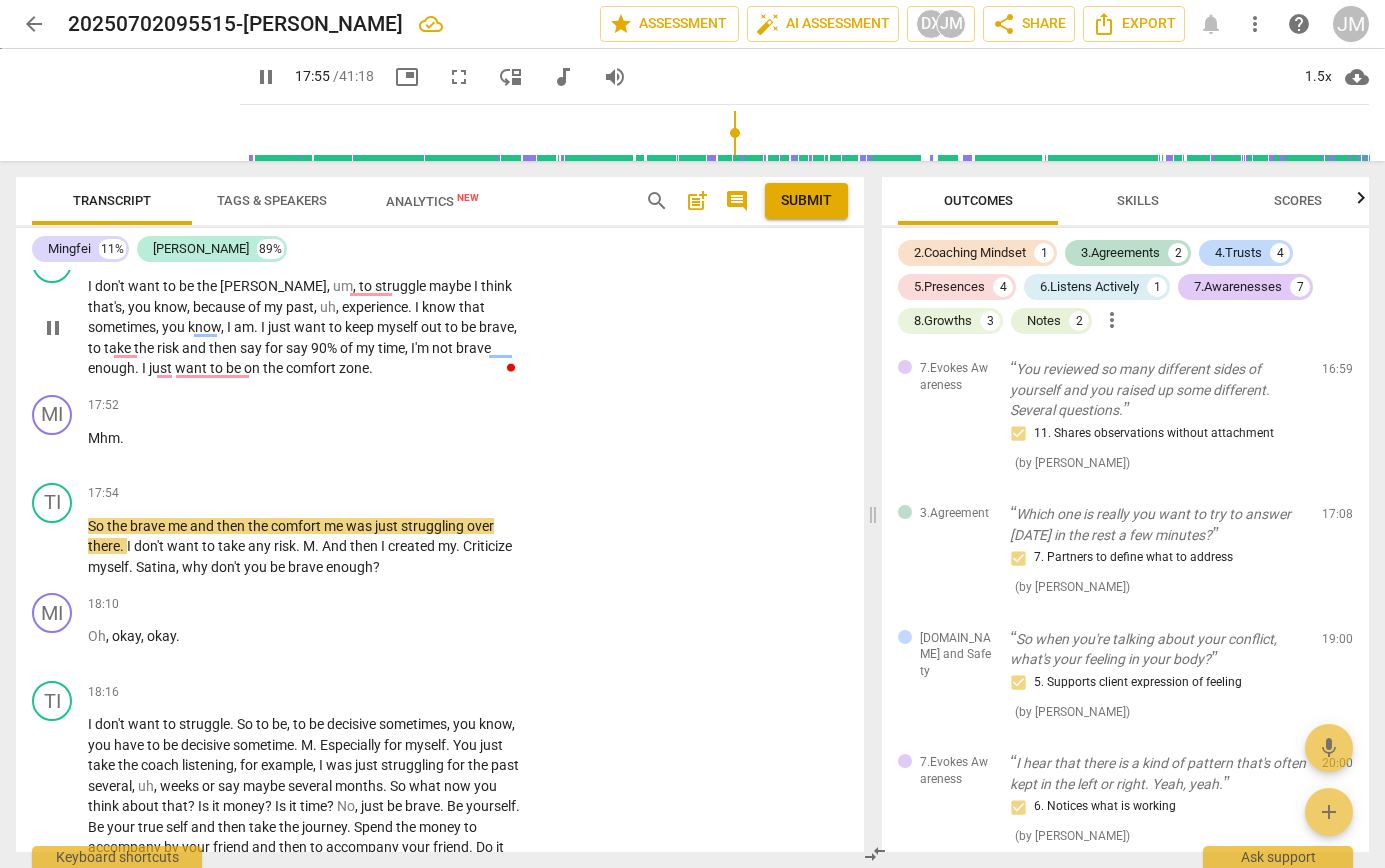 scroll, scrollTop: 5523, scrollLeft: 0, axis: vertical 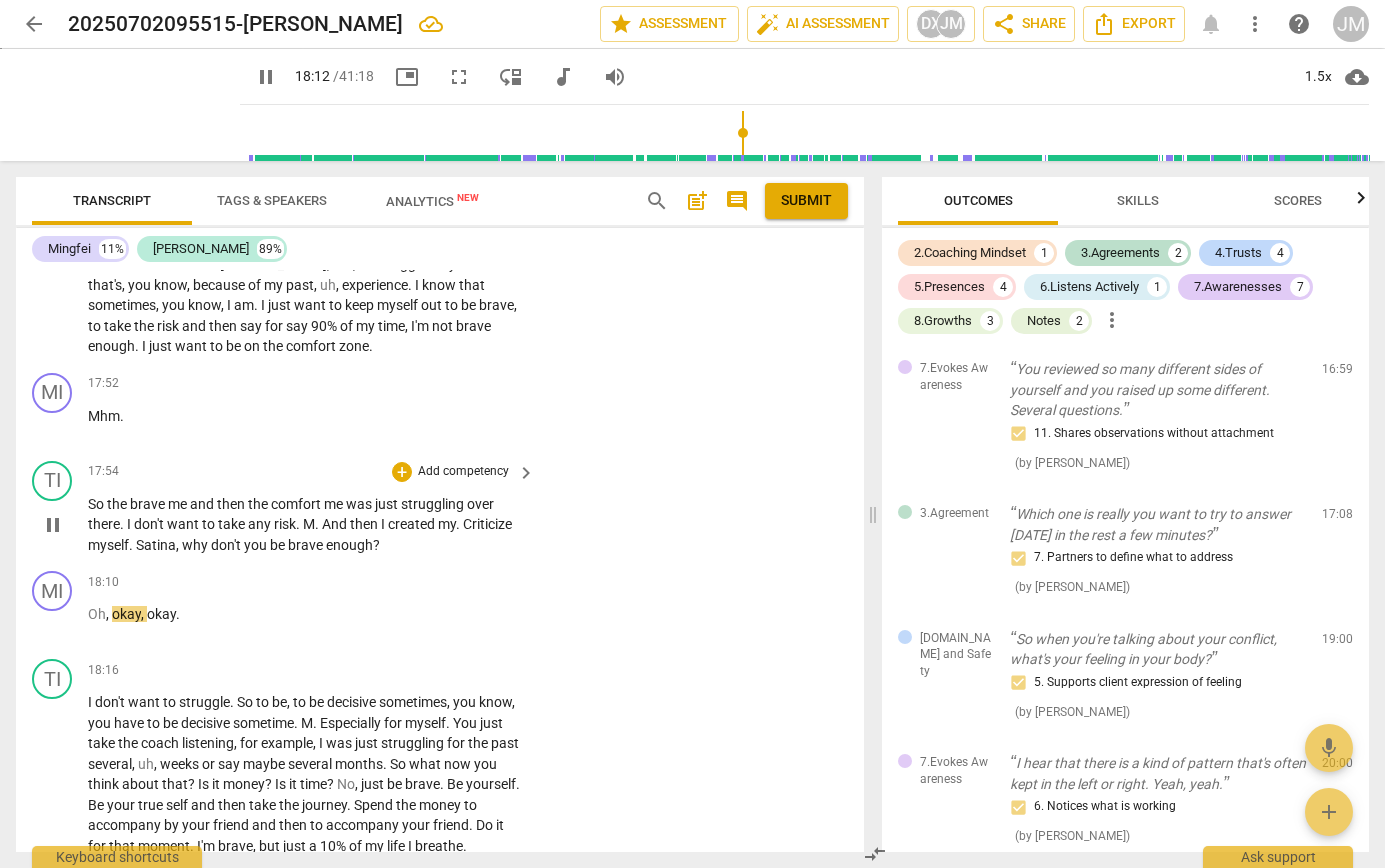 click on "Satina" at bounding box center (156, 545) 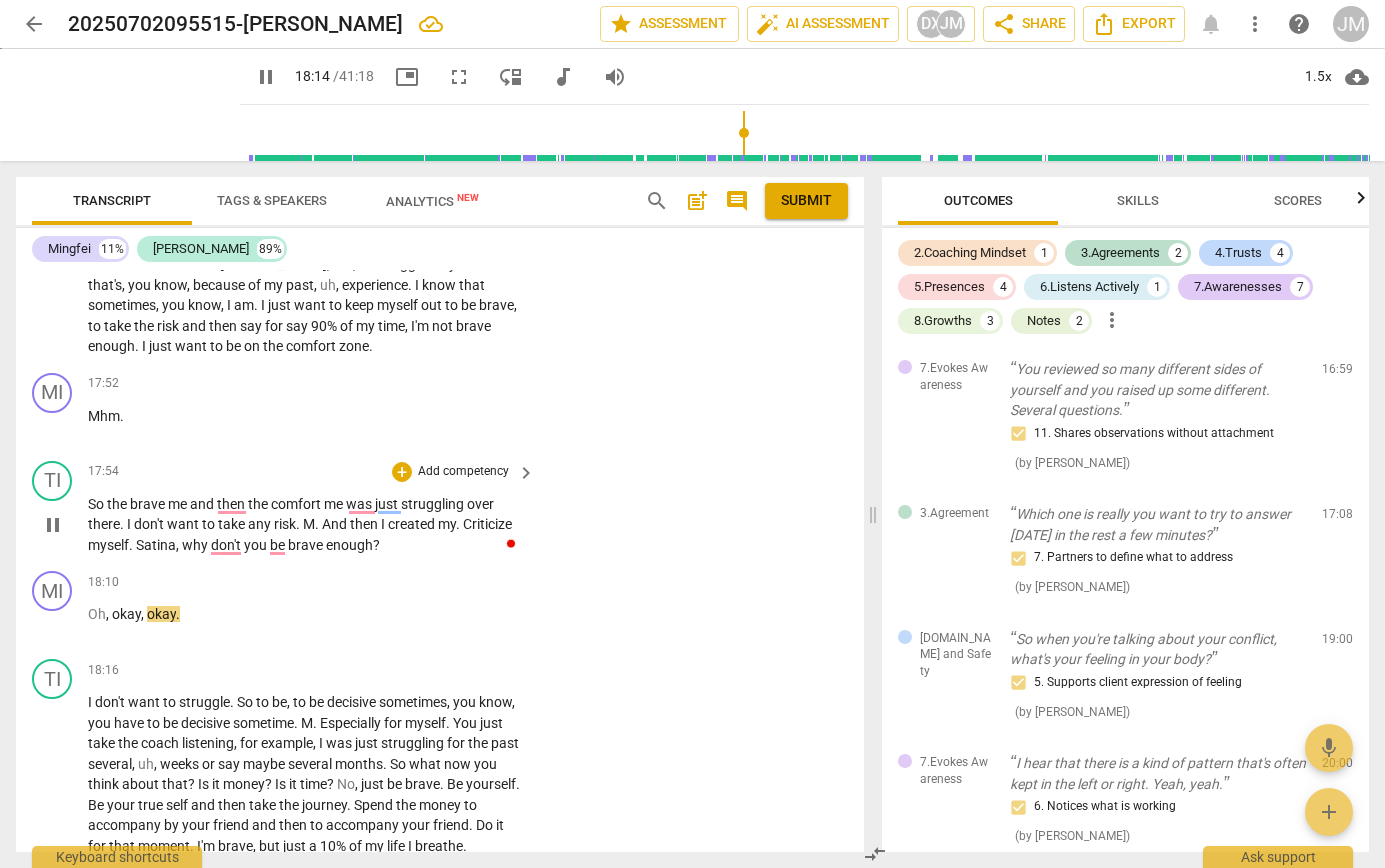 type on "1095" 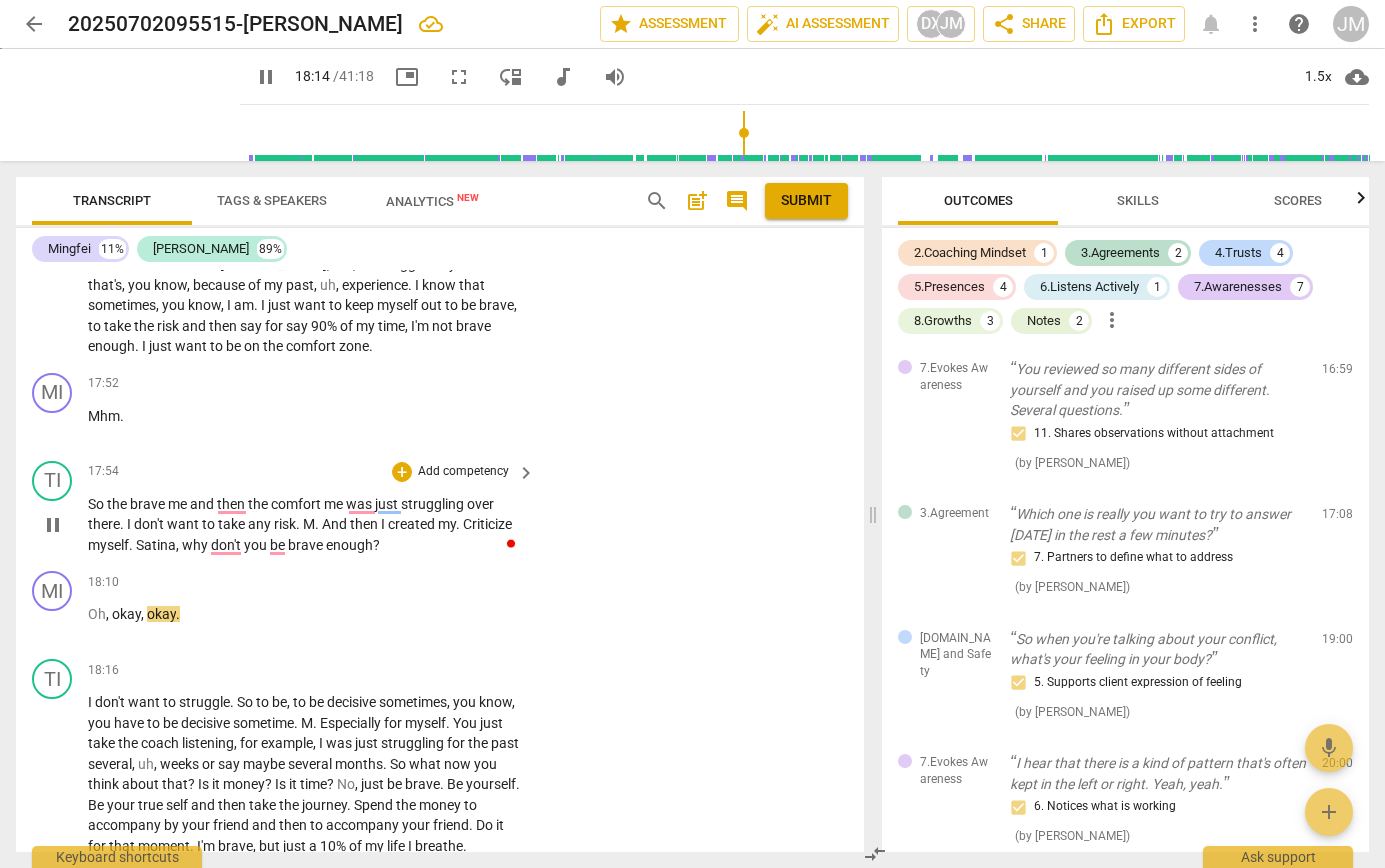 type 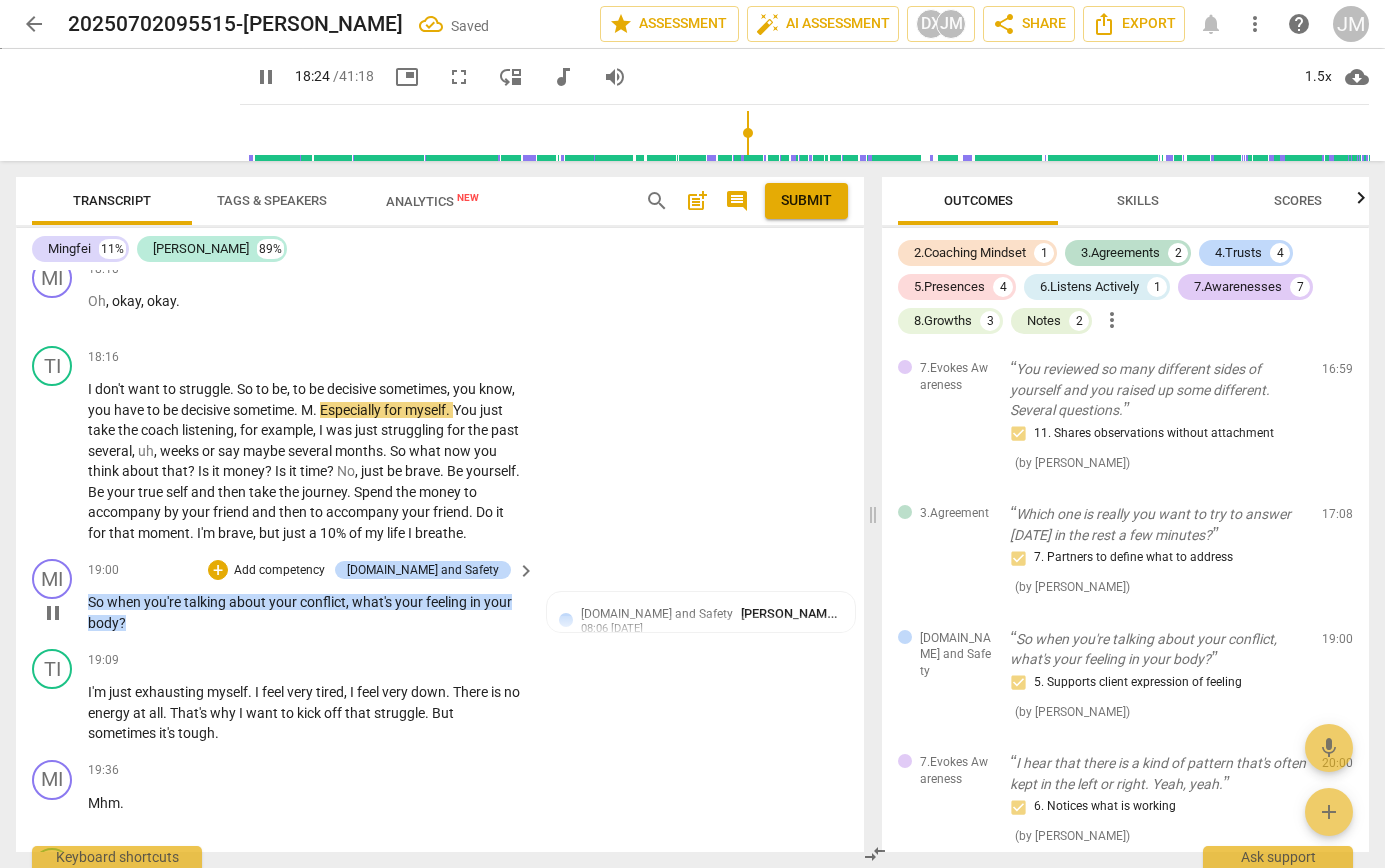 scroll, scrollTop: 5844, scrollLeft: 0, axis: vertical 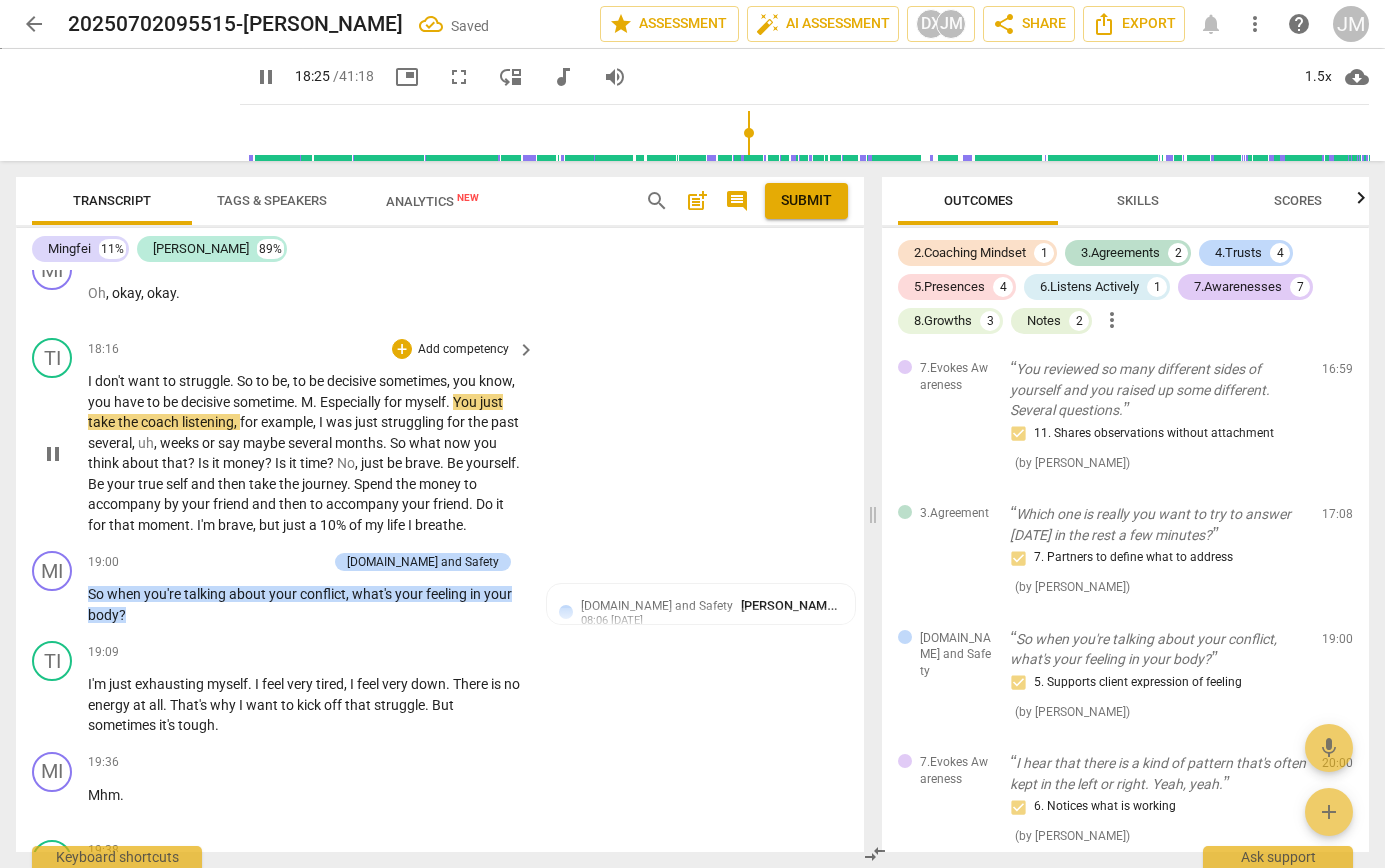 click on "pause" at bounding box center [53, 454] 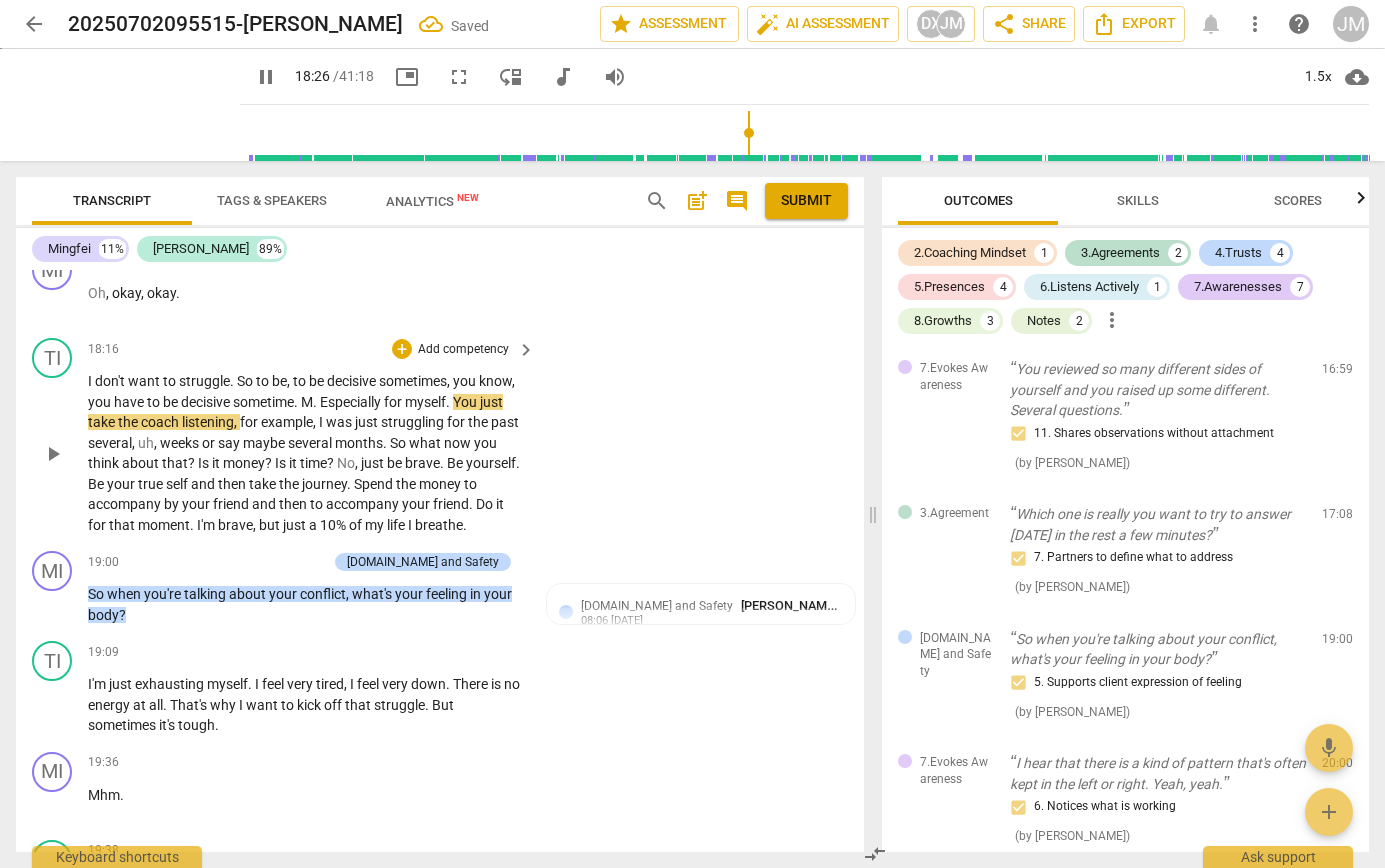 type on "1106" 